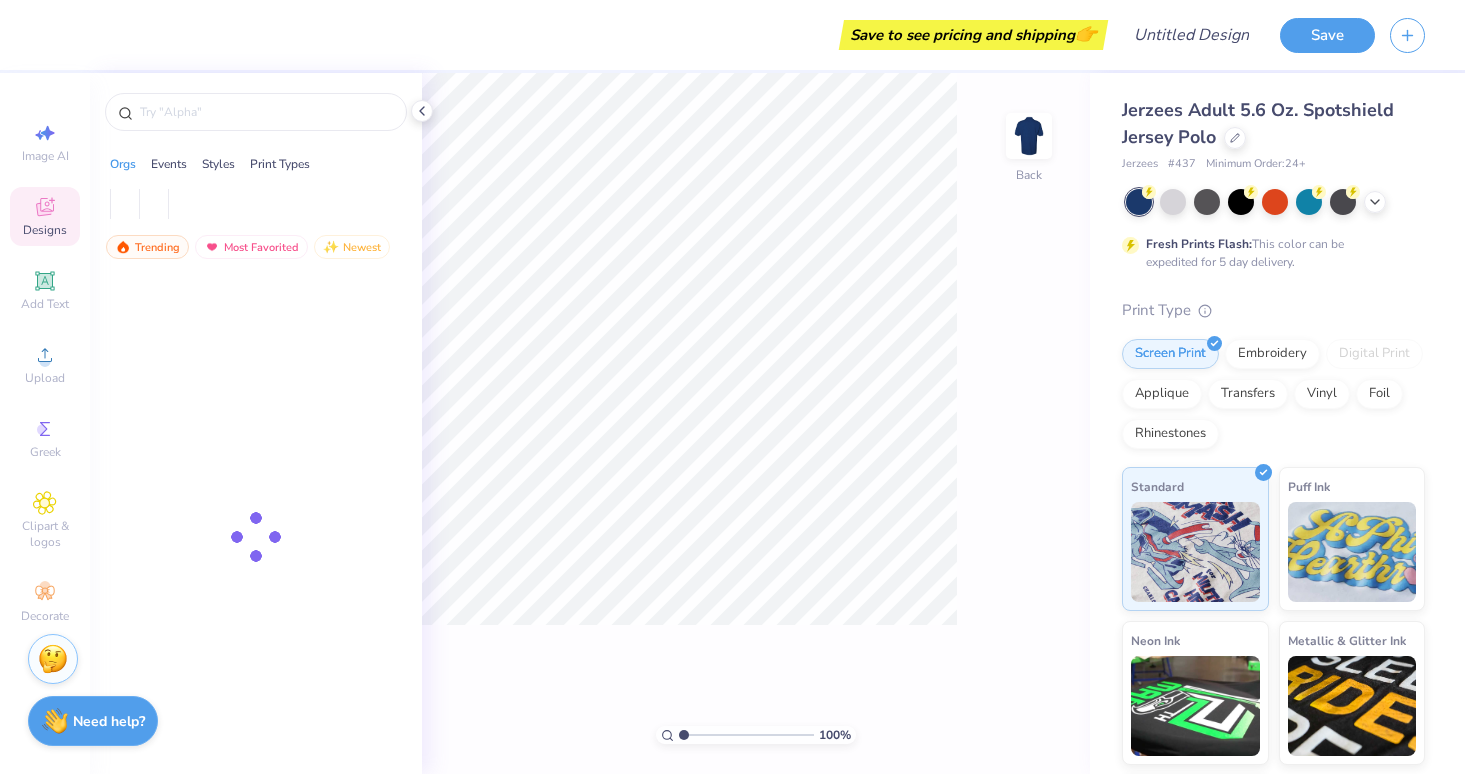 scroll, scrollTop: 0, scrollLeft: 0, axis: both 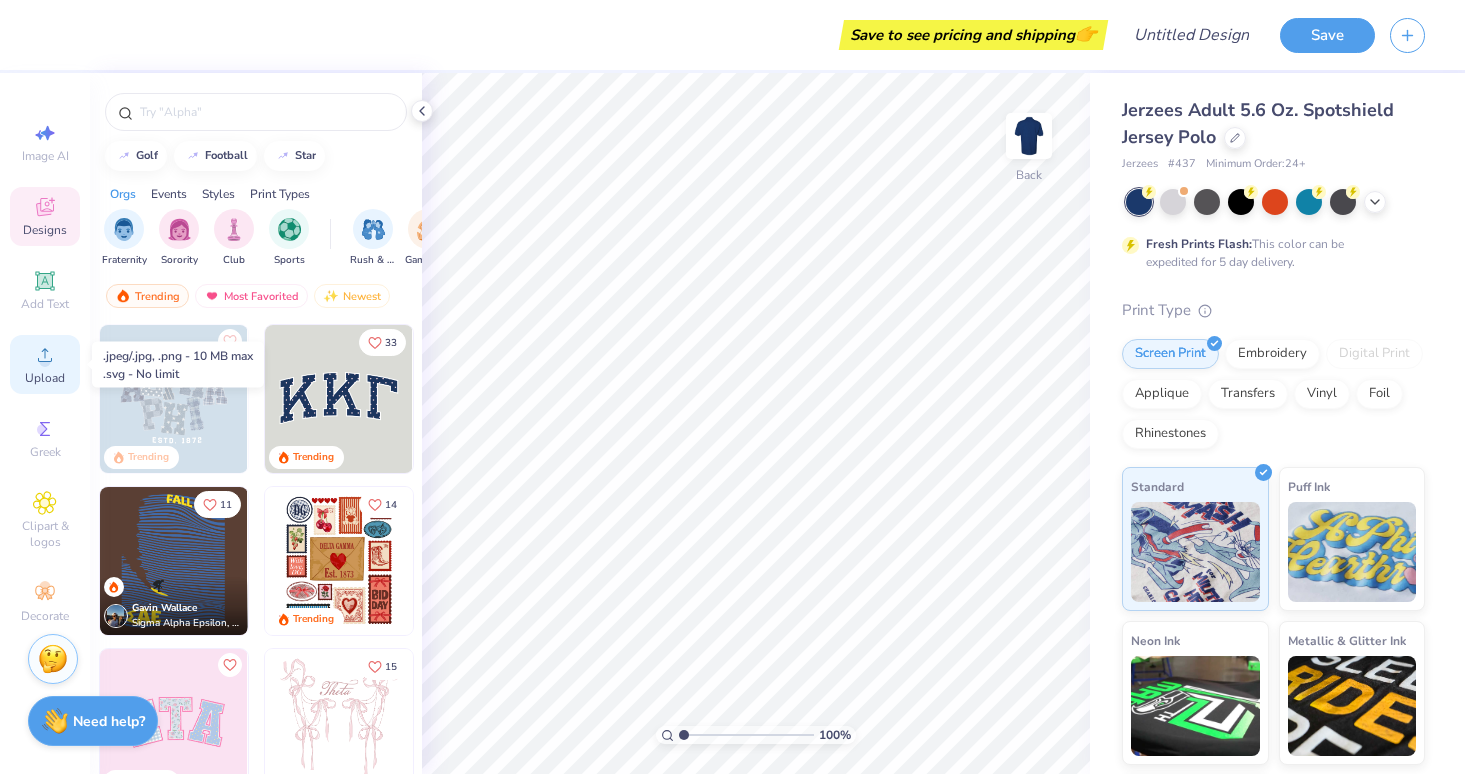 click 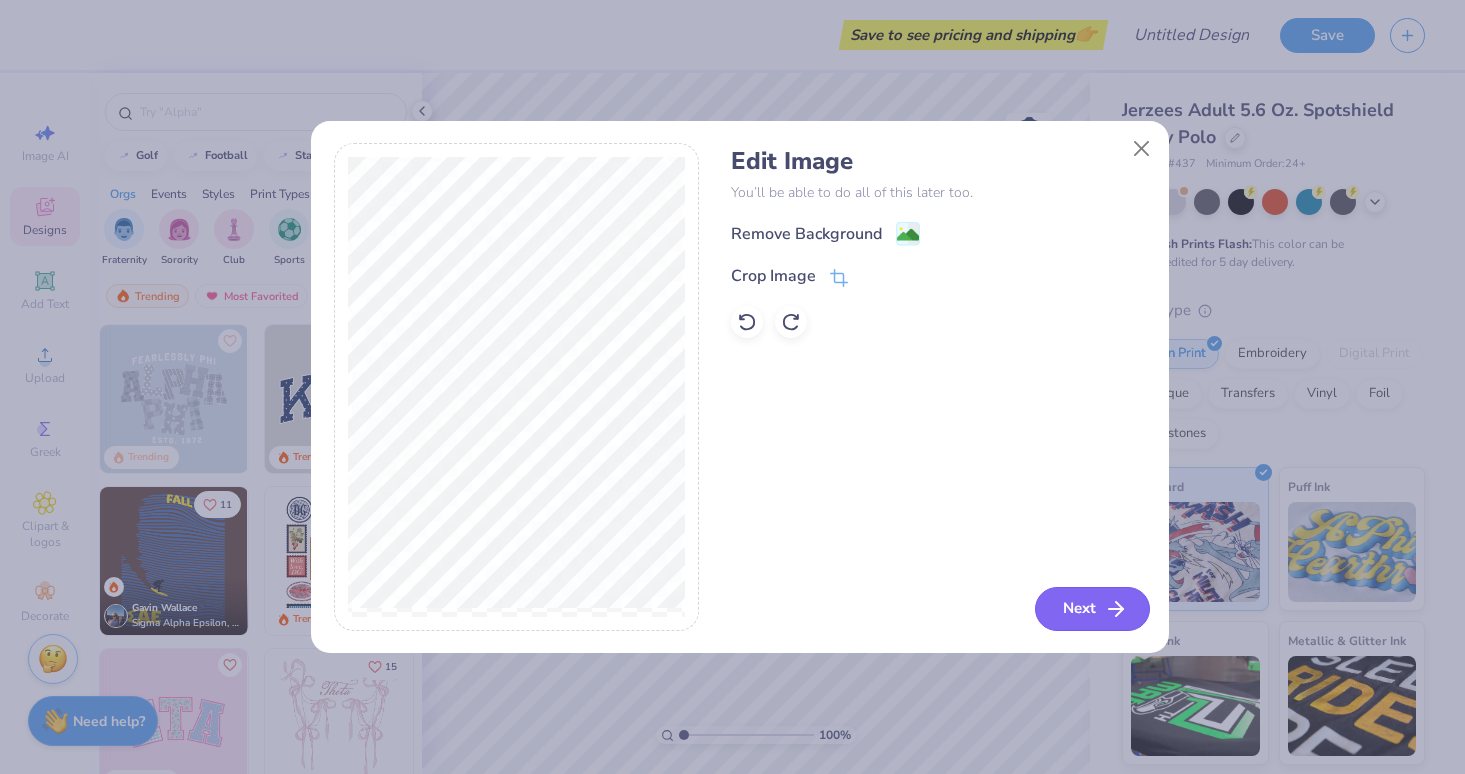 click on "Next" at bounding box center (1092, 609) 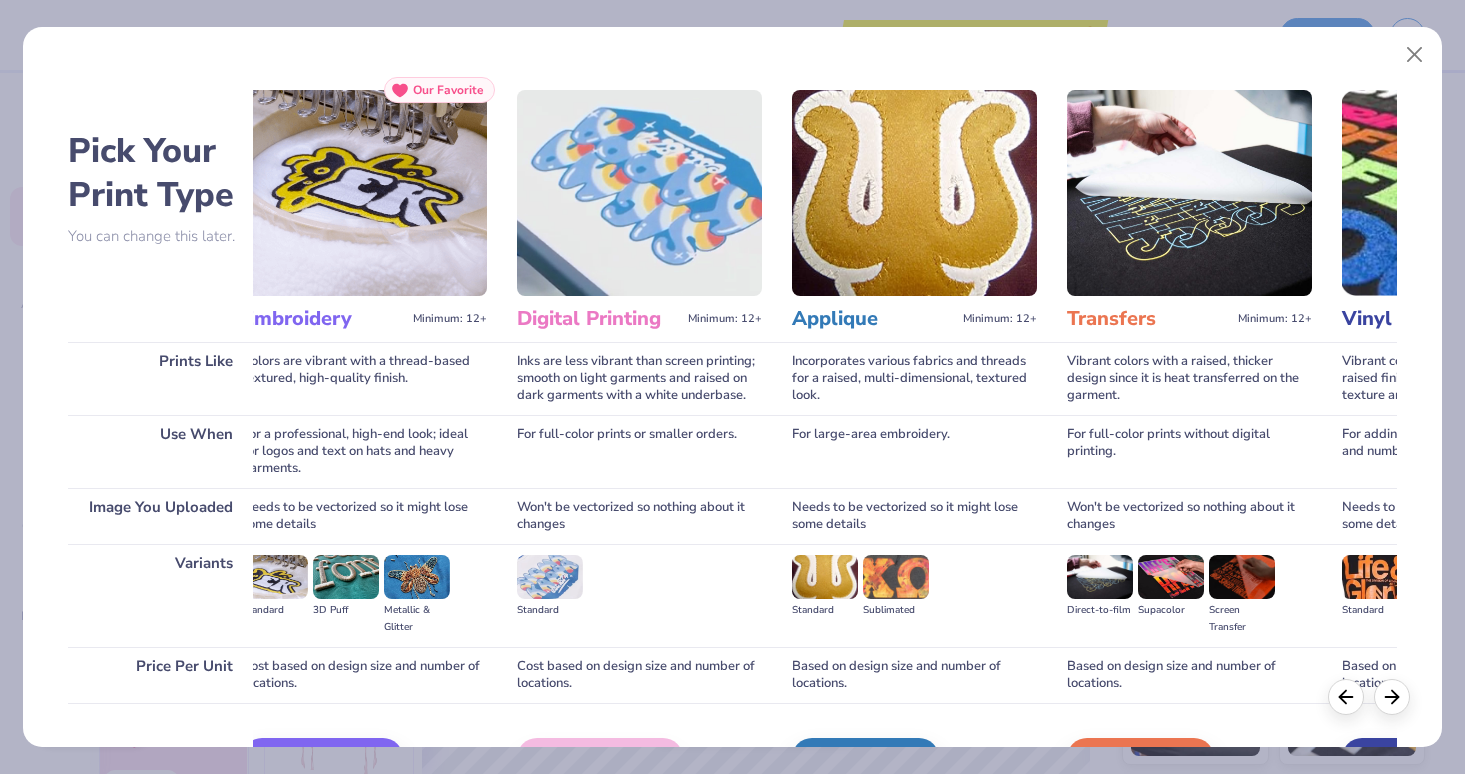 scroll, scrollTop: 0, scrollLeft: 0, axis: both 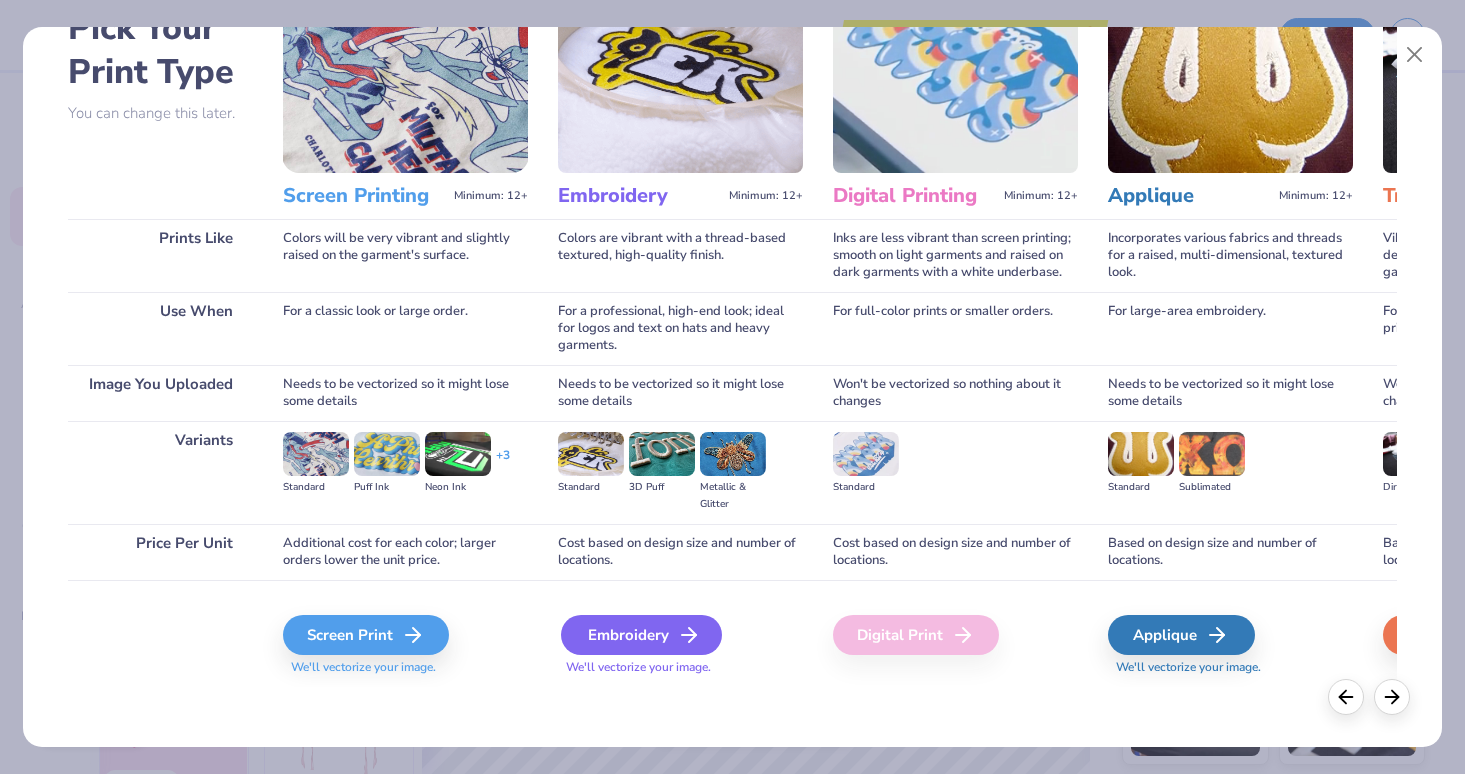 click on "Embroidery" at bounding box center [641, 635] 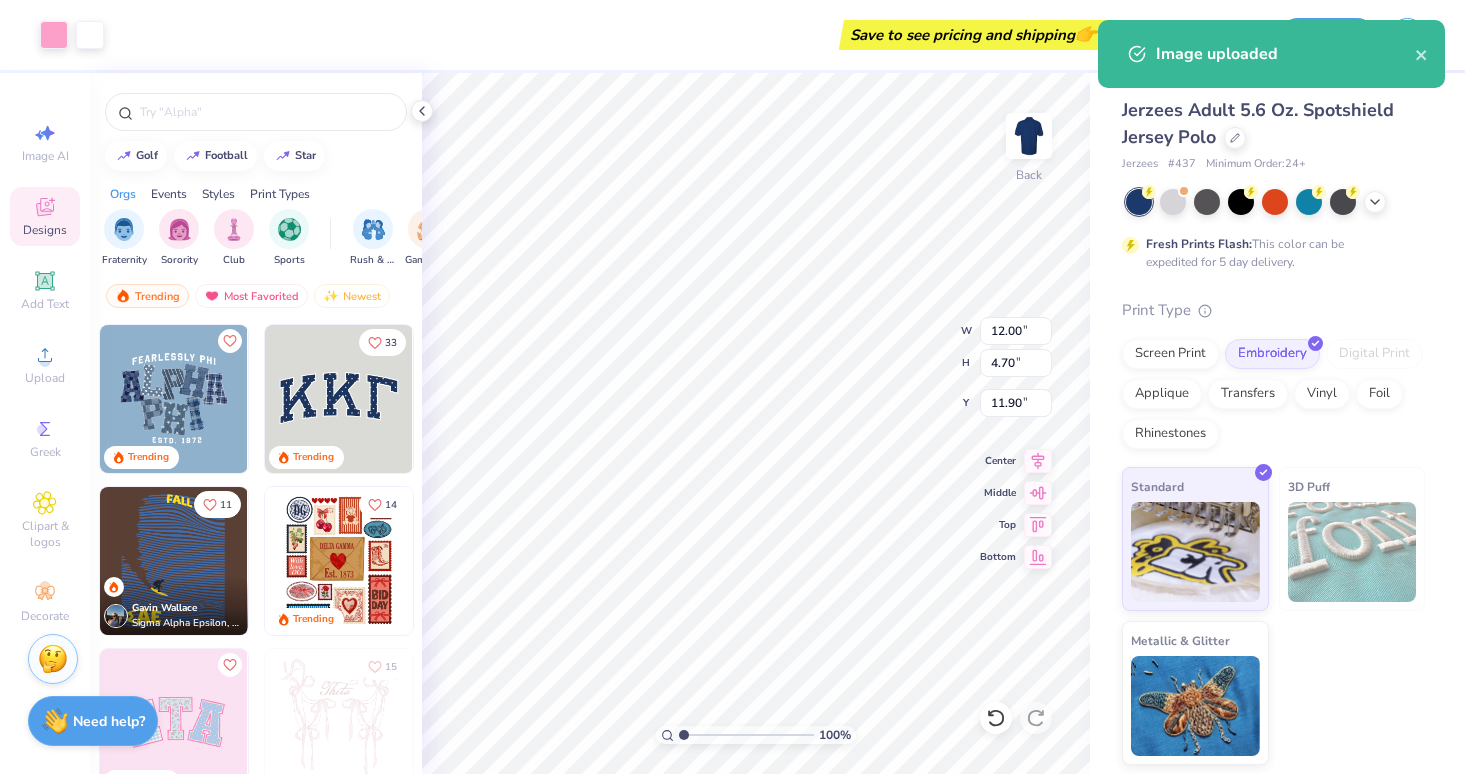 drag, startPoint x: 881, startPoint y: 497, endPoint x: 819, endPoint y: 465, distance: 69.77106 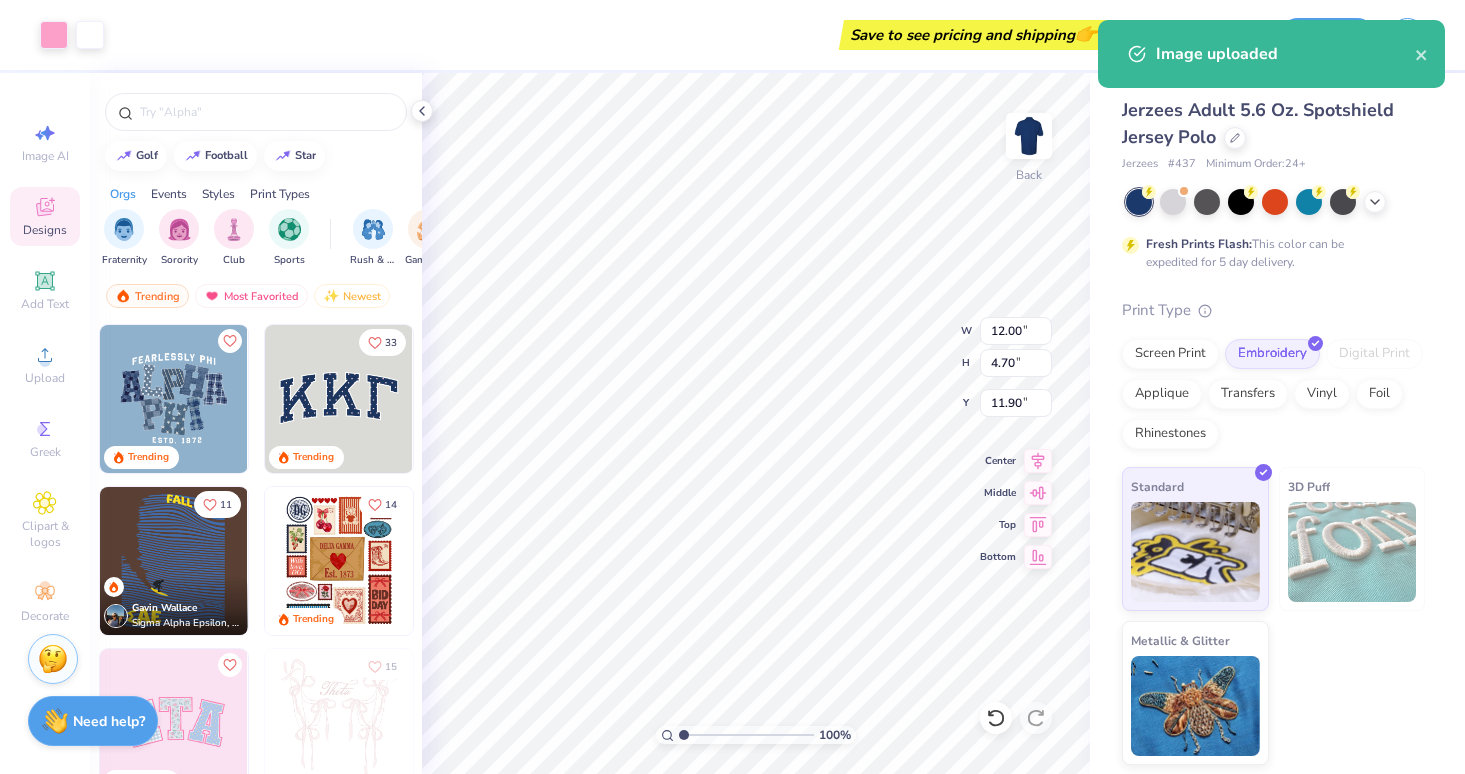 click on "Edit Image You’ll be able to do all of this later too. Next" at bounding box center [938, 337] 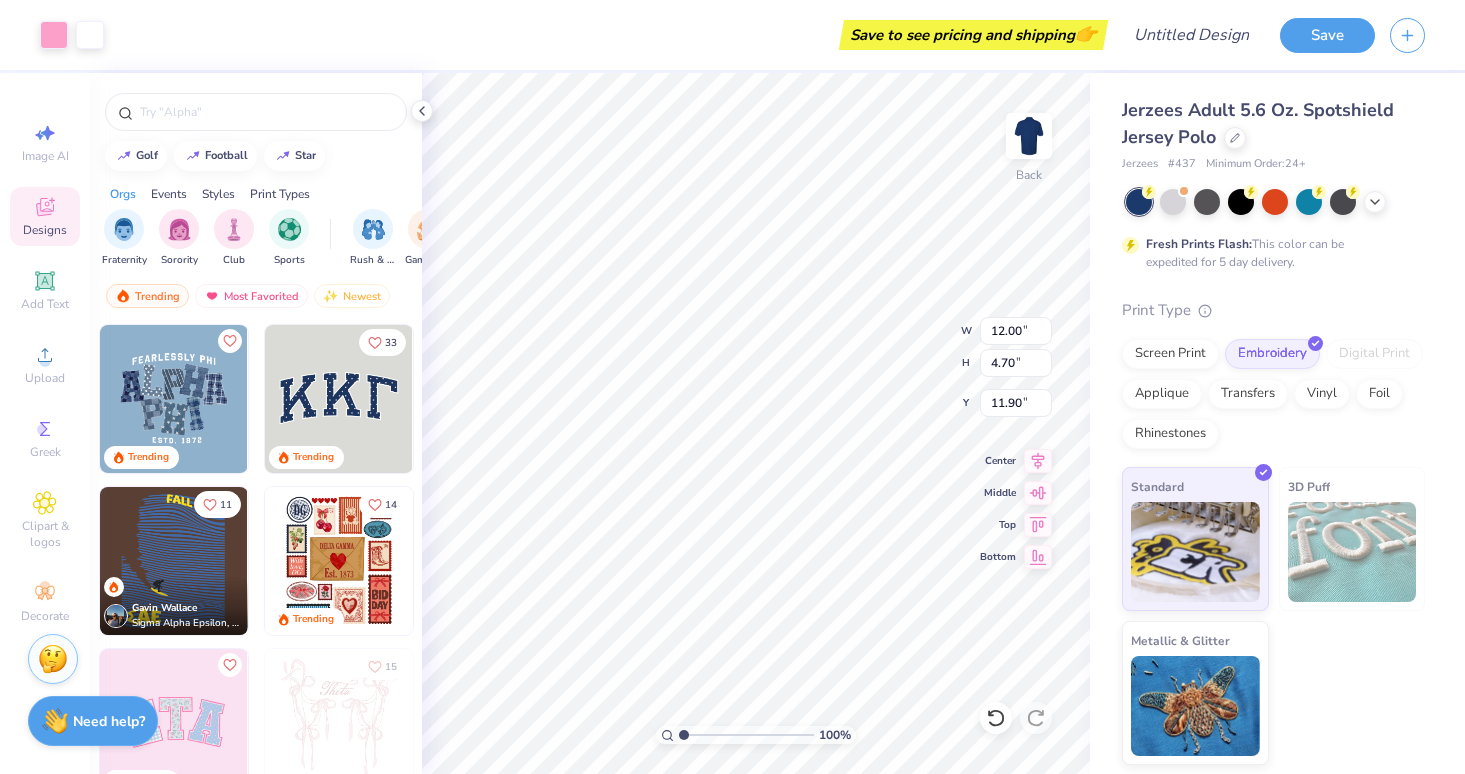 drag, startPoint x: 778, startPoint y: 480, endPoint x: 744, endPoint y: 374, distance: 111.31936 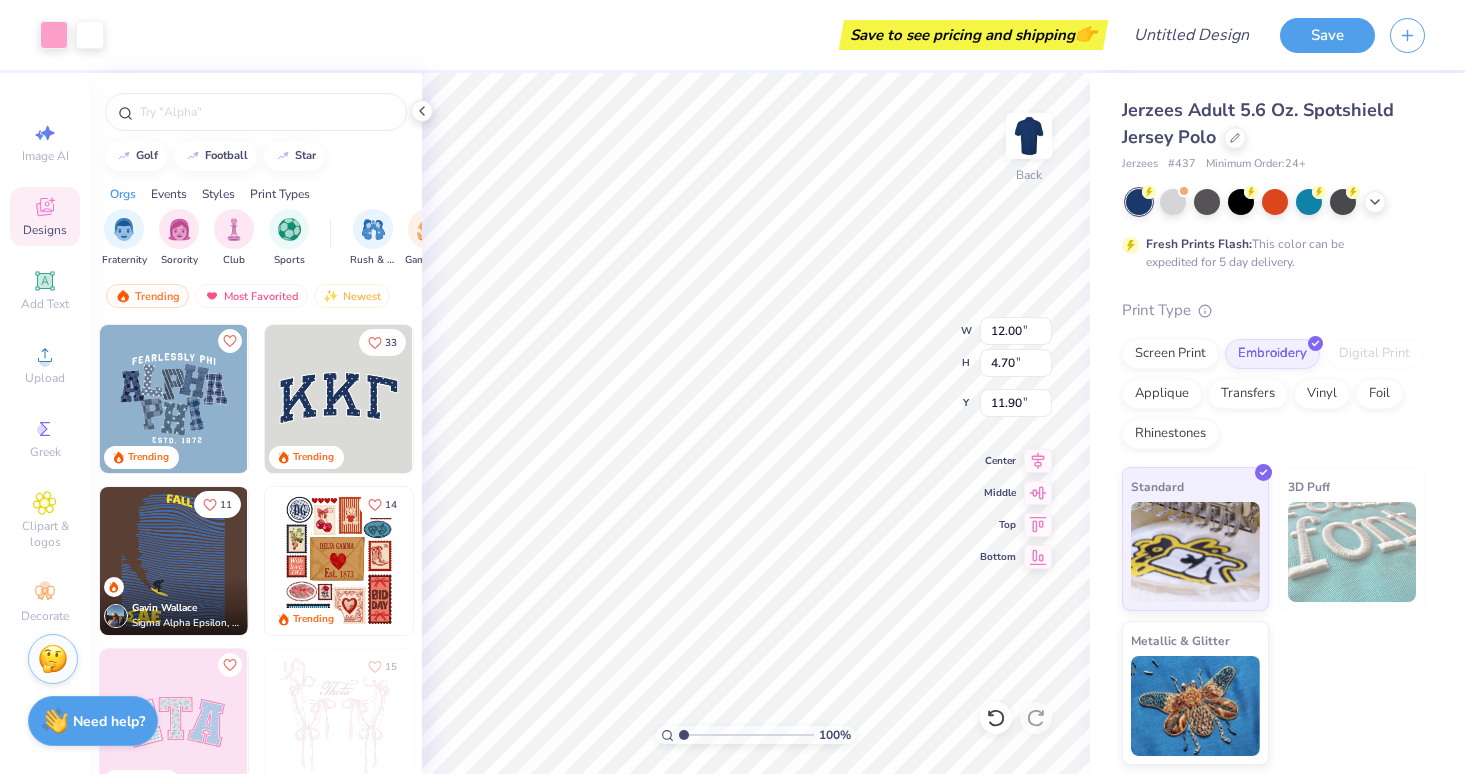 click on "Edit Image You’ll be able to do all of this later too. Next" at bounding box center (938, 337) 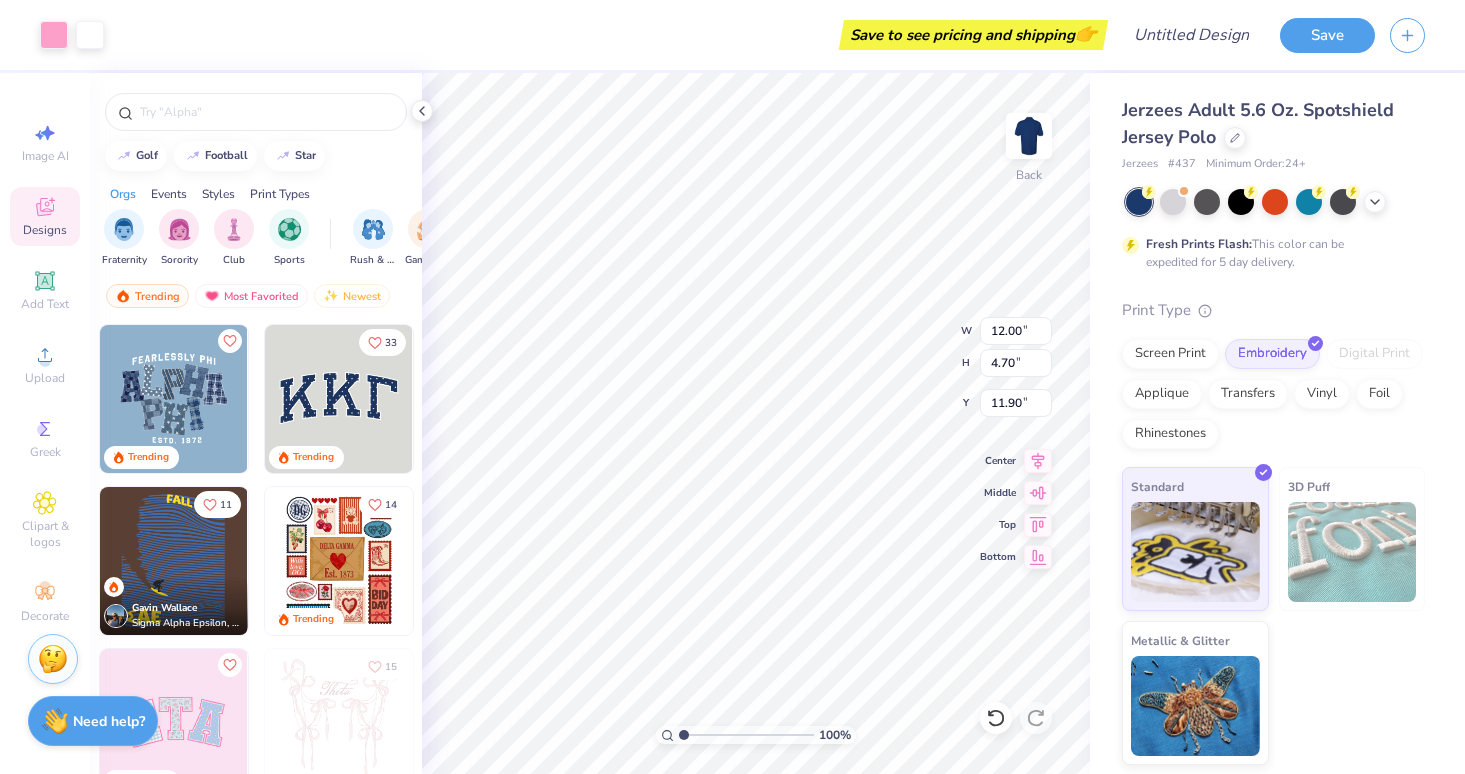 click on "Edit Image You’ll be able to do all of this later too. Next" at bounding box center (938, 337) 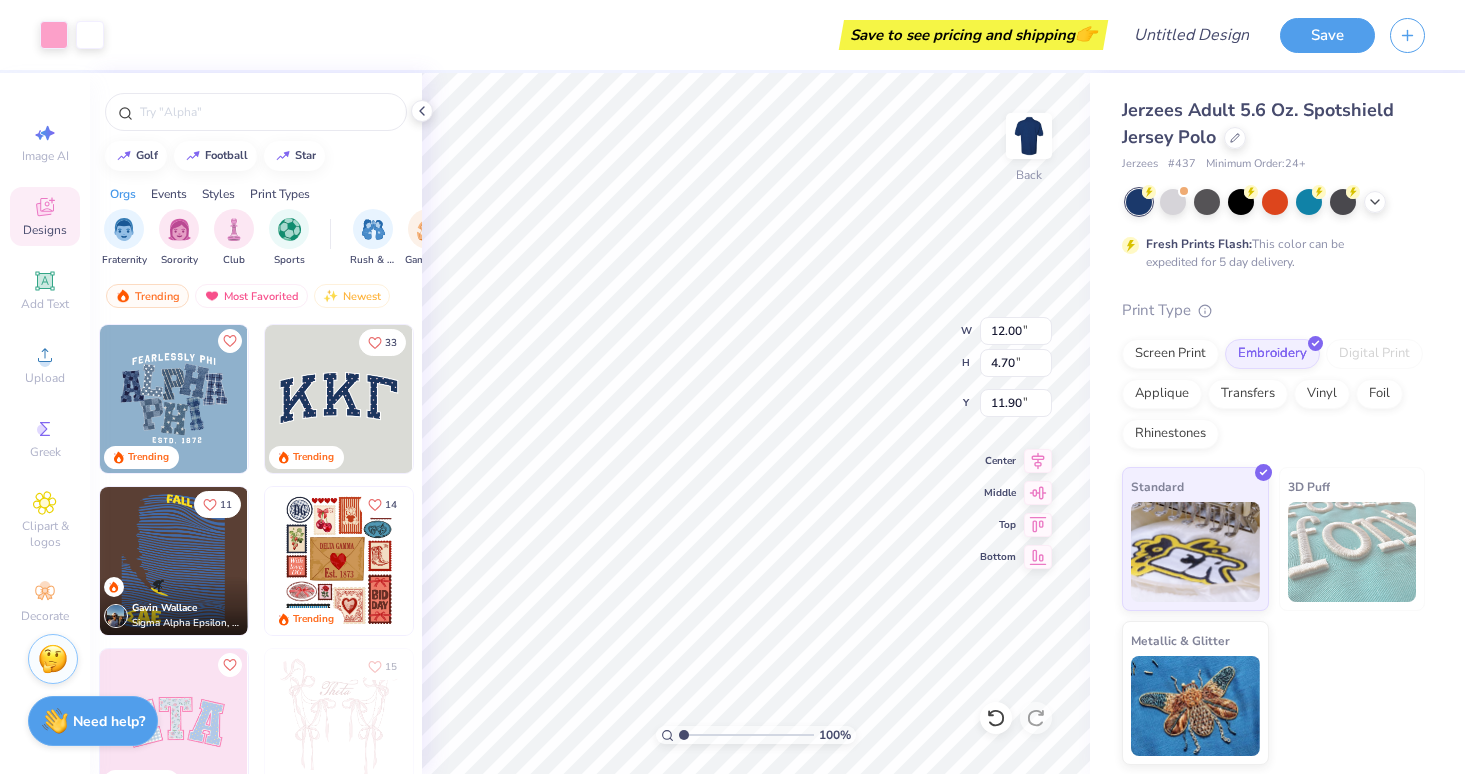 click on "Edit Image You’ll be able to do all of this later too. Next" at bounding box center [938, 337] 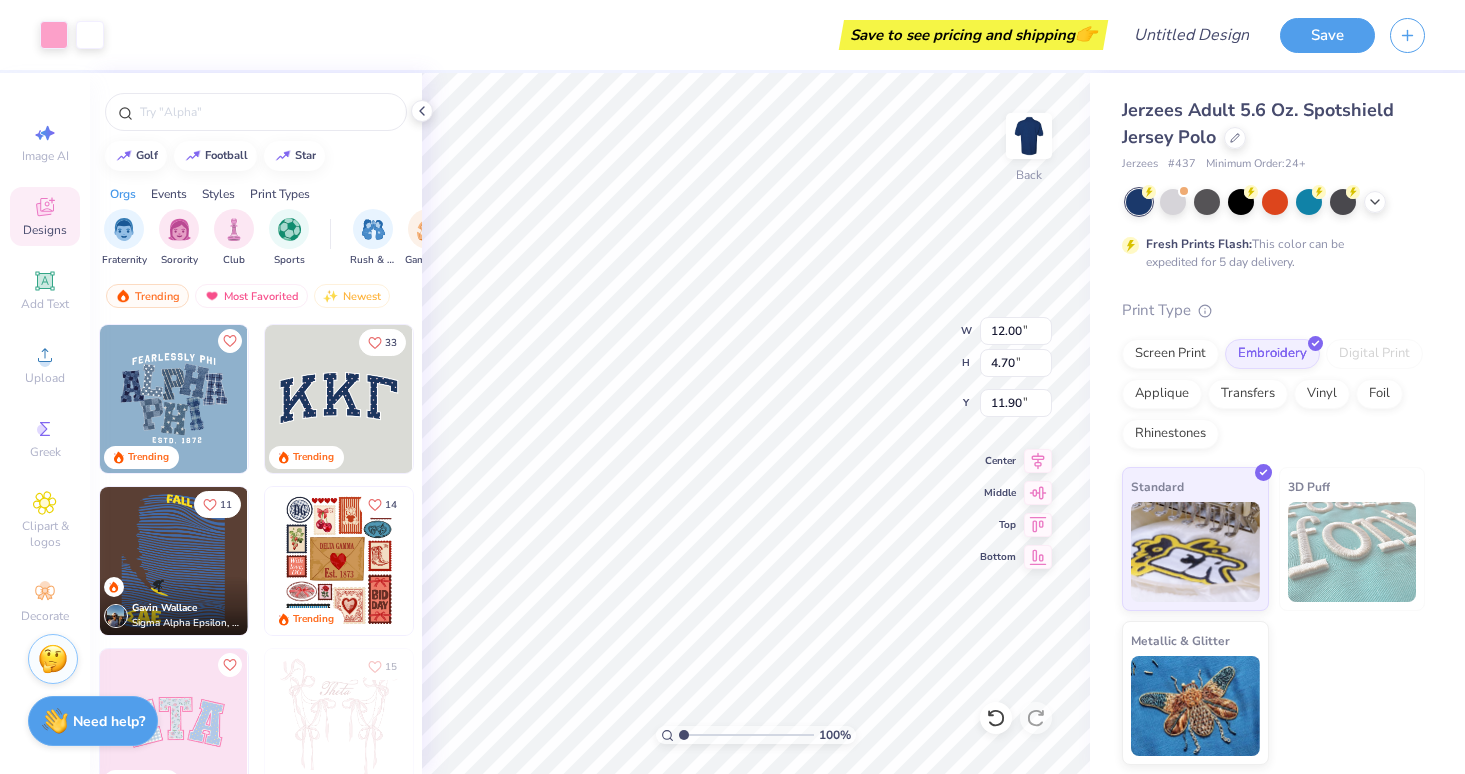 click on "Edit Image You’ll be able to do all of this later too. Next" at bounding box center [938, 337] 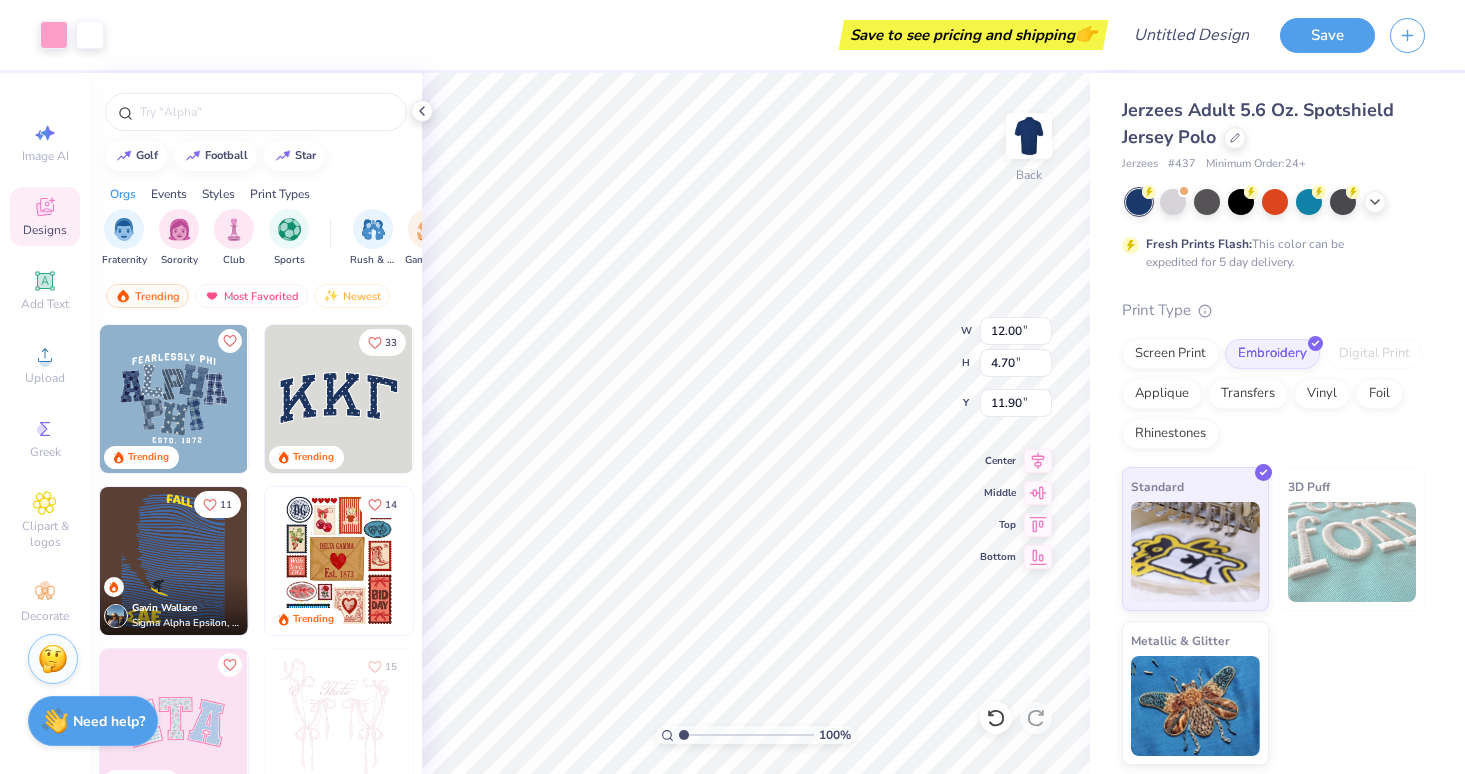 click on "Edit Image You’ll be able to do all of this later too. Next" at bounding box center [732, 387] 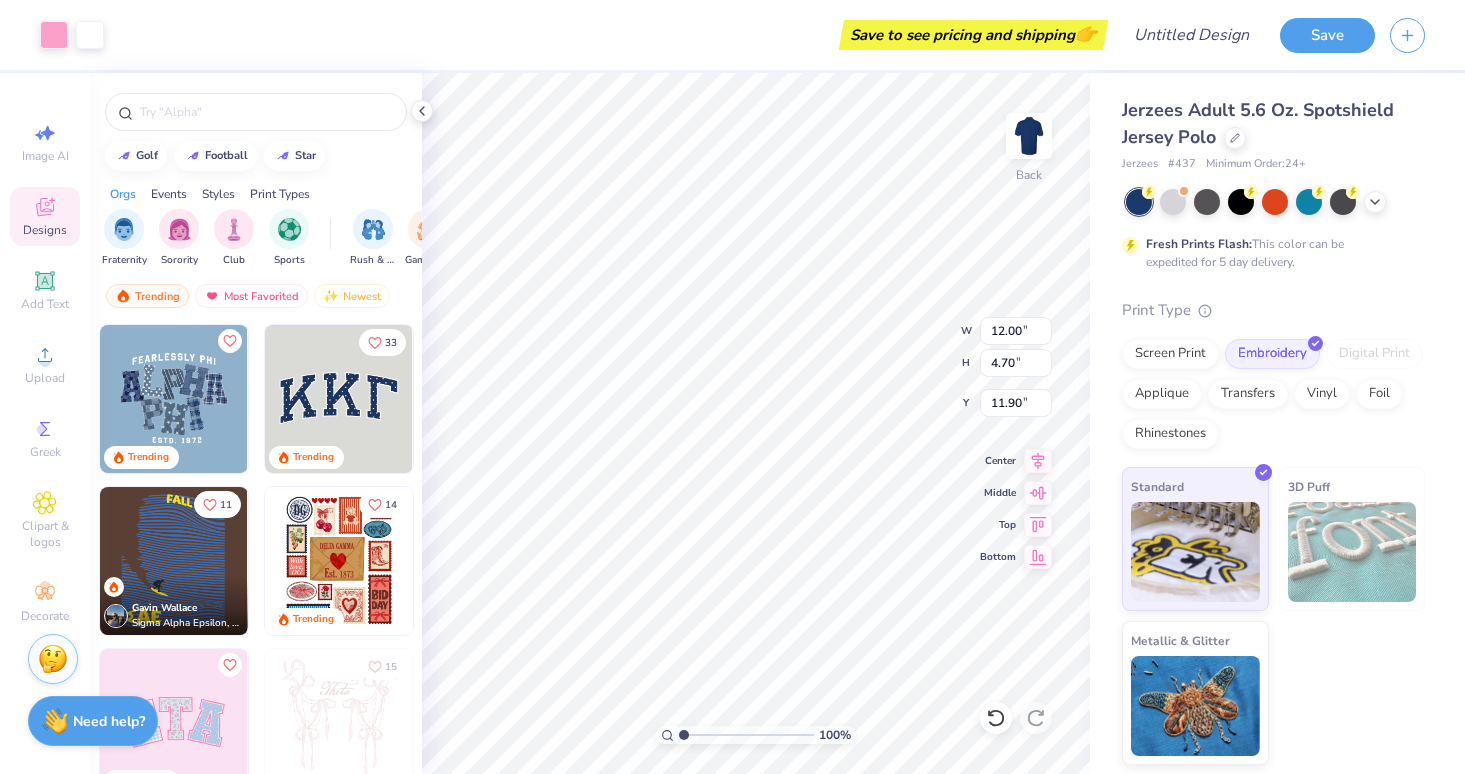 click on "Edit Image You’ll be able to do all of this later too. Next" at bounding box center (732, 387) 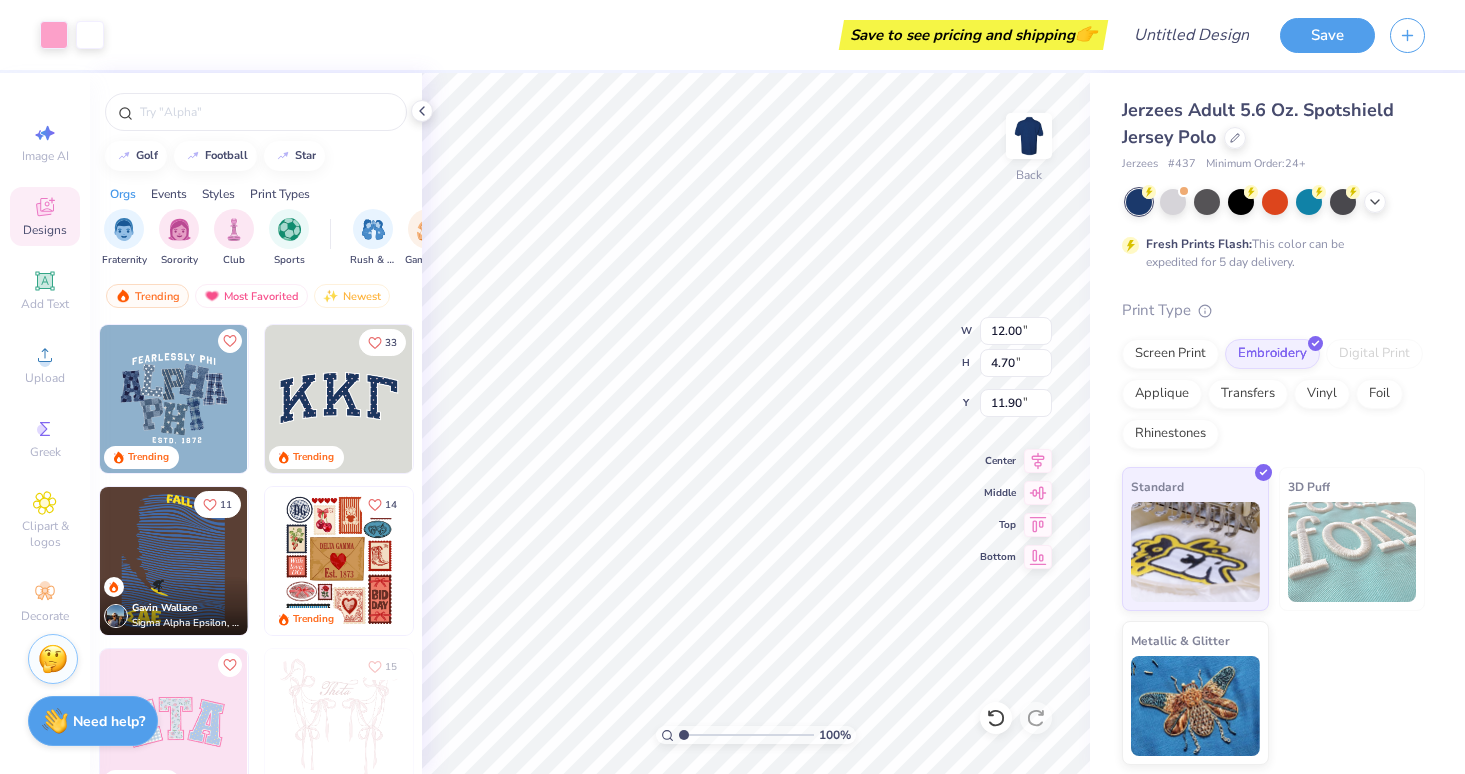 click on "Edit Image You’ll be able to do all of this later too. Next" at bounding box center [938, 337] 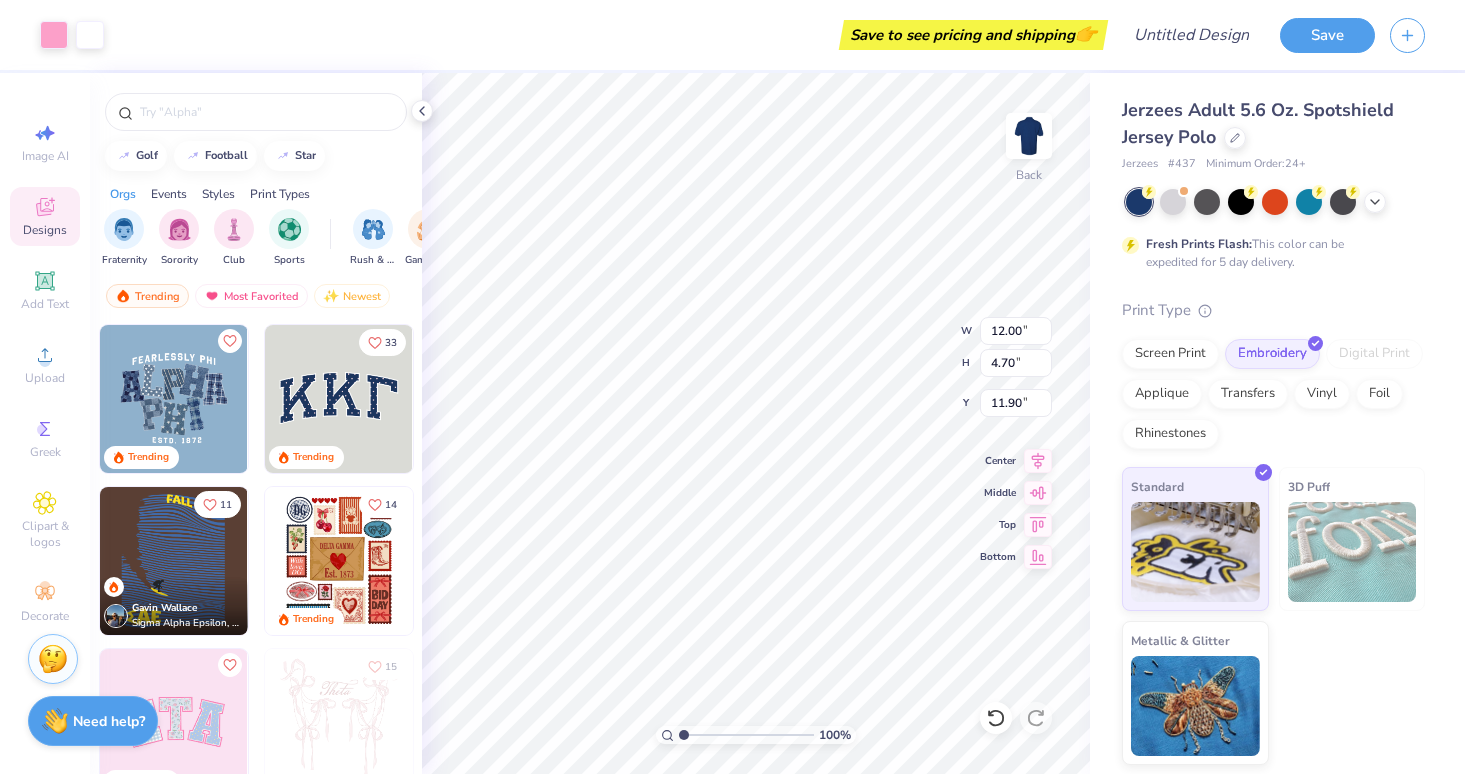 click on "Edit Image You’ll be able to do all of this later too. Next" at bounding box center [938, 337] 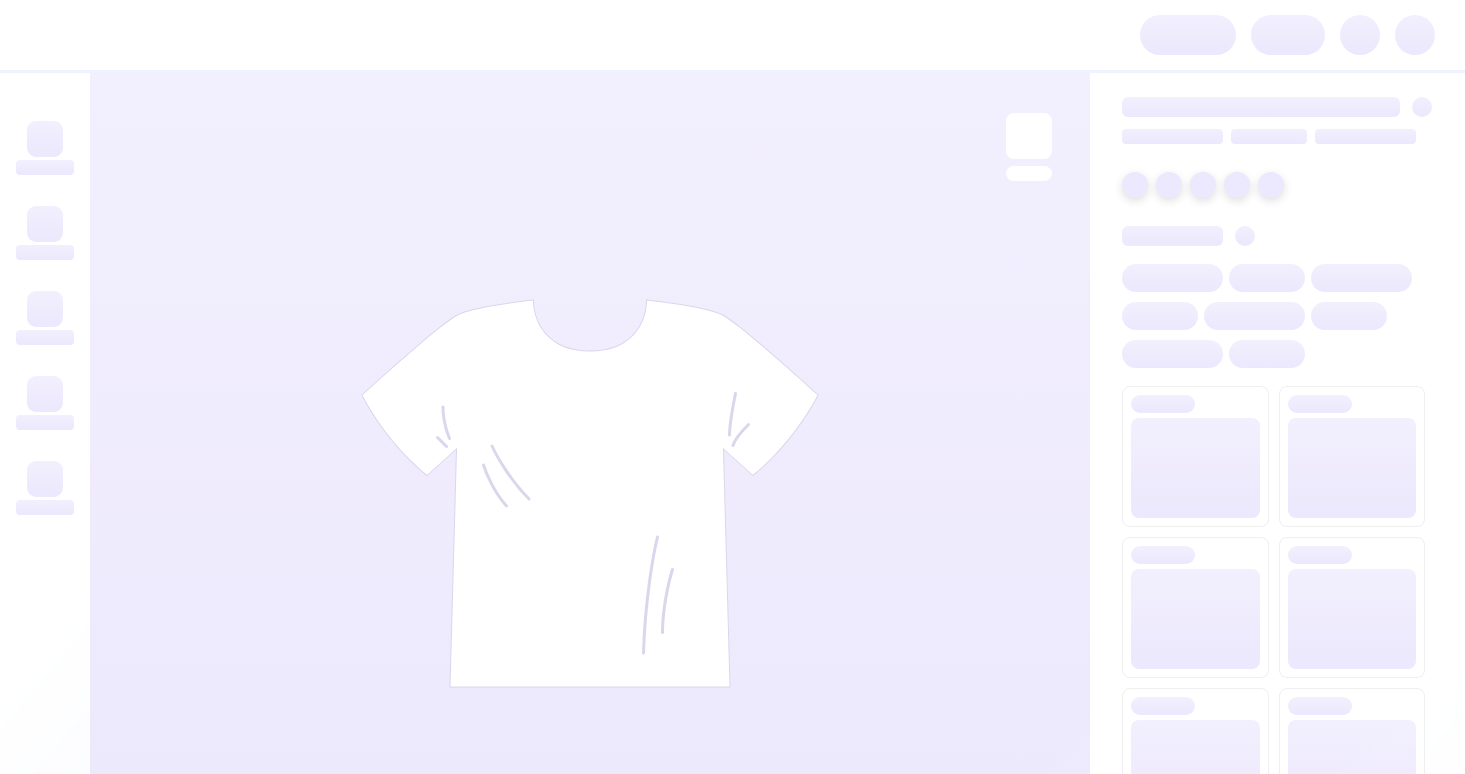 scroll, scrollTop: 0, scrollLeft: 0, axis: both 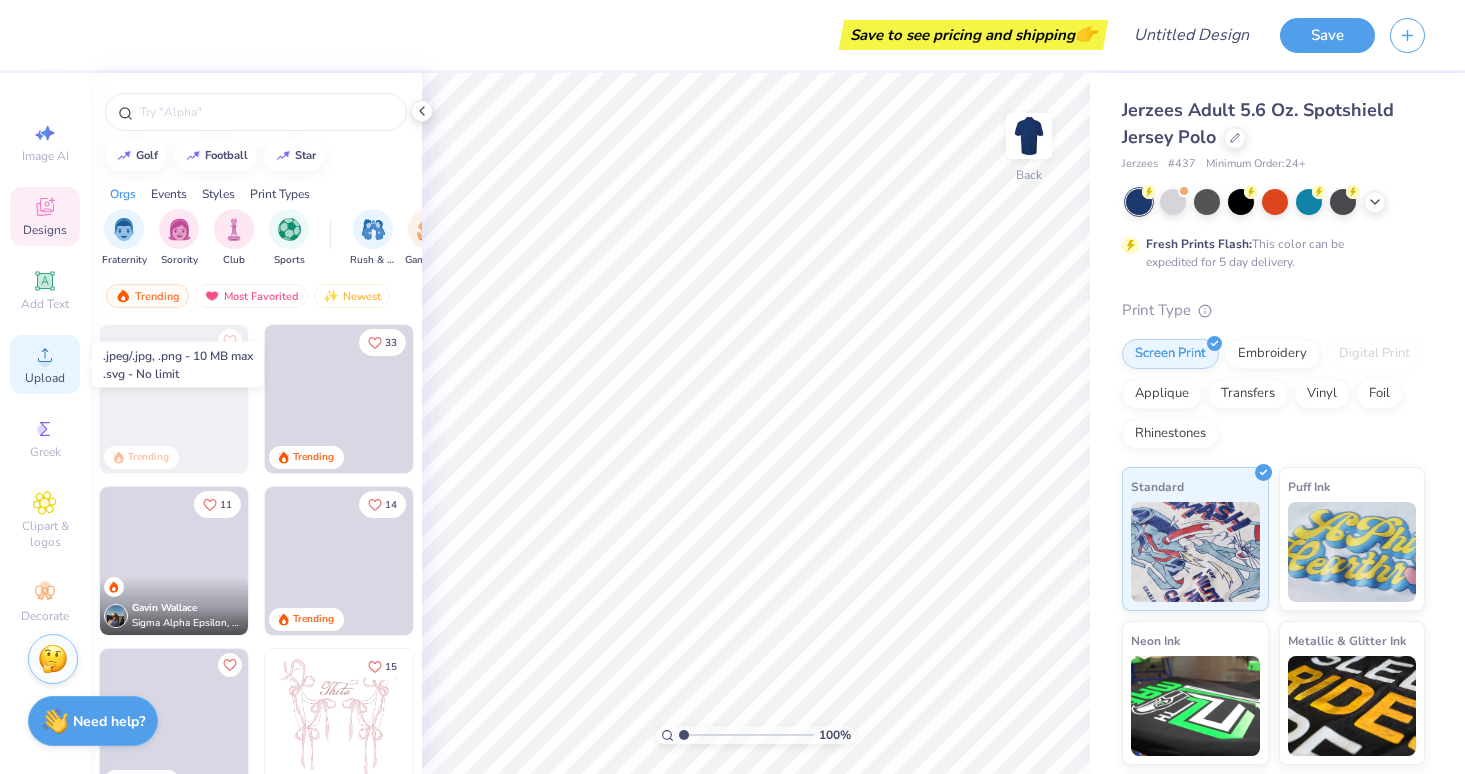 click 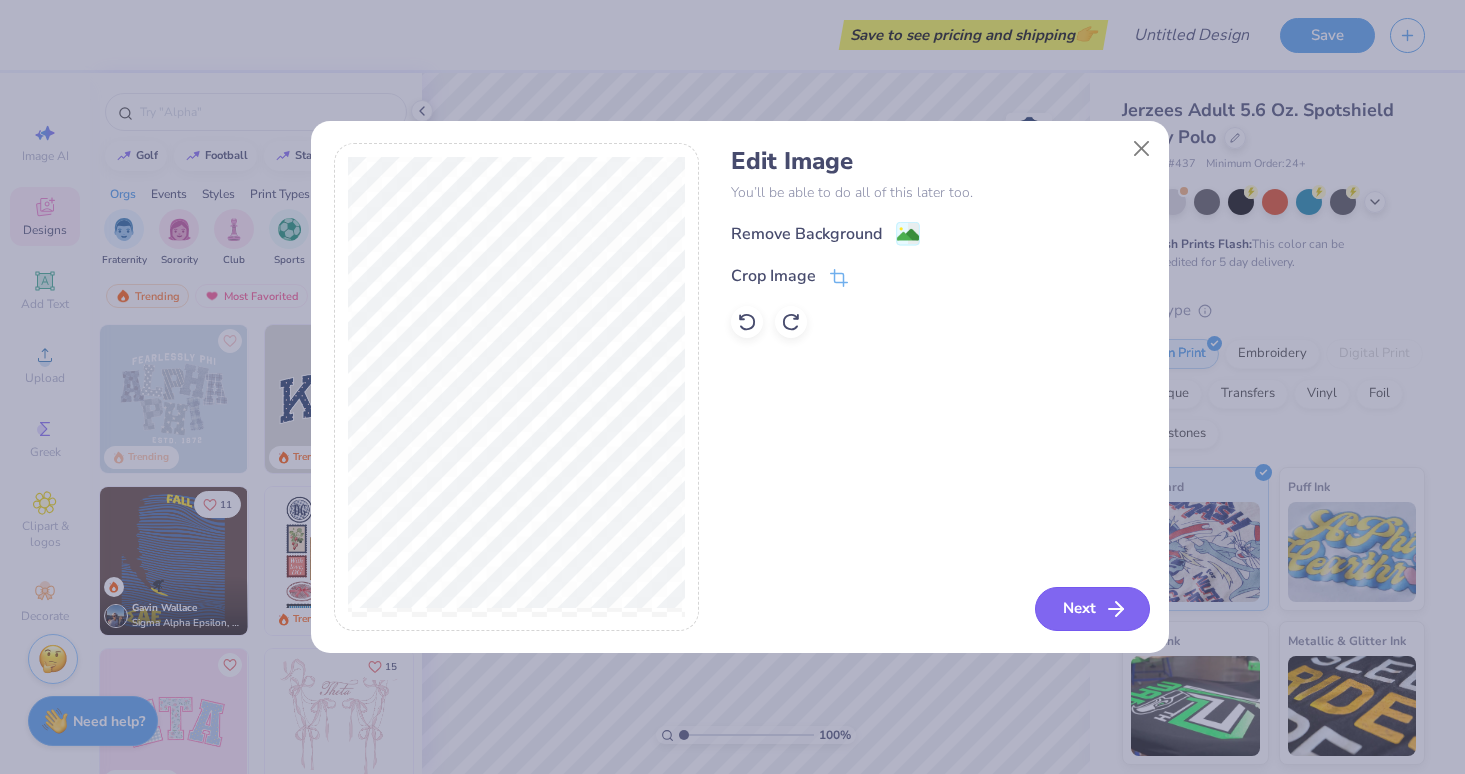 click on "Next" at bounding box center (1092, 609) 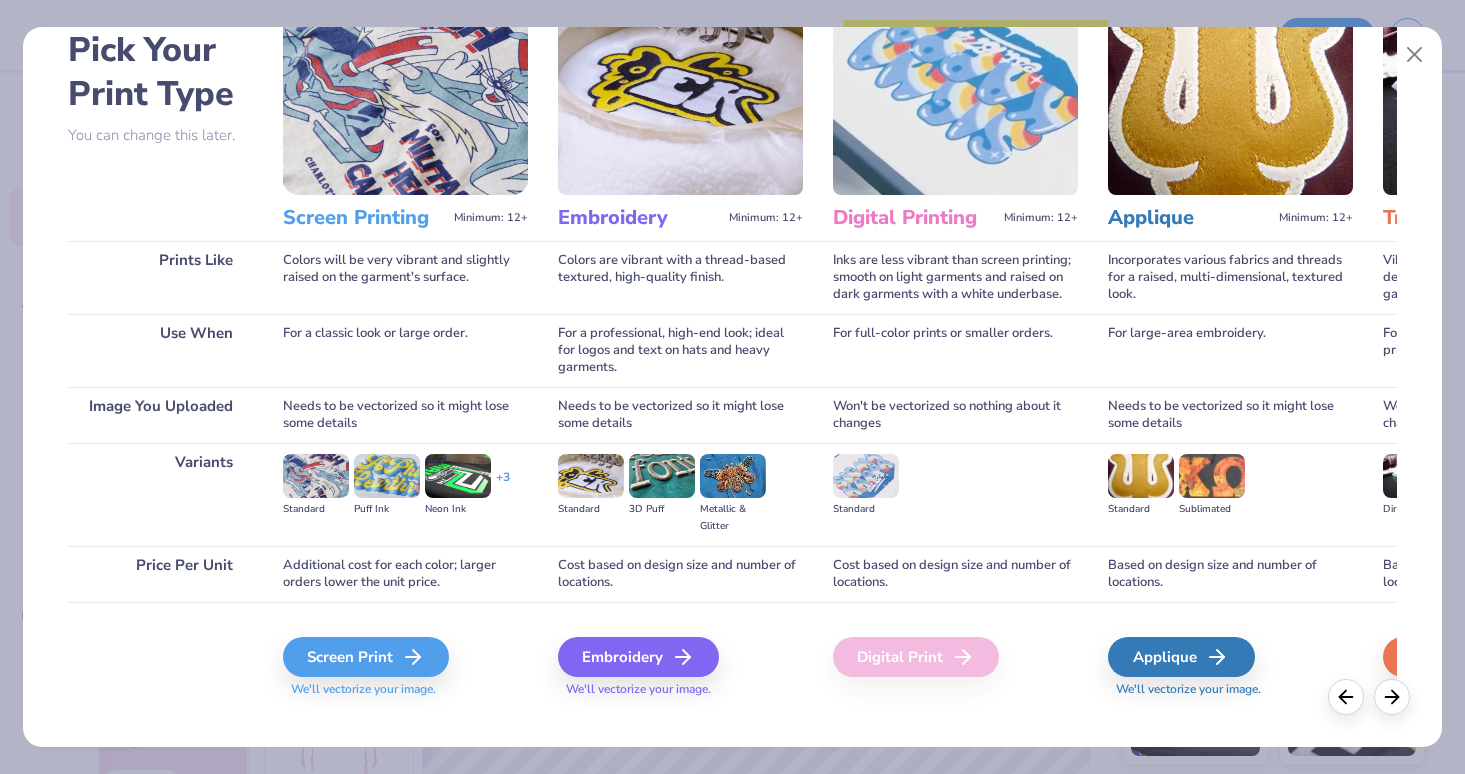 scroll, scrollTop: 123, scrollLeft: 0, axis: vertical 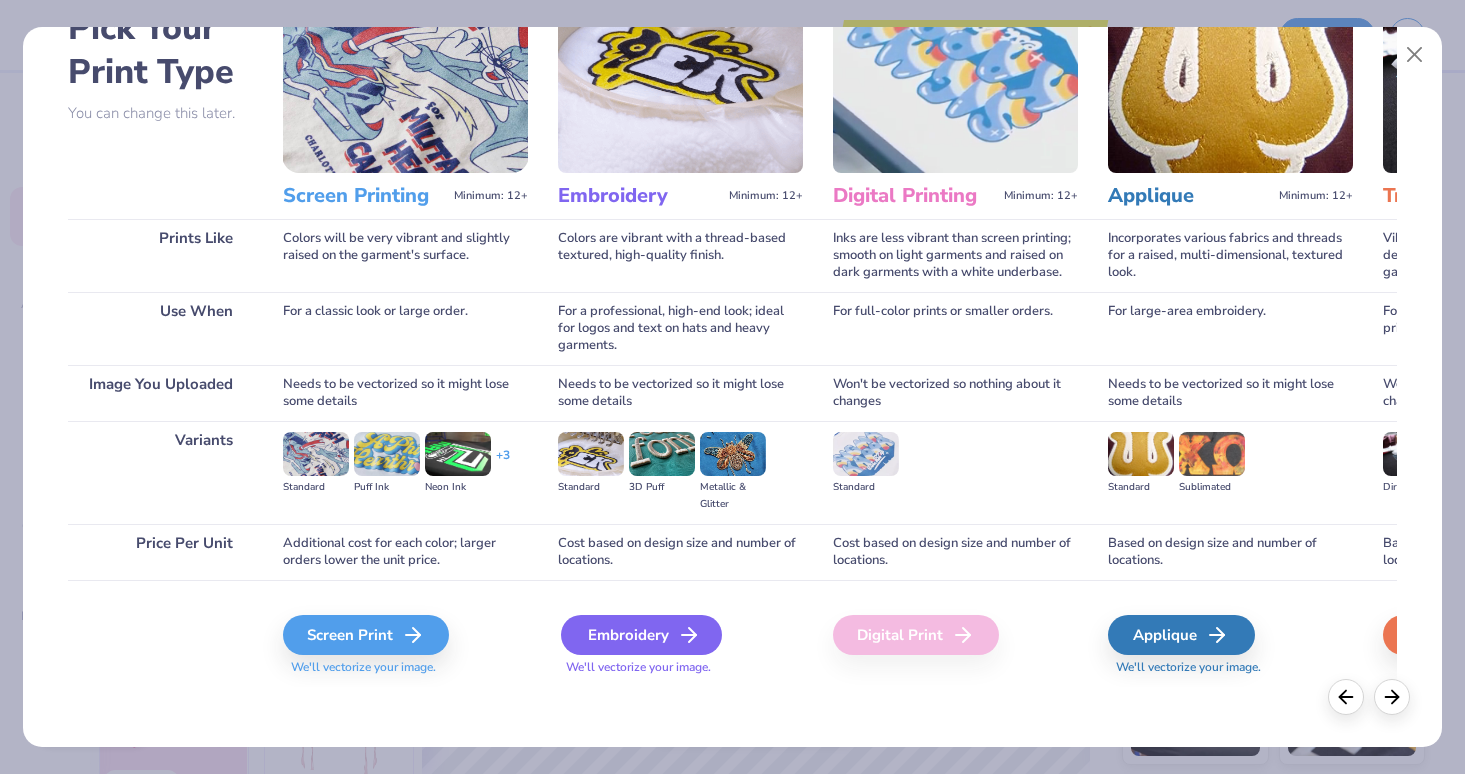 click 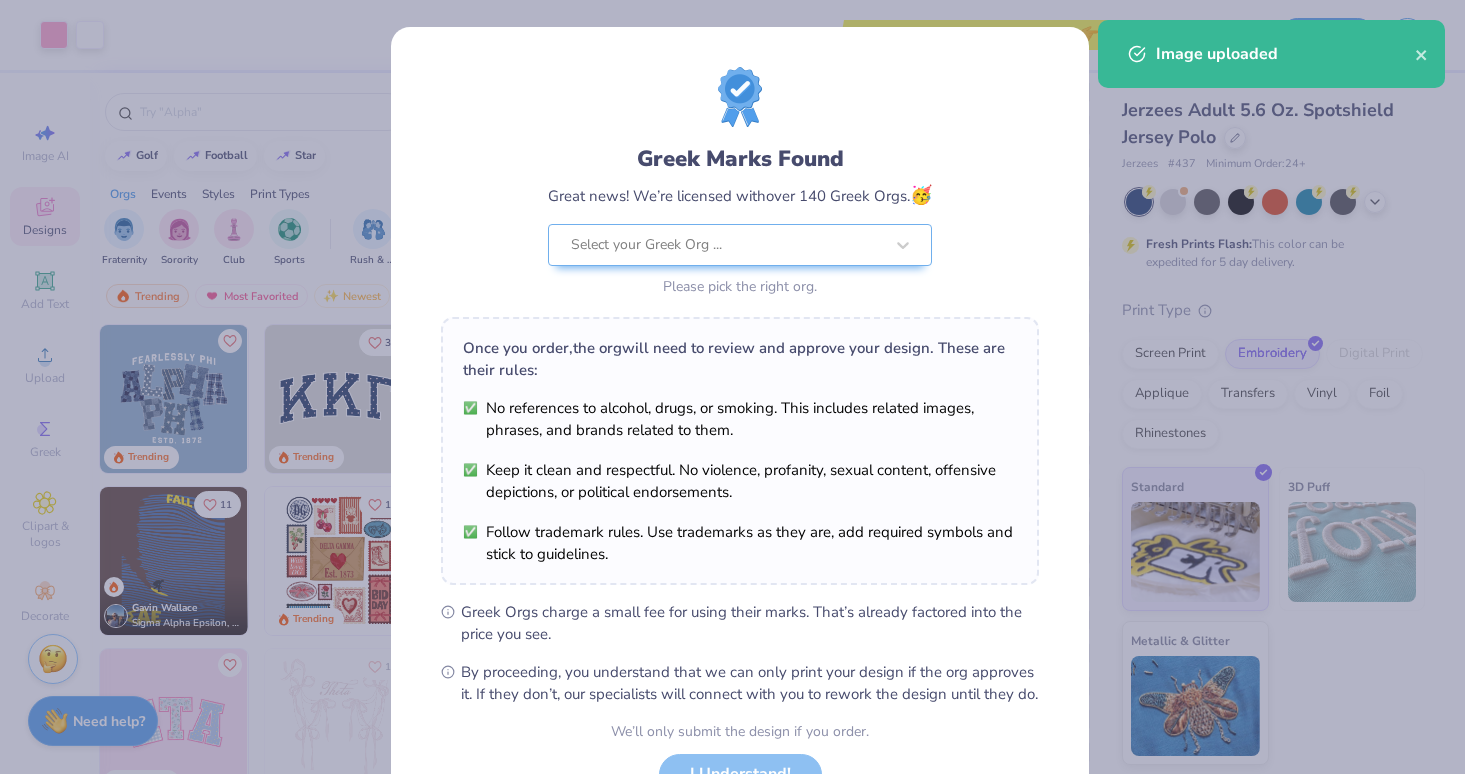 click on "Art colors Save to see pricing and shipping  👉 Design Title Save Image AI Designs Add Text Upload Greek Clipart & logos Decorate golf football star Orgs Events Styles Print Types Fraternity Sorority Club Sports Rush & Bid Game Day Parent's Weekend PR & General Big Little Reveal Philanthropy Date Parties & Socials Retreat Spring Break Holidays Greek Week Formal & Semi Graduation Founder’s Day Classic Minimalist Varsity Y2K Typography Handdrawn Cartoons Grunge 80s & 90s 60s & 70s Embroidery Screen Print Patches Vinyl Digital Print Applique Transfers Trending Most Favorited Newest Trending 33 Trending 11 [FIRST] [LAST] Sigma Alpha Epsilon, [INSTITUTION_NAME] 14 Trending Trending 15 Trending 18 Trending 19 Trending 17 Trending Trending 100  % Back W 12.00 12.00 " H 4.70 4.70 " Y 11.90 11.90 " Center Middle Top Bottom Jerzees Adult 5.6 Oz. Spotshield Jersey Polo Jerzees # 437 Minimum Order:  24 +   Fresh Prints Flash:  This color can be expedited for 5 day delivery. Applique" at bounding box center (732, 387) 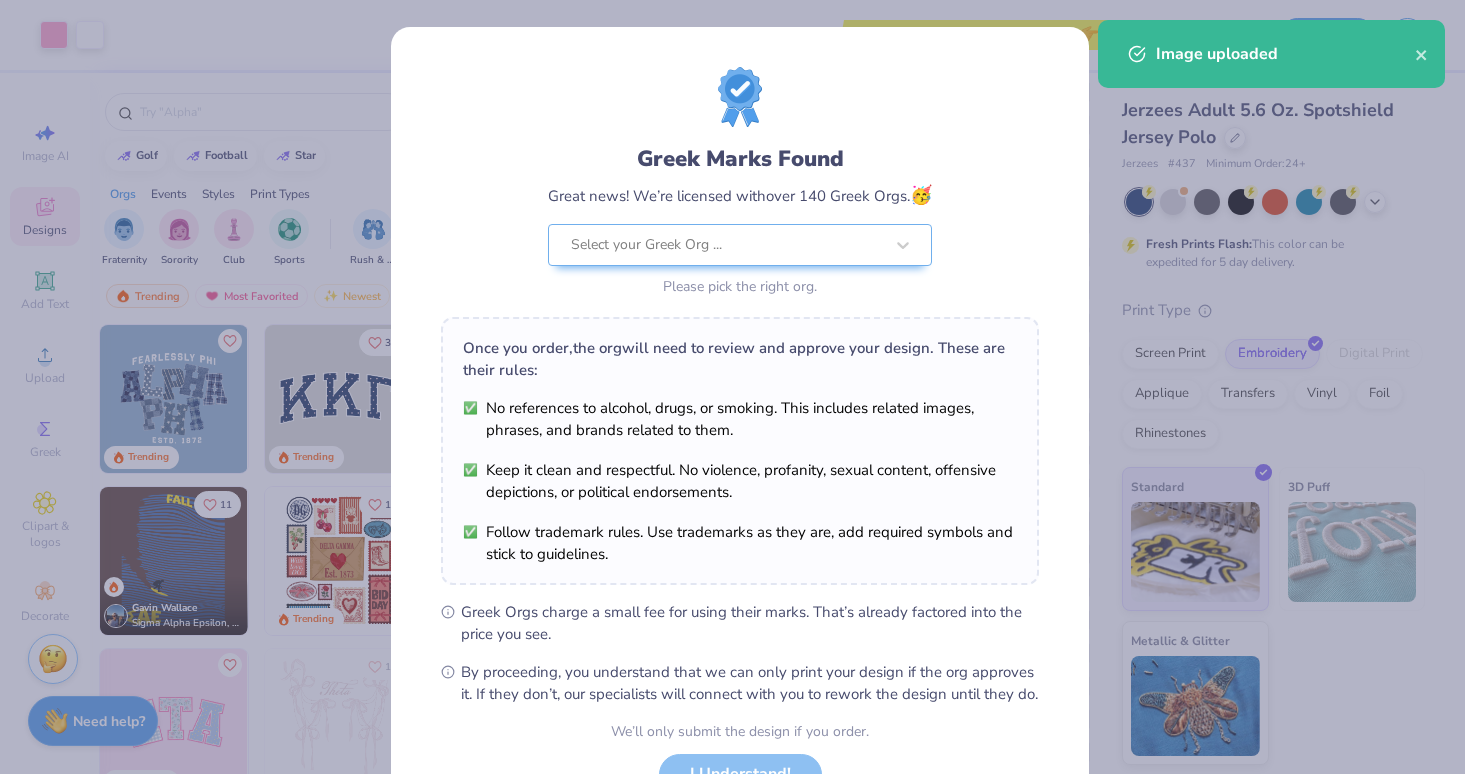 type on "7.85" 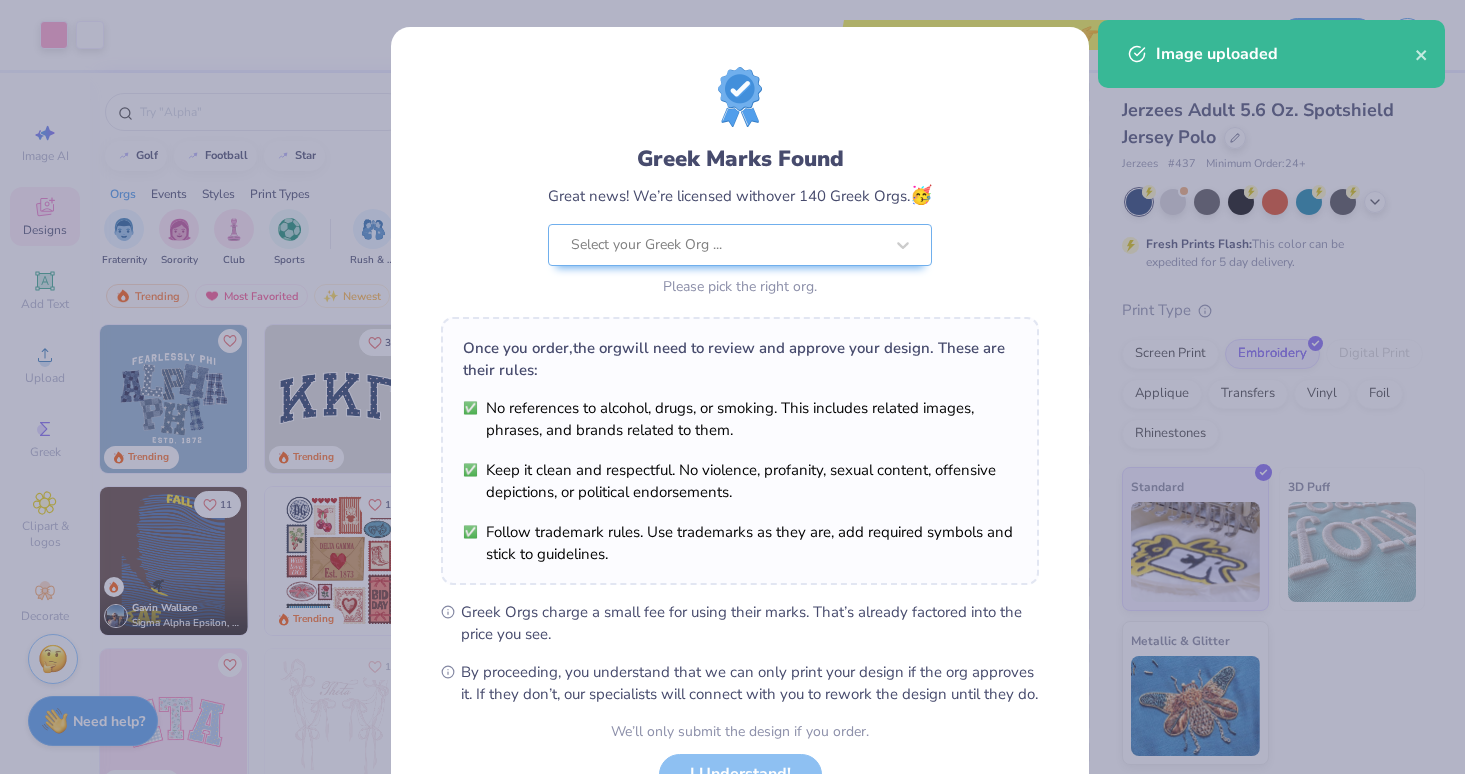 type on "3.08" 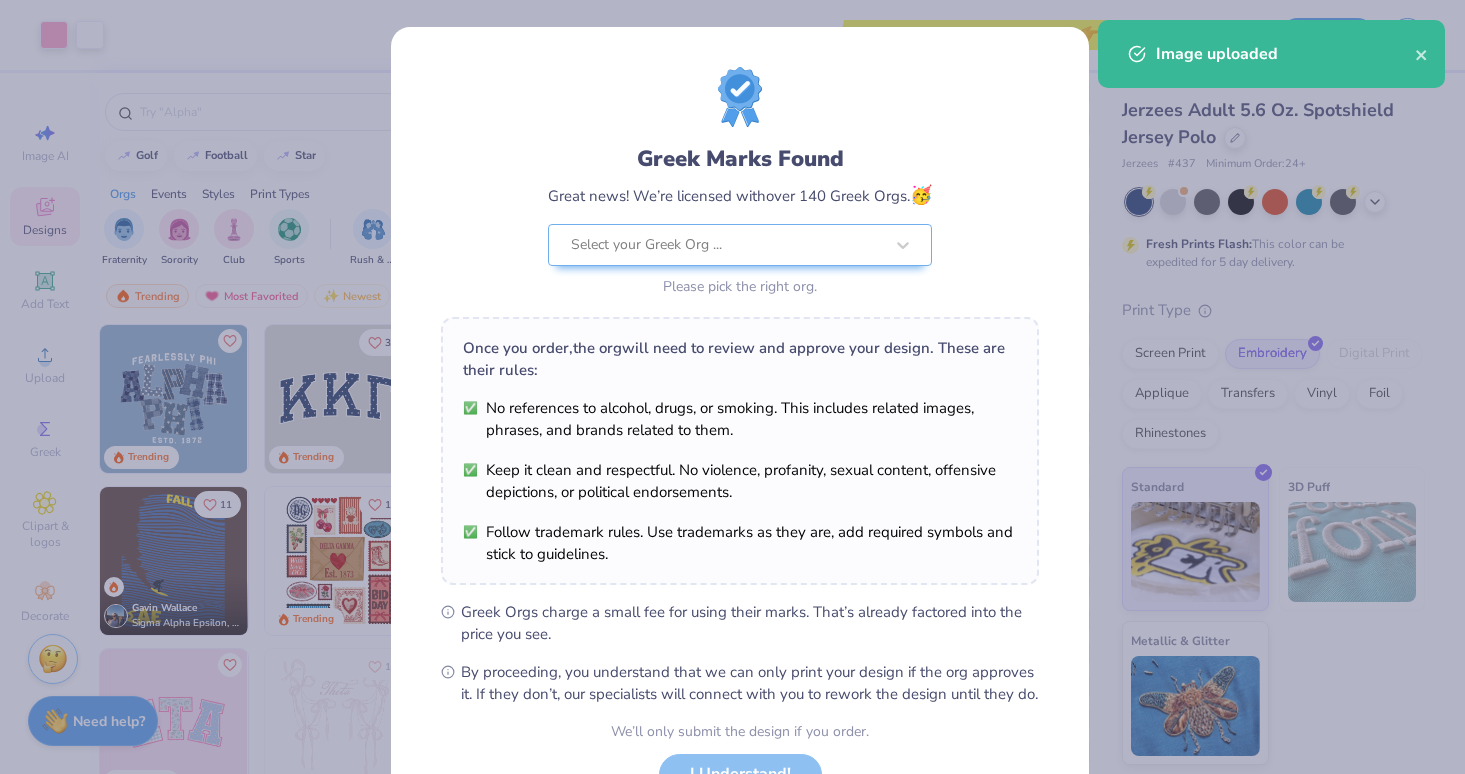 scroll, scrollTop: 162, scrollLeft: 0, axis: vertical 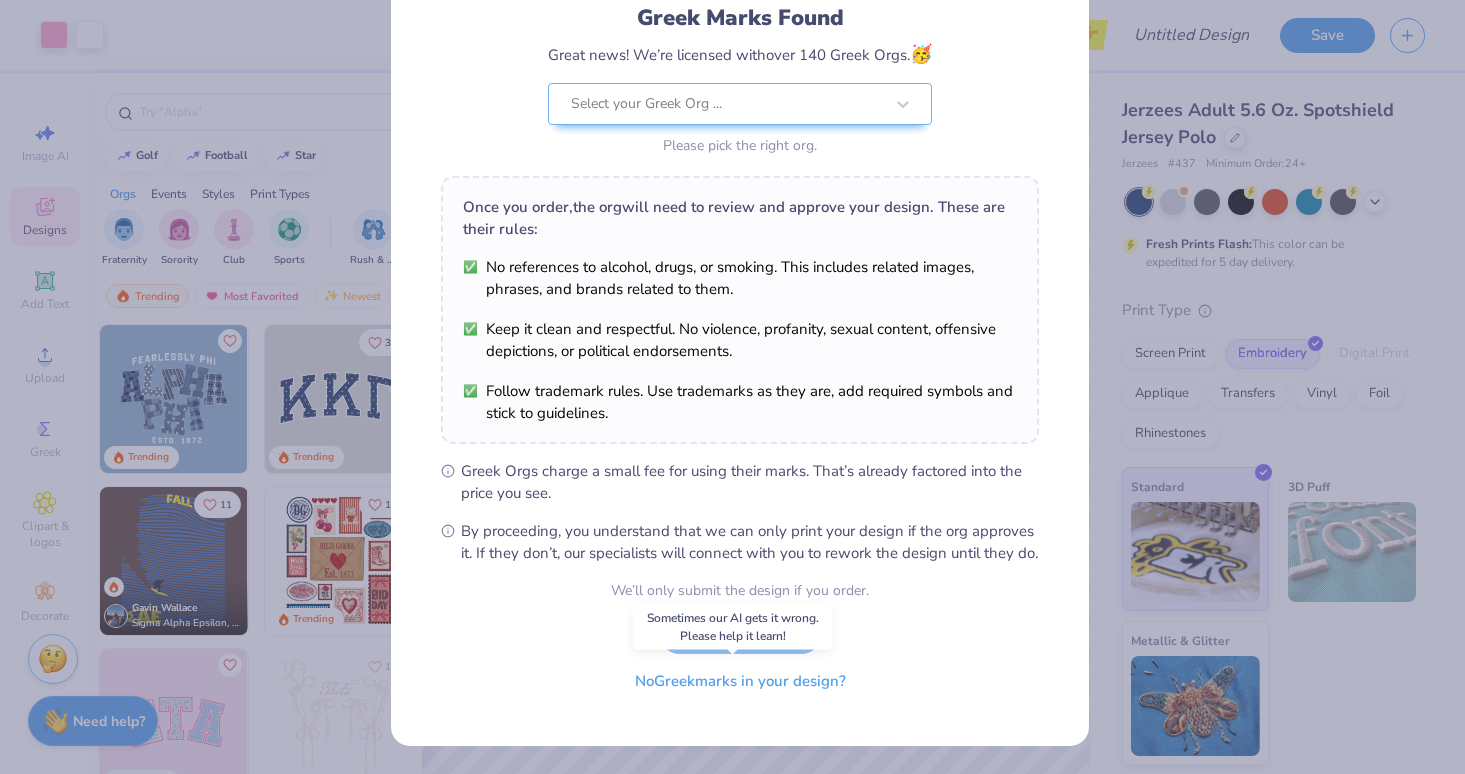 click on "No  Greek  marks in your design?" at bounding box center (740, 681) 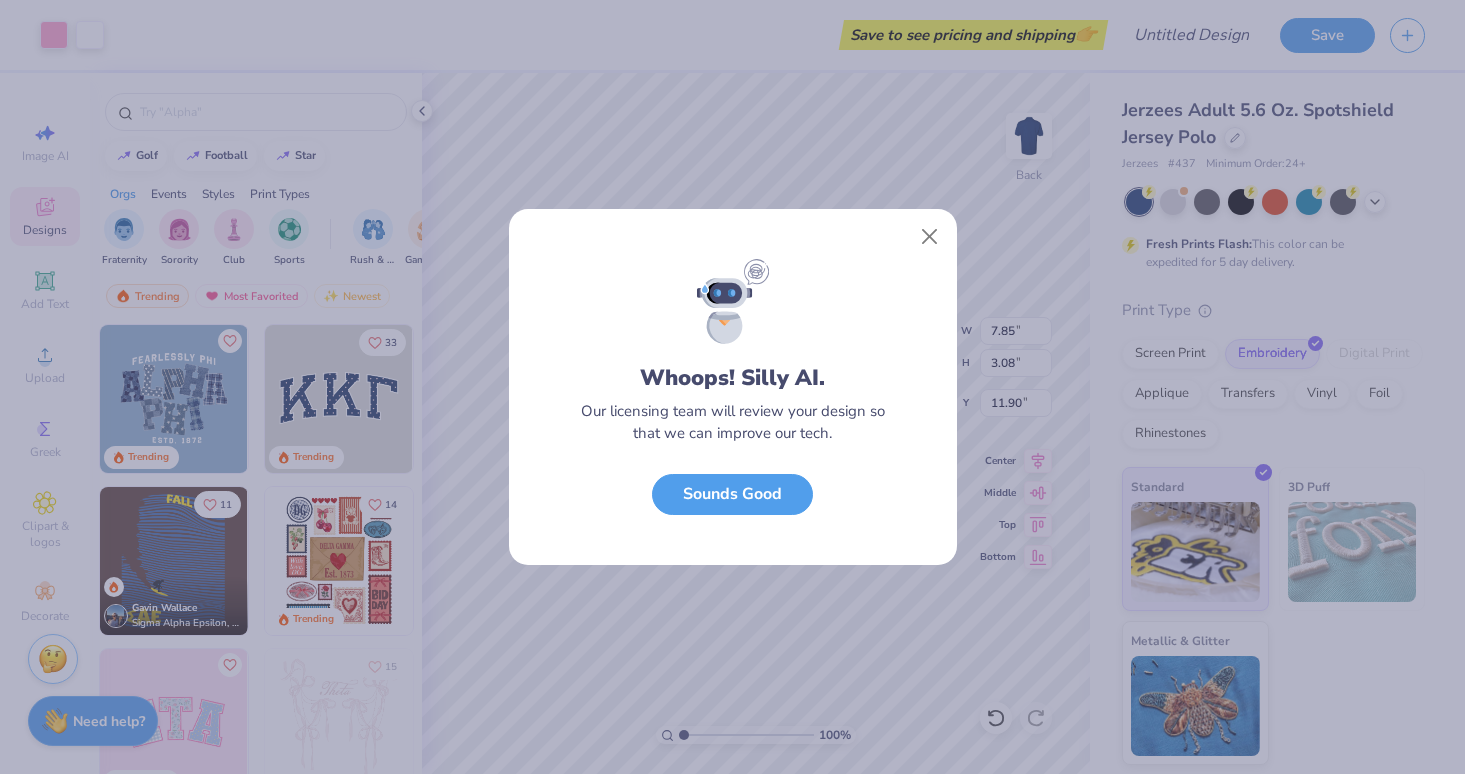 scroll, scrollTop: 0, scrollLeft: 0, axis: both 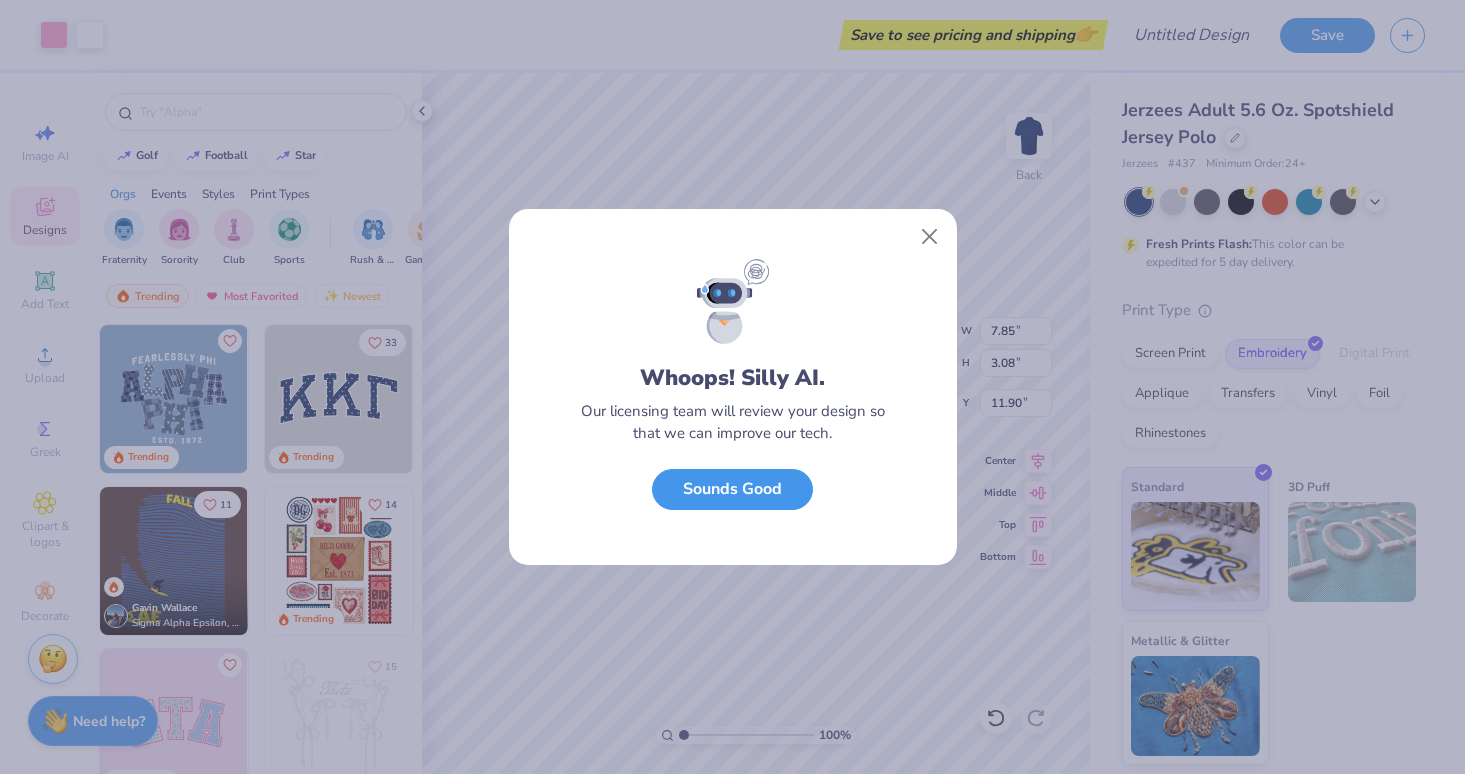 click on "Sounds Good" at bounding box center [732, 489] 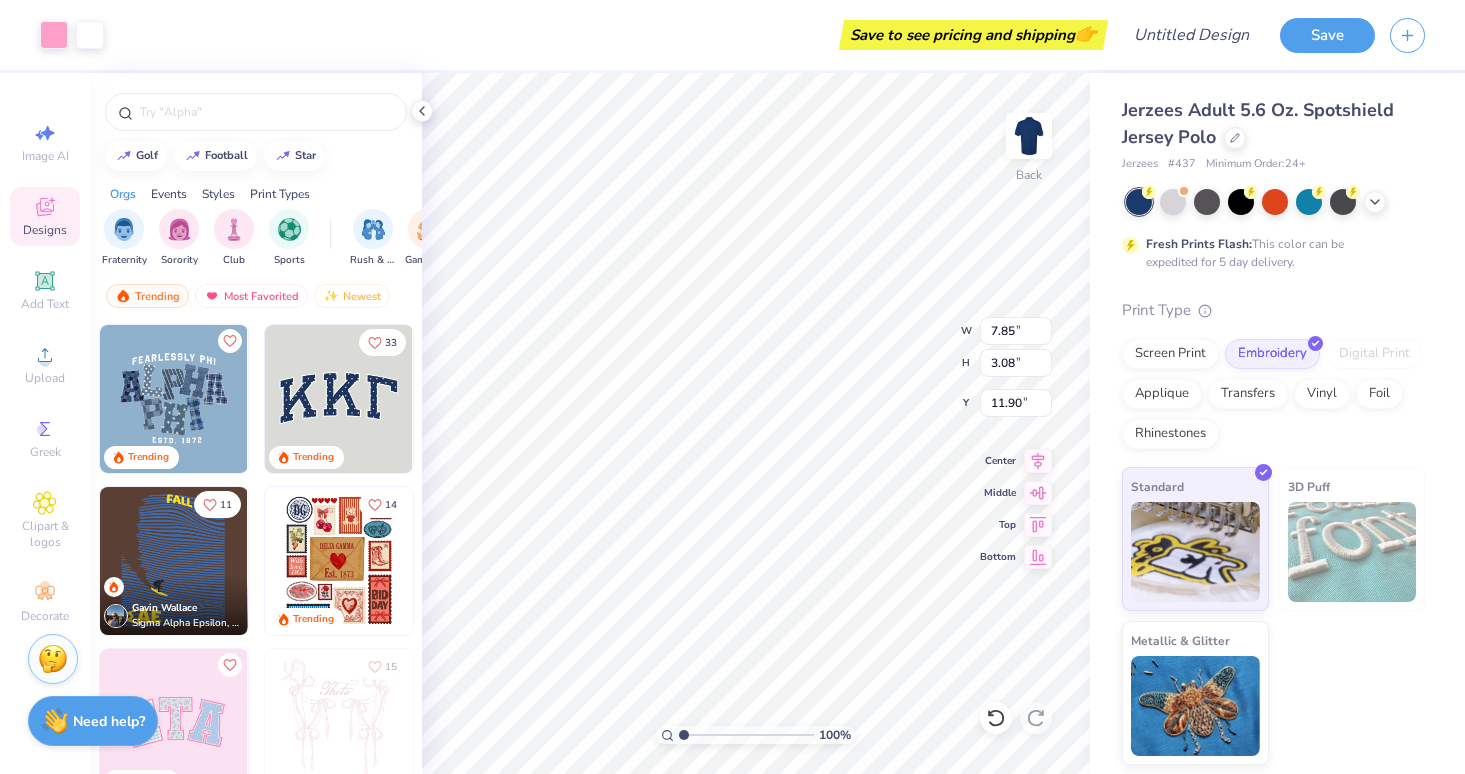 type on "3.06" 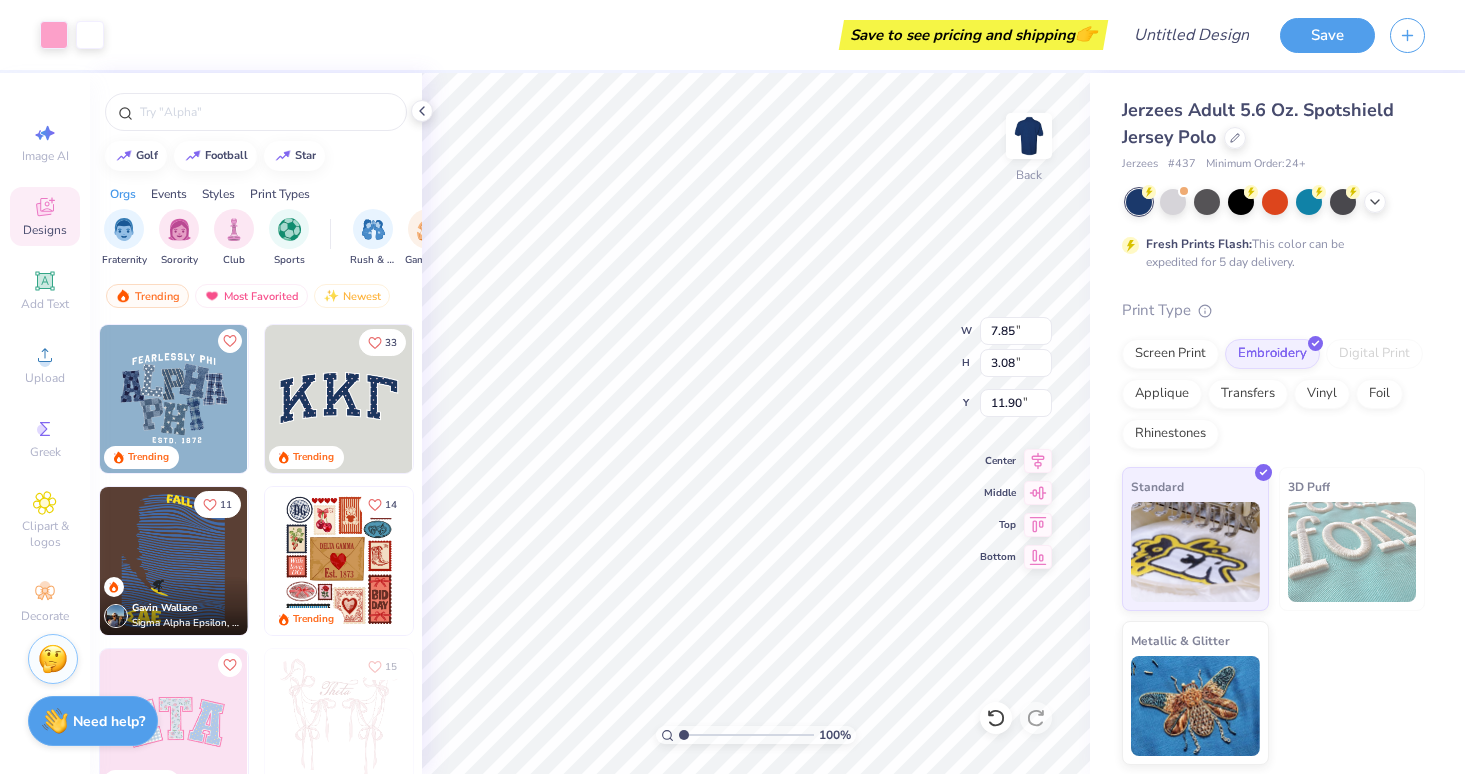 type on "1.20" 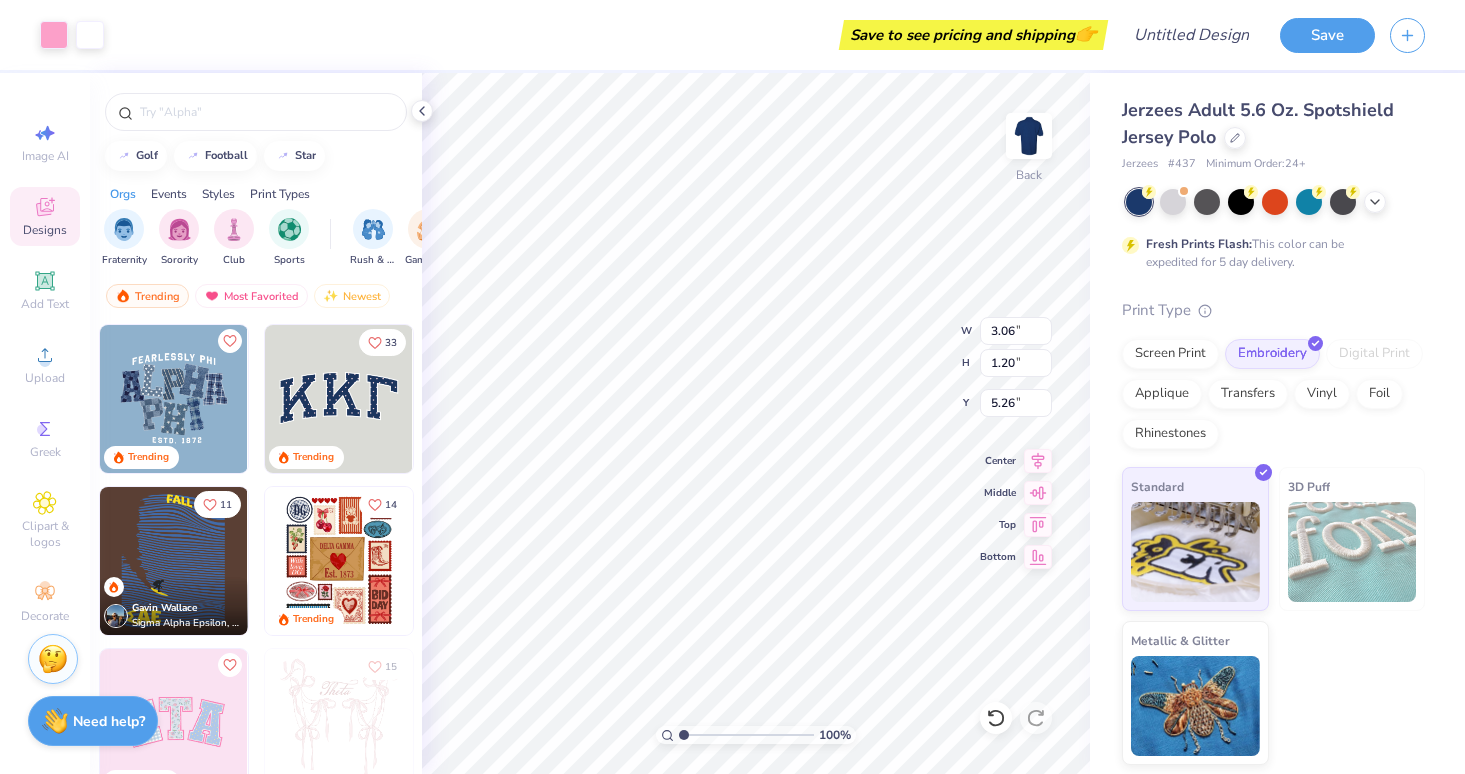 type on "5.26" 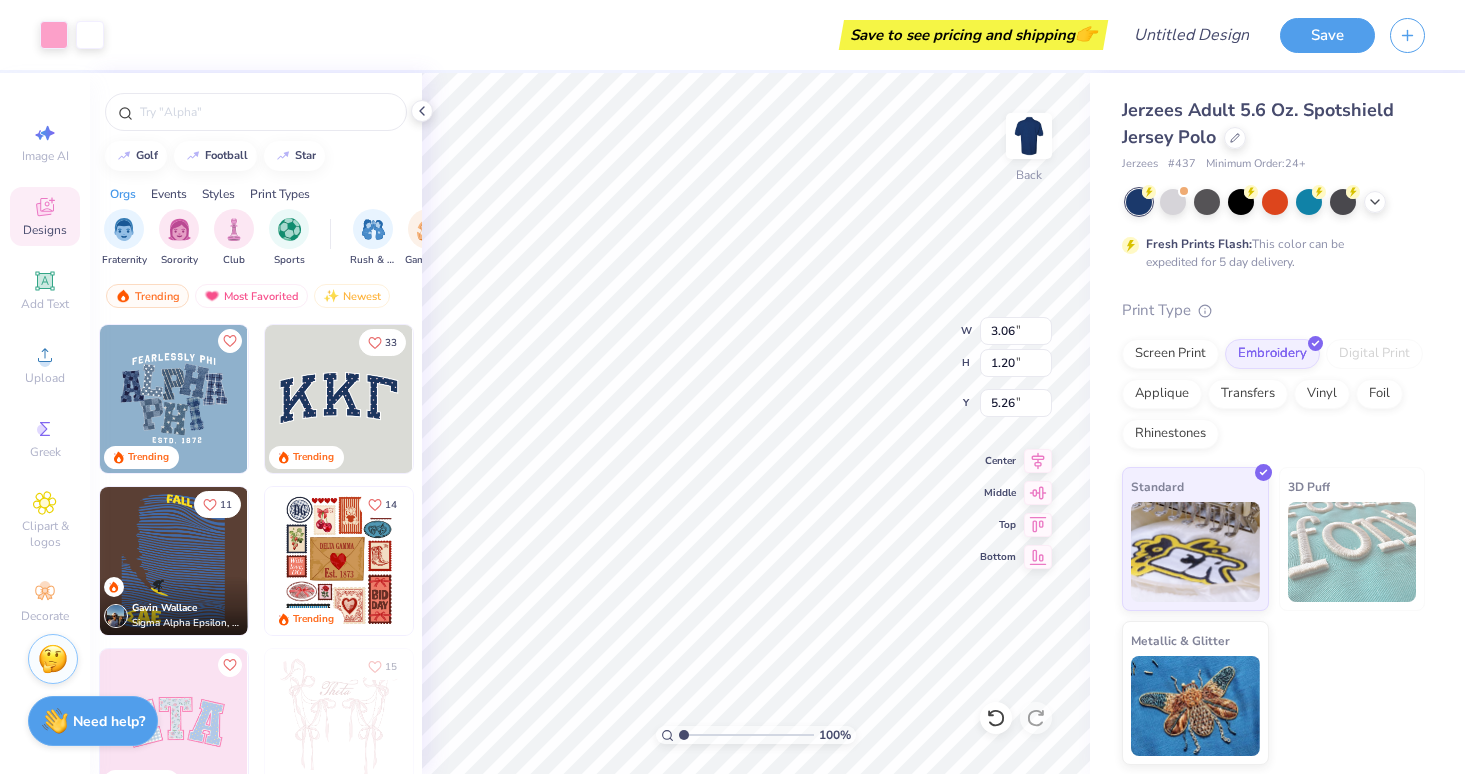 type on "3.92" 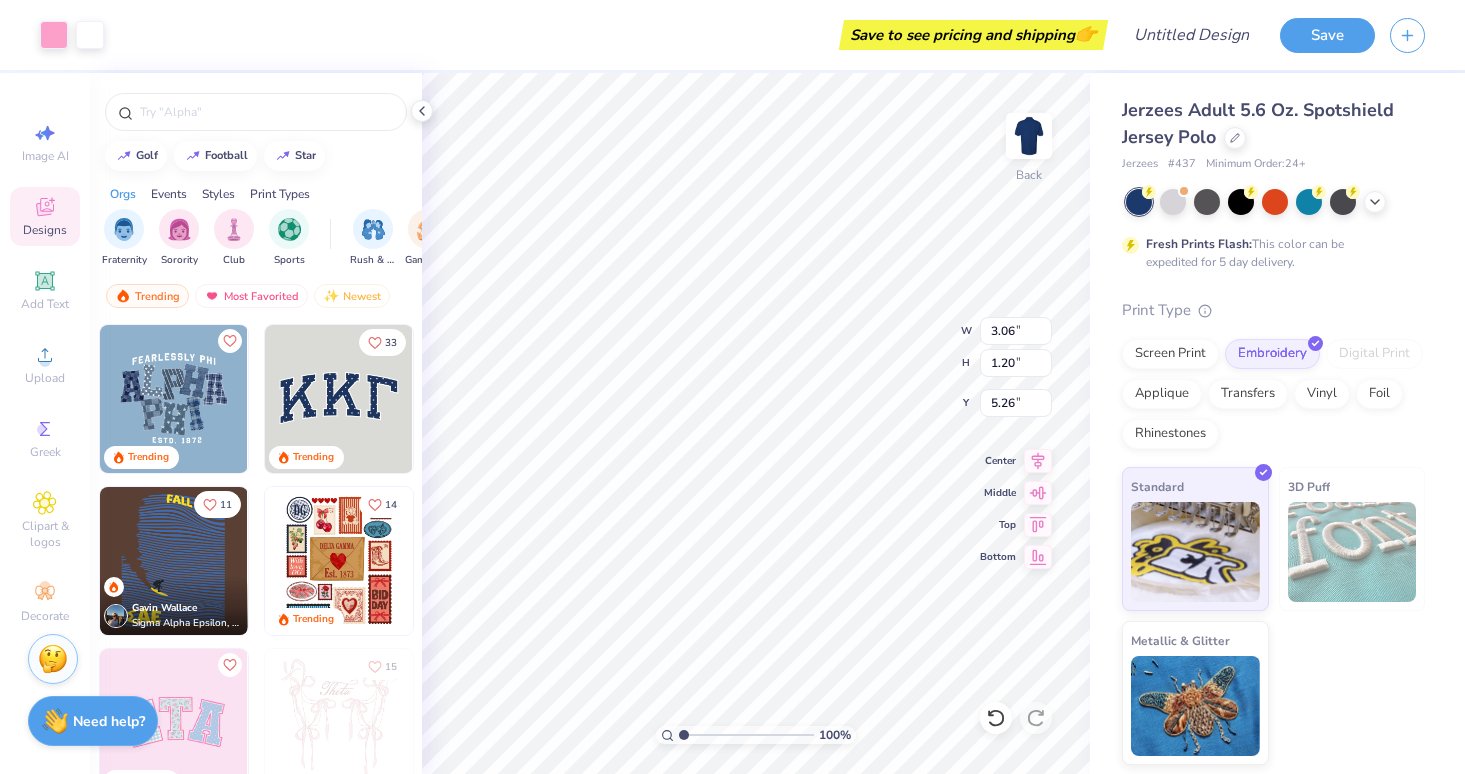 type on "1.54" 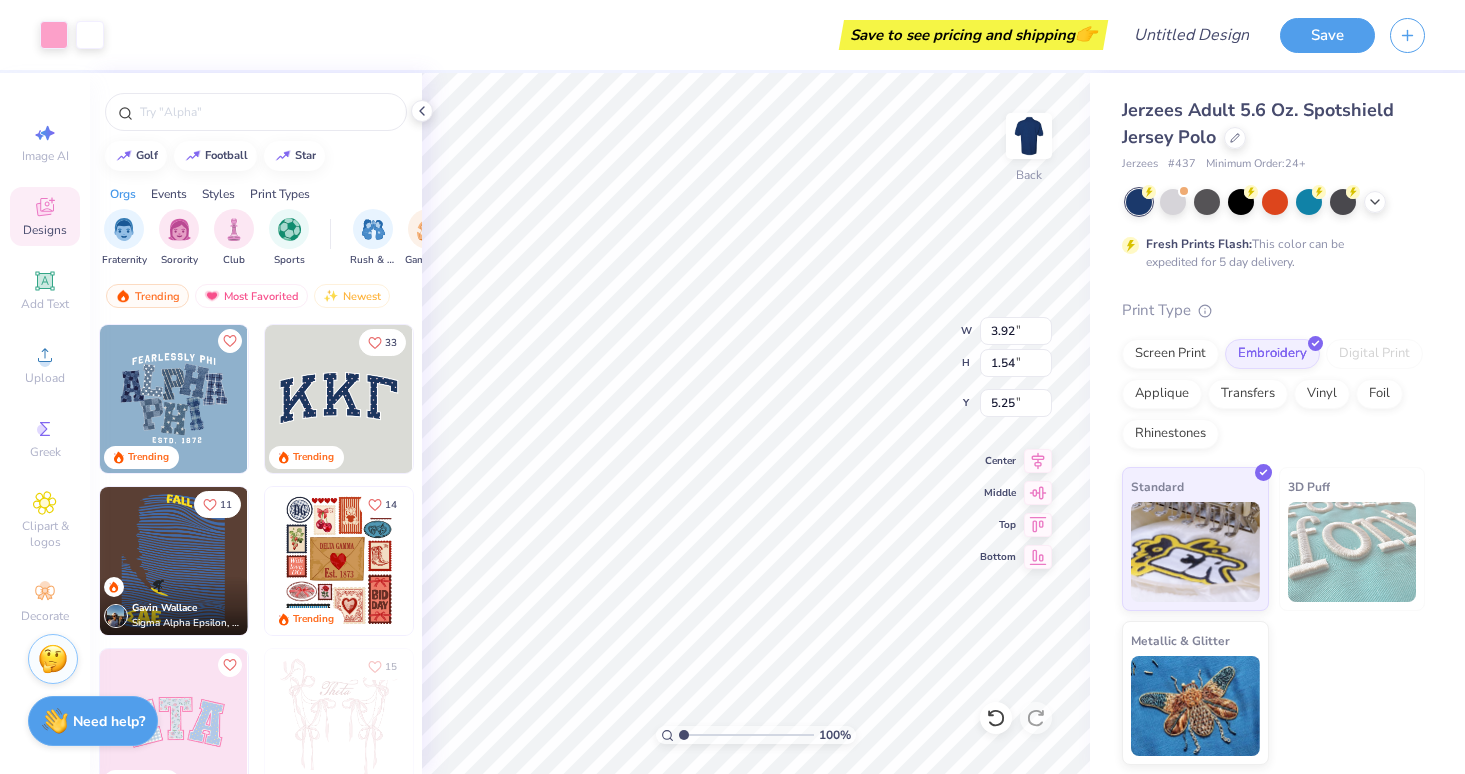 type on "3.41" 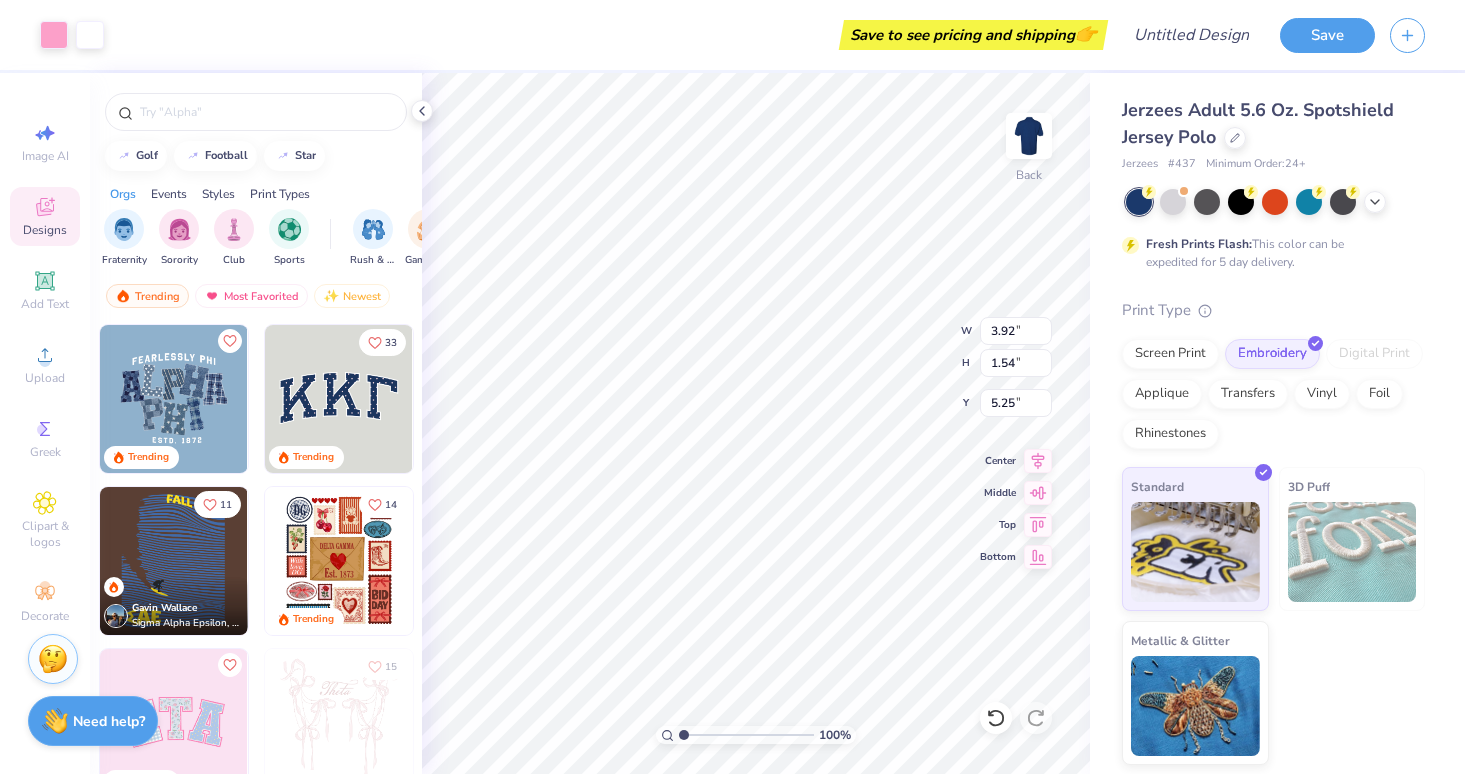 type on "1.34" 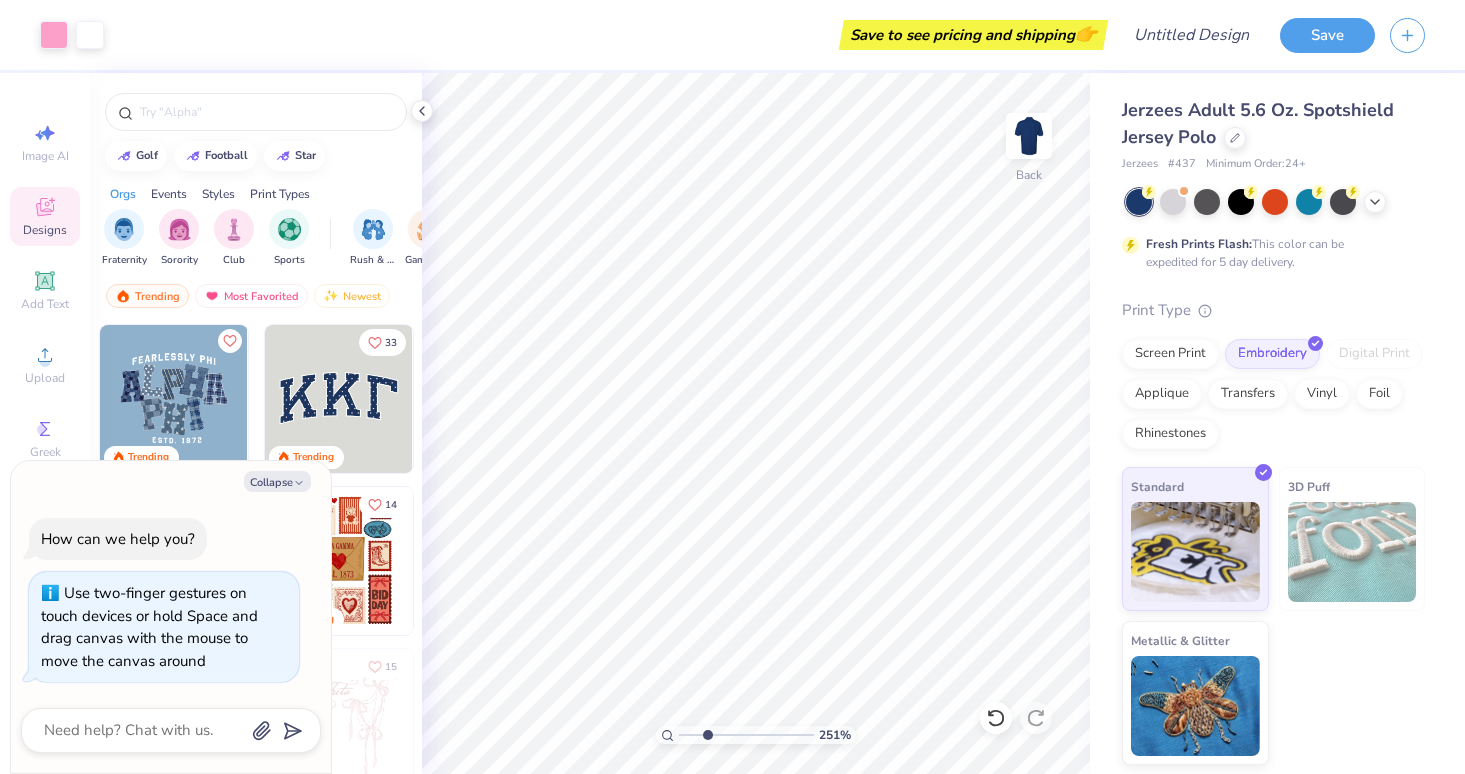 drag, startPoint x: 687, startPoint y: 736, endPoint x: 706, endPoint y: 736, distance: 19 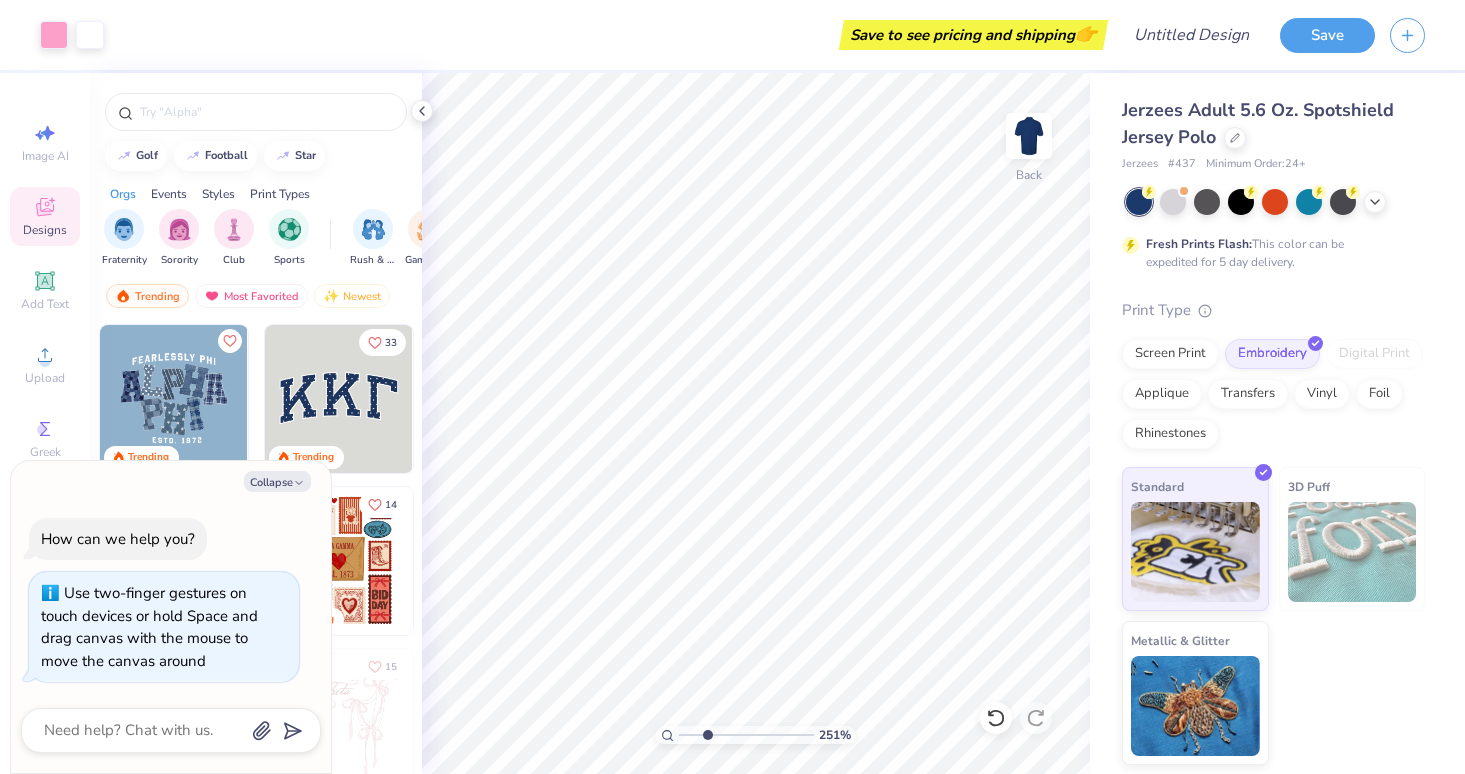 type on "2.71" 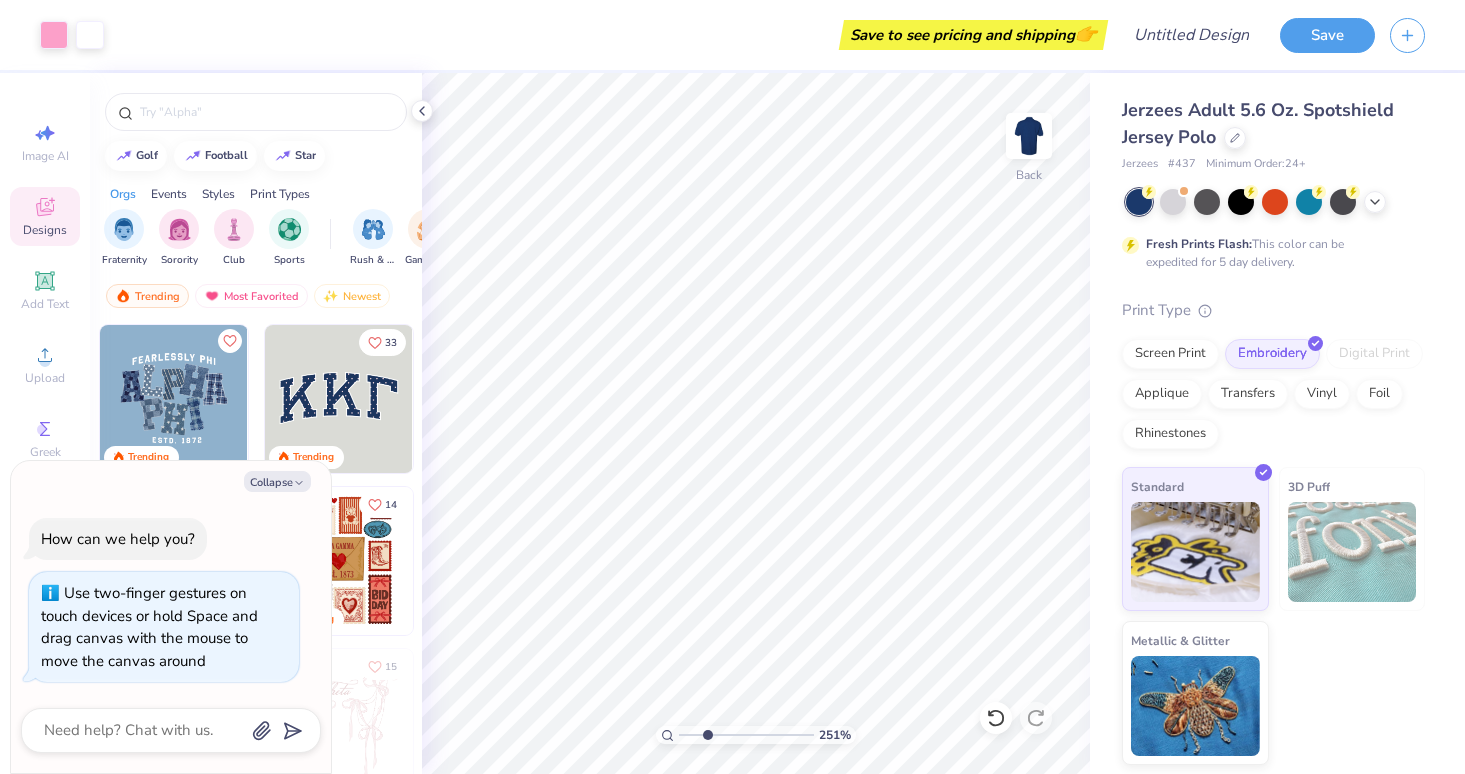 click at bounding box center (746, 735) 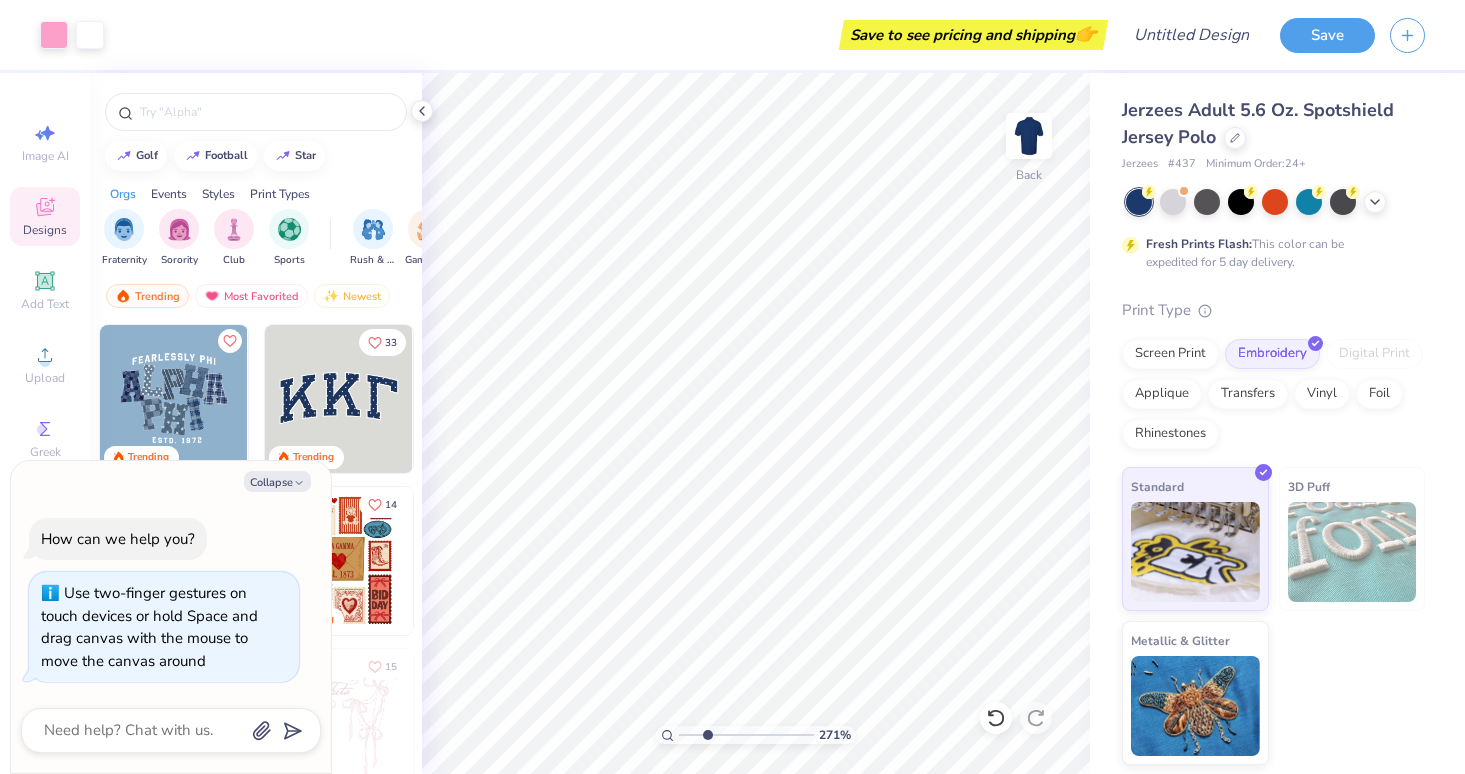 click on "271  %" at bounding box center (756, 423) 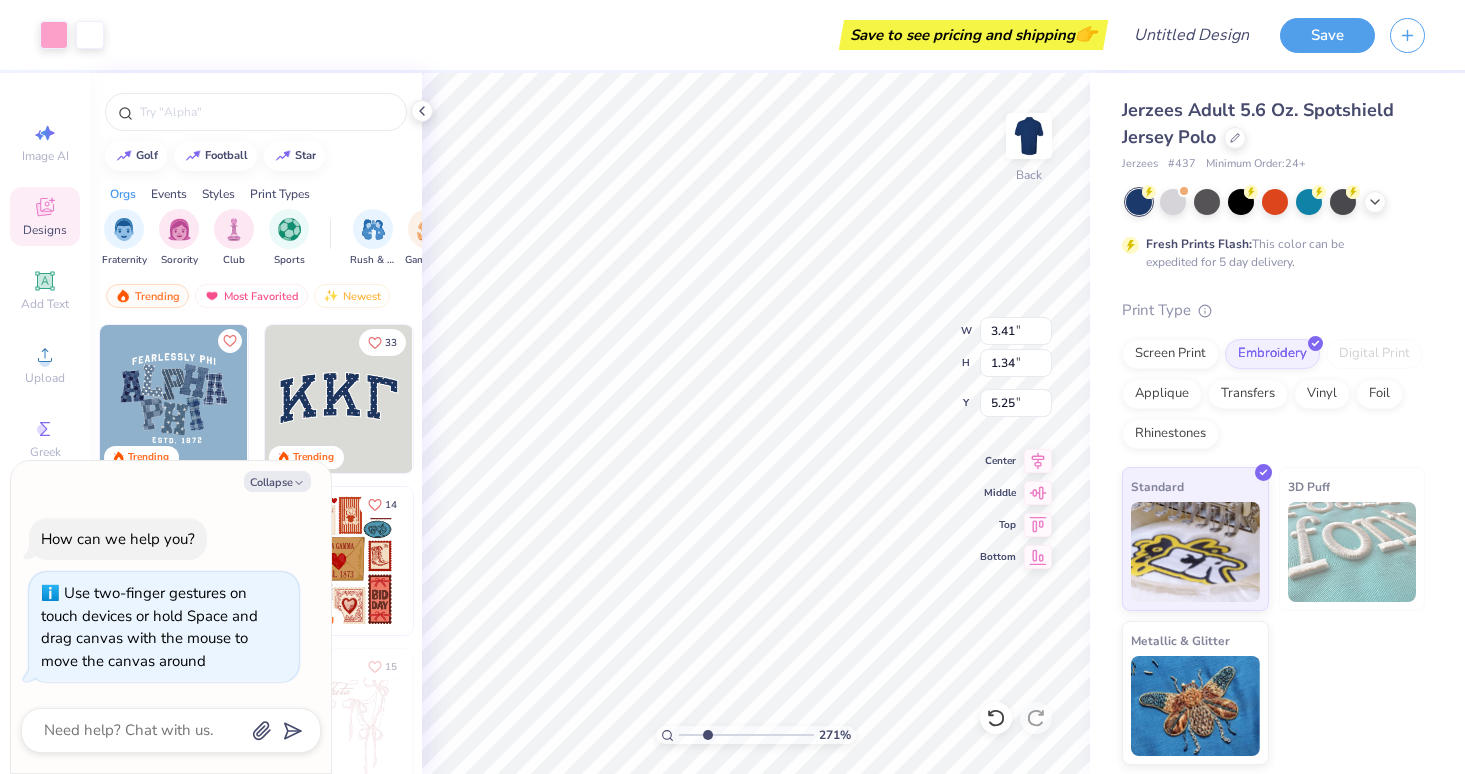 type on "x" 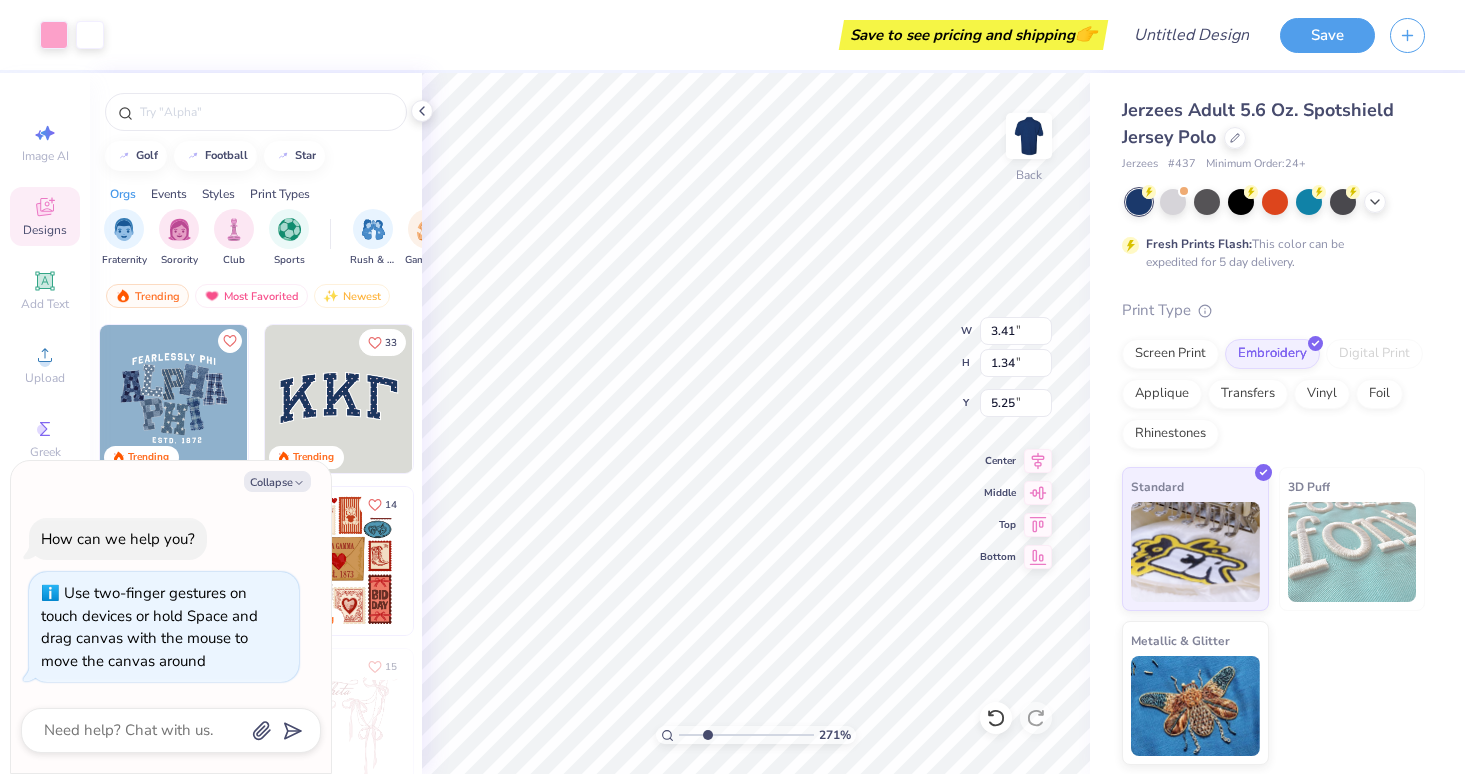 type on "5.48" 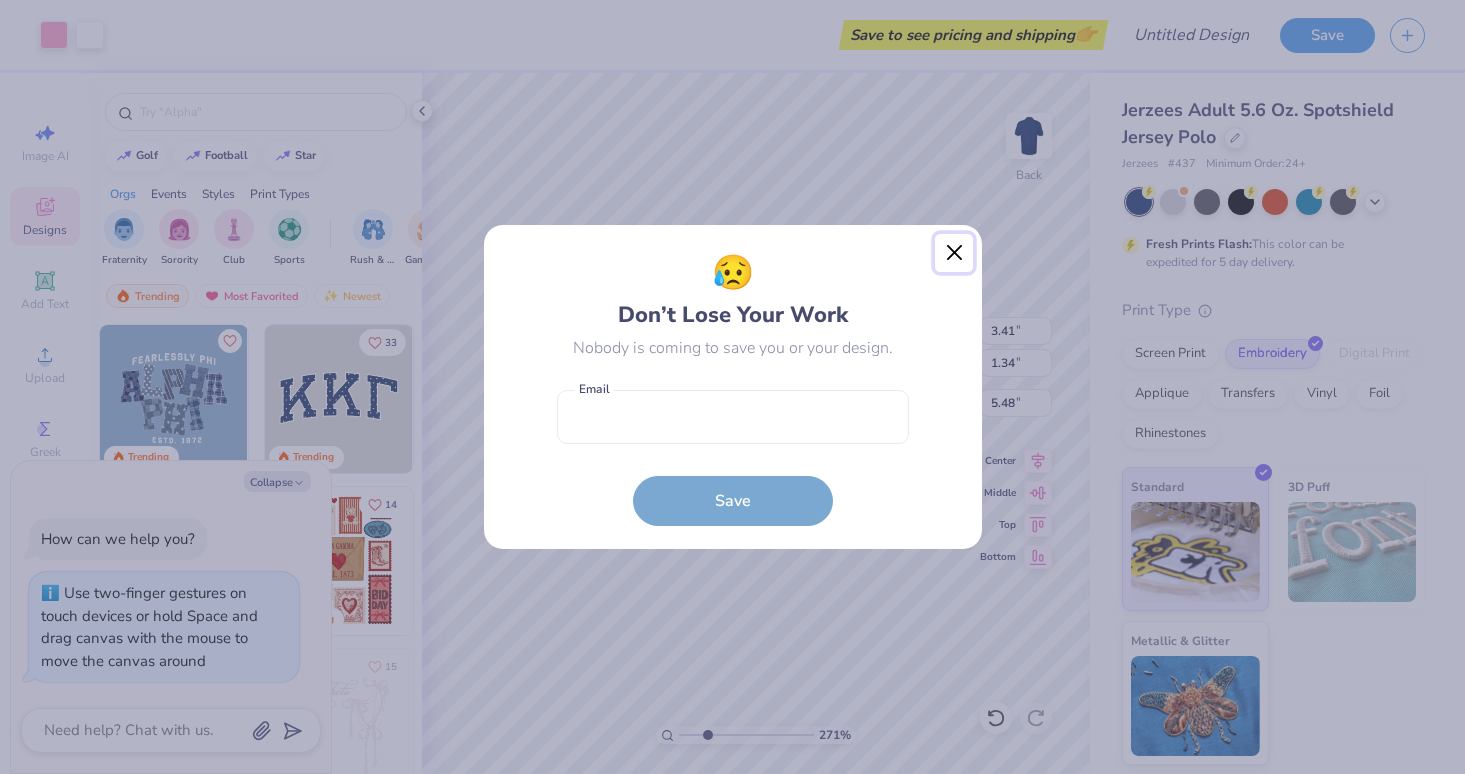 click at bounding box center (954, 253) 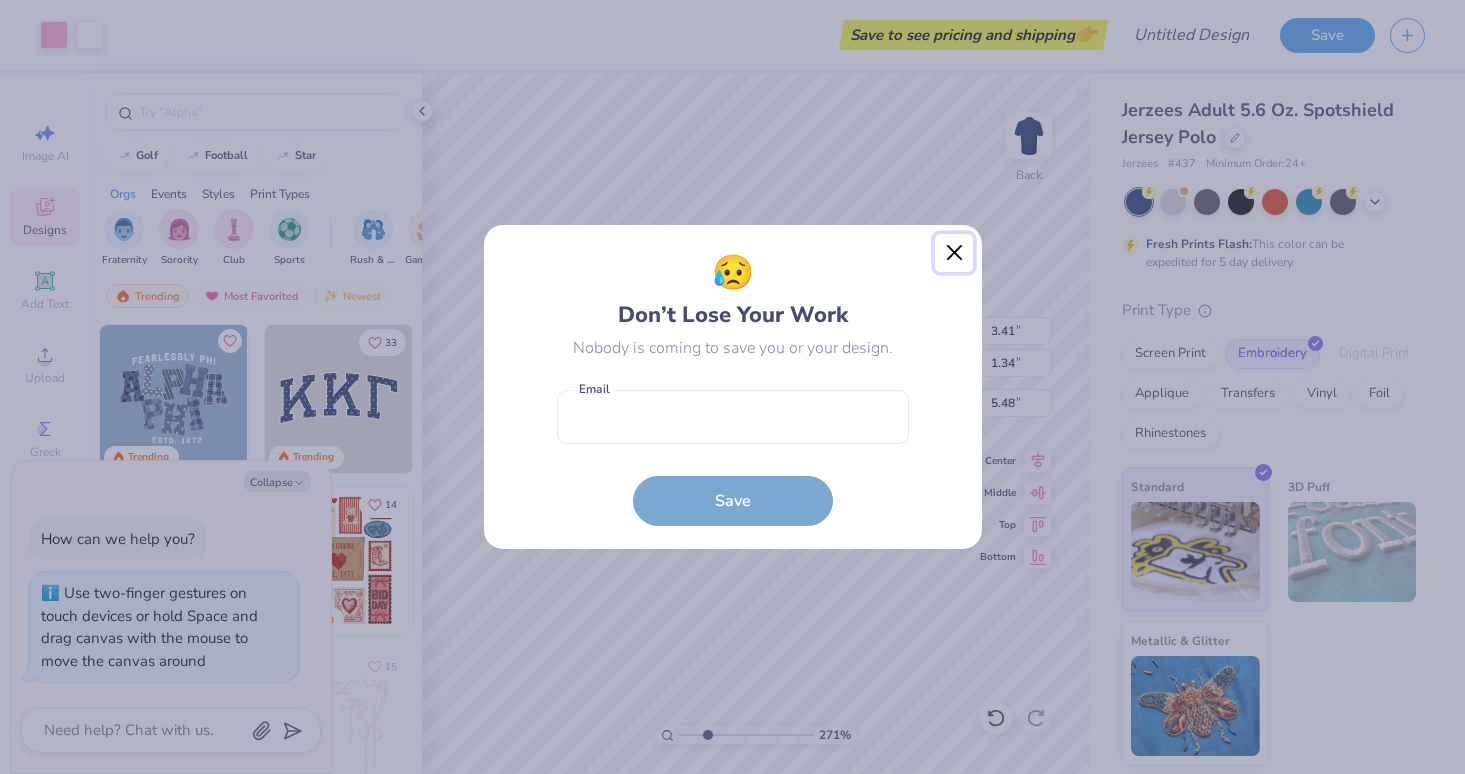 type on "x" 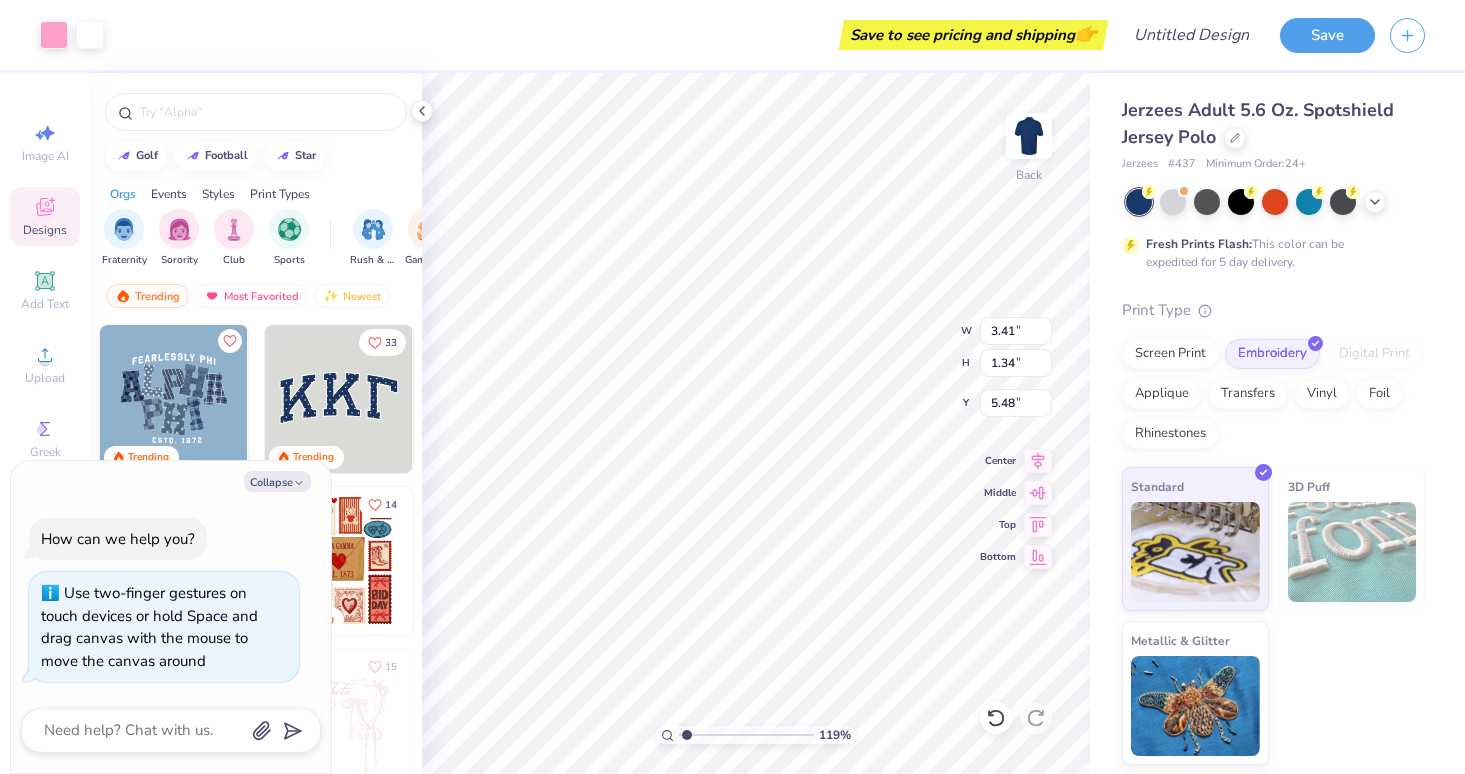drag, startPoint x: 709, startPoint y: 733, endPoint x: 686, endPoint y: 734, distance: 23.021729 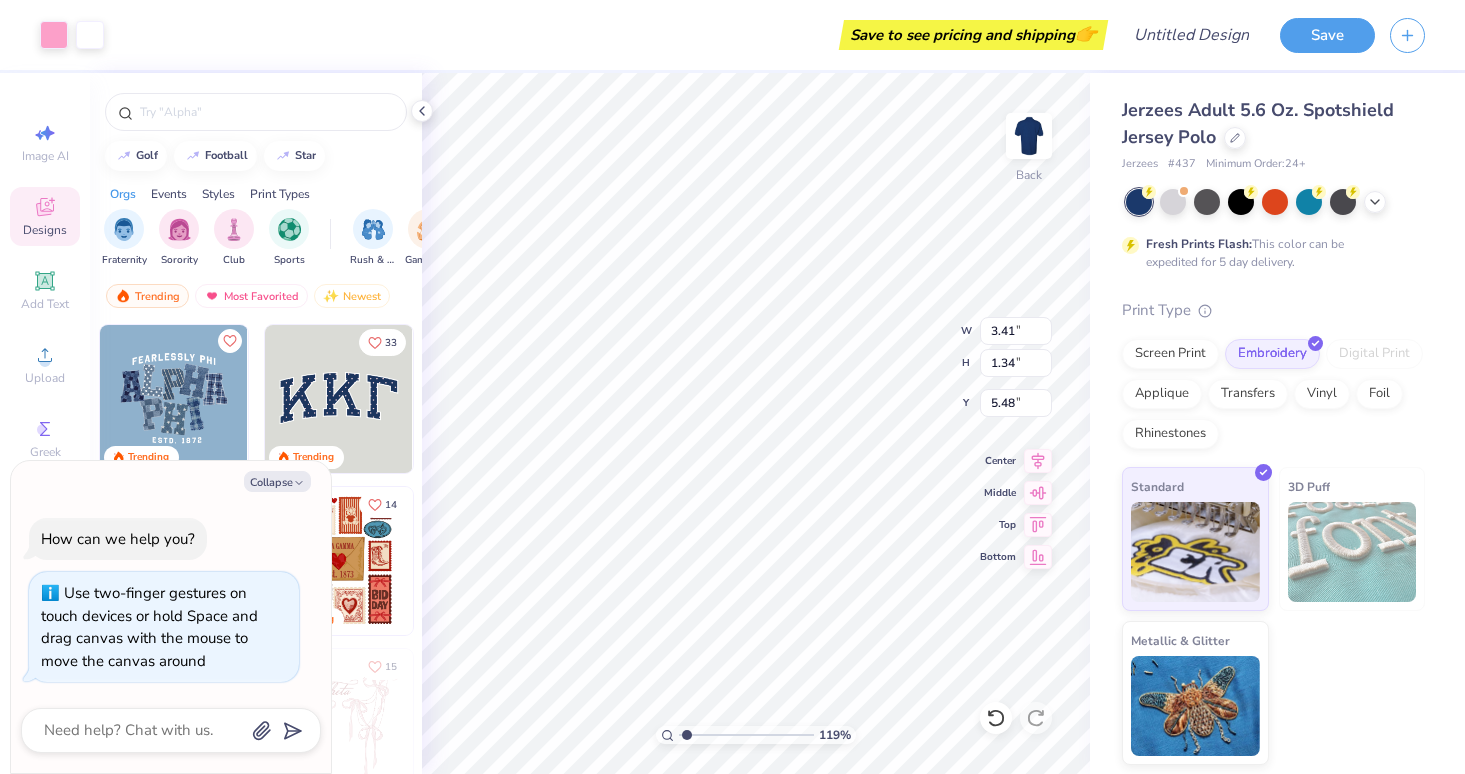 type on "1.19" 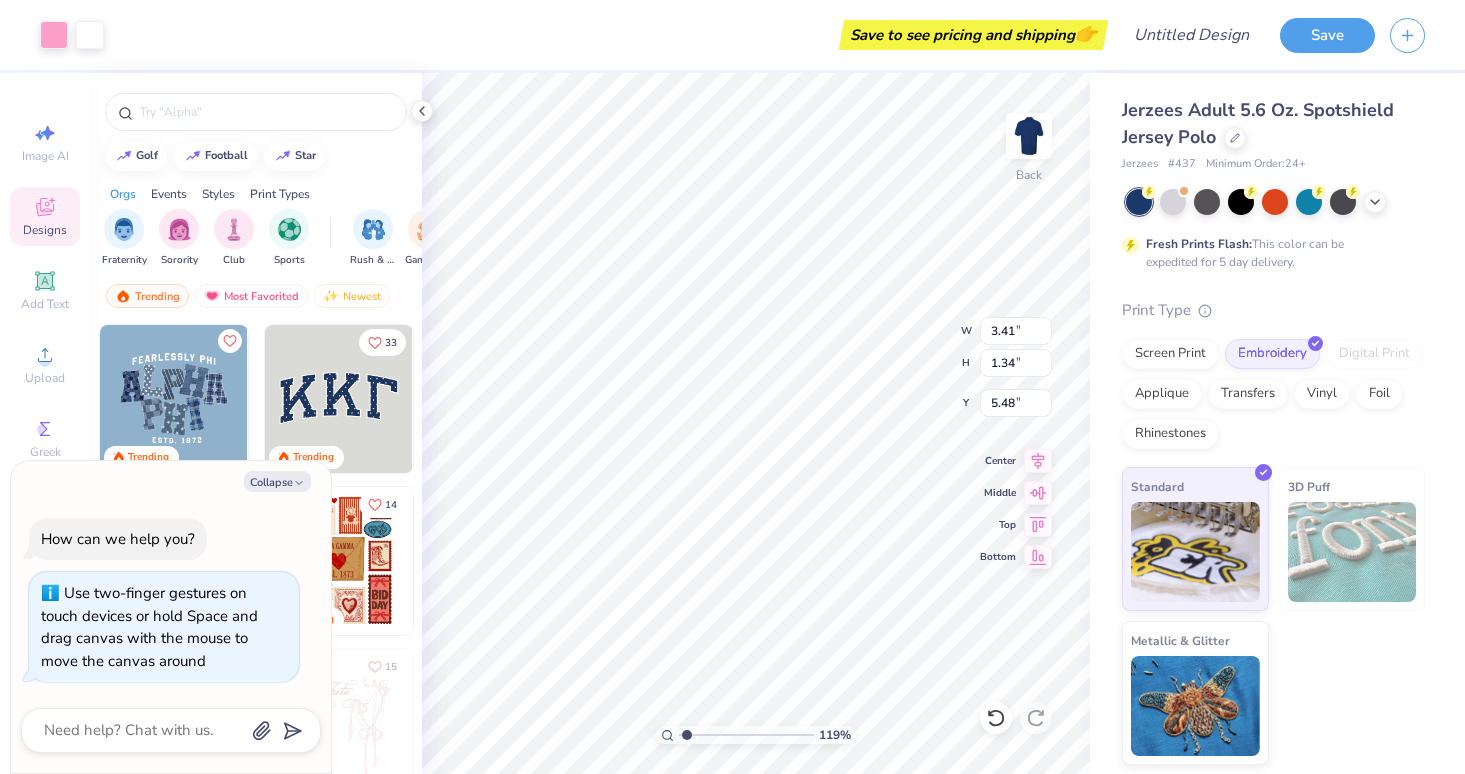 click at bounding box center (746, 735) 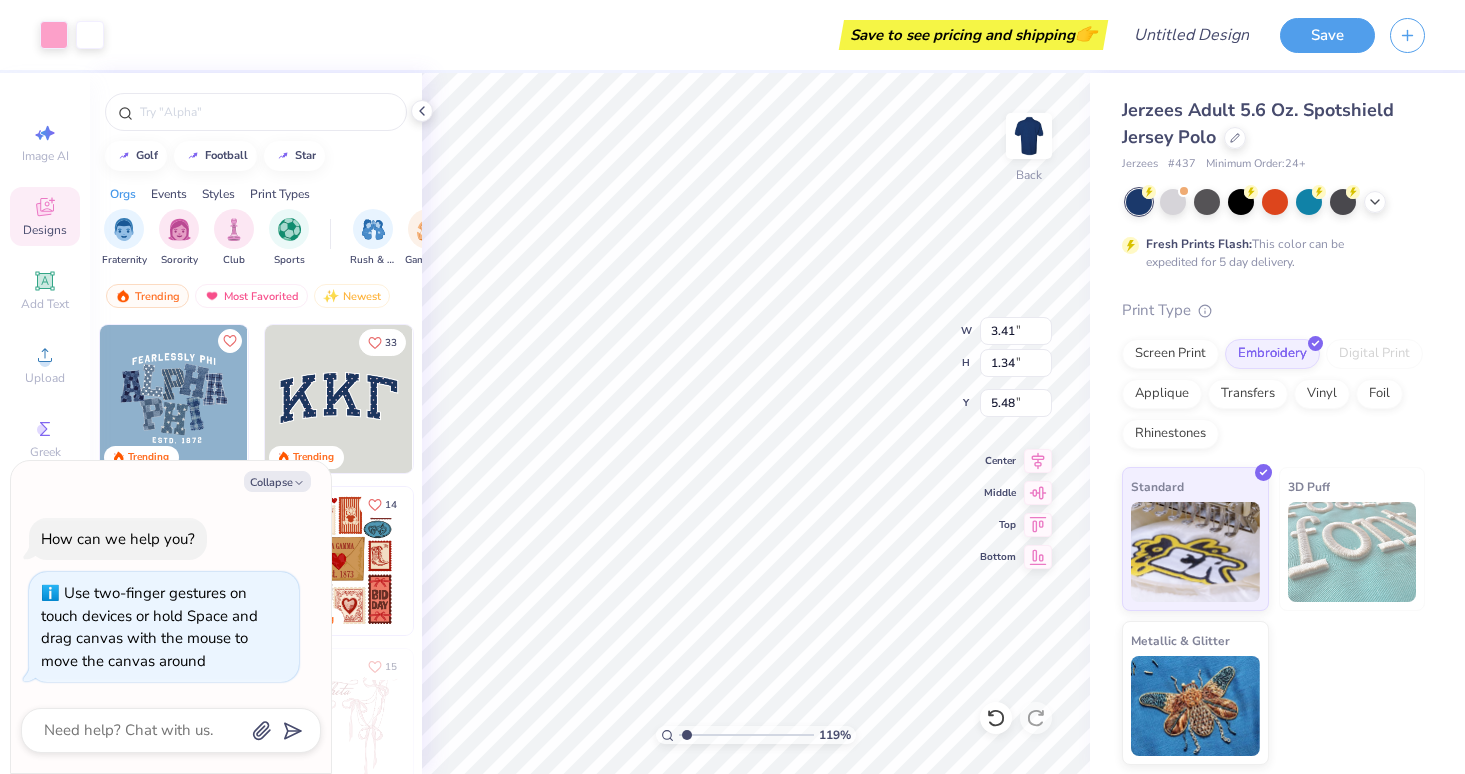 type on "x" 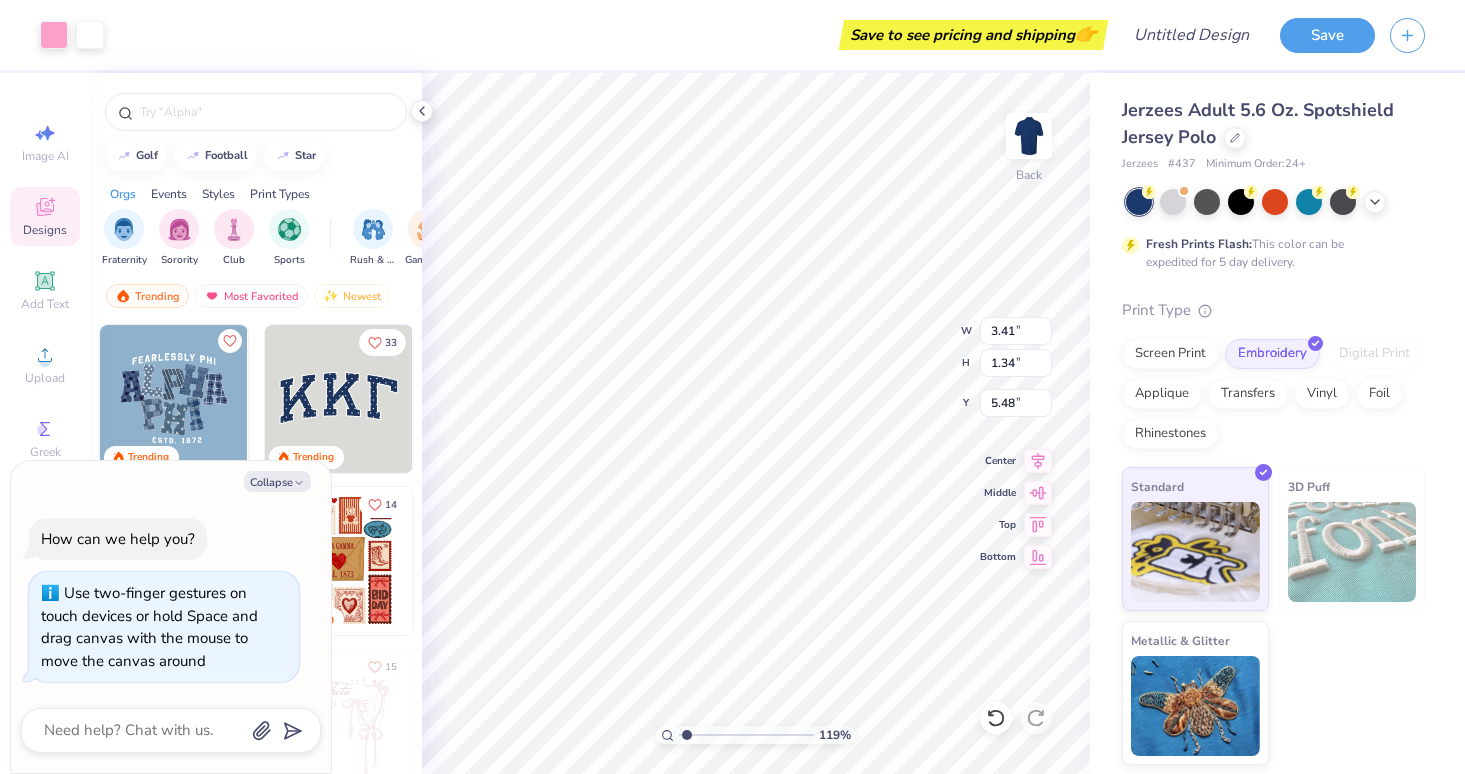 type on "3.00" 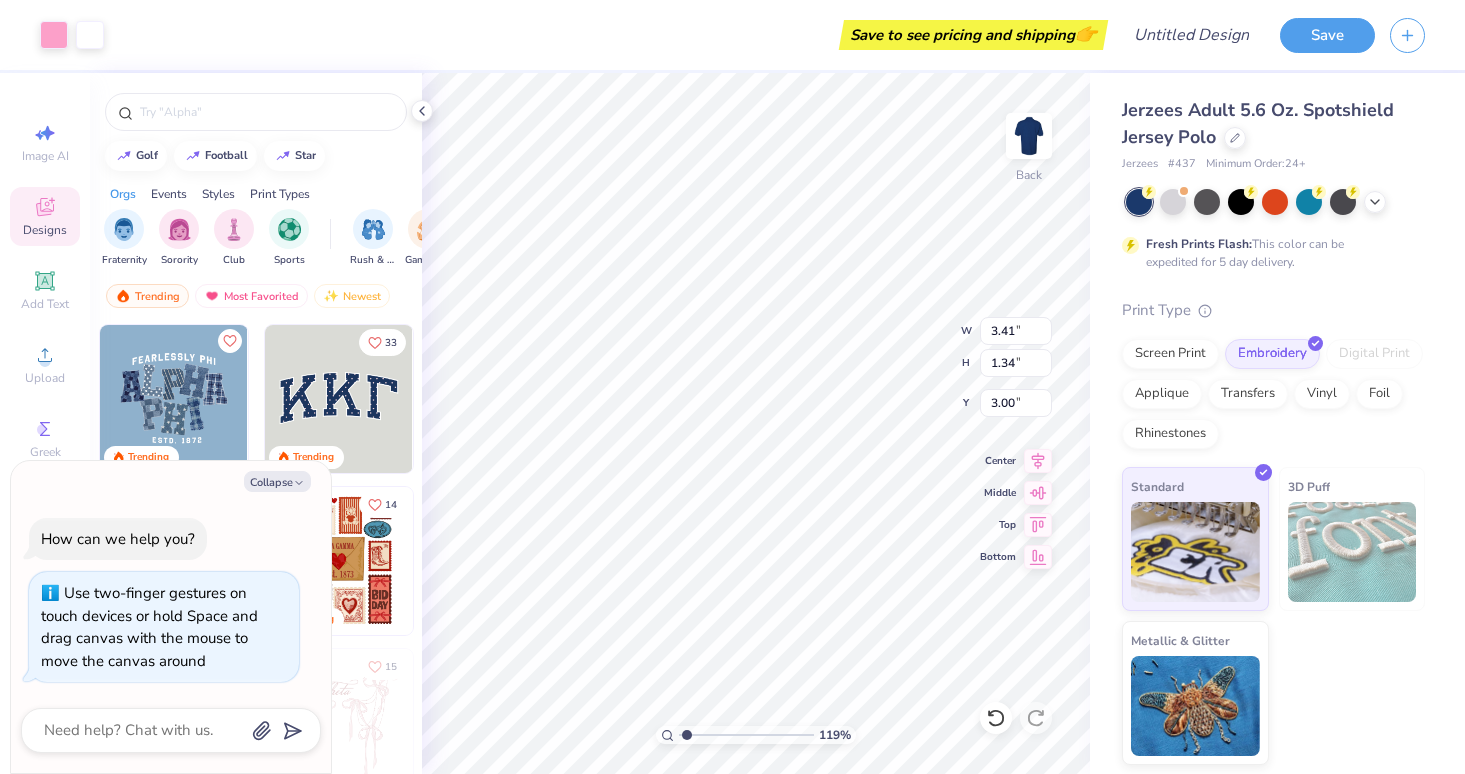 type on "x" 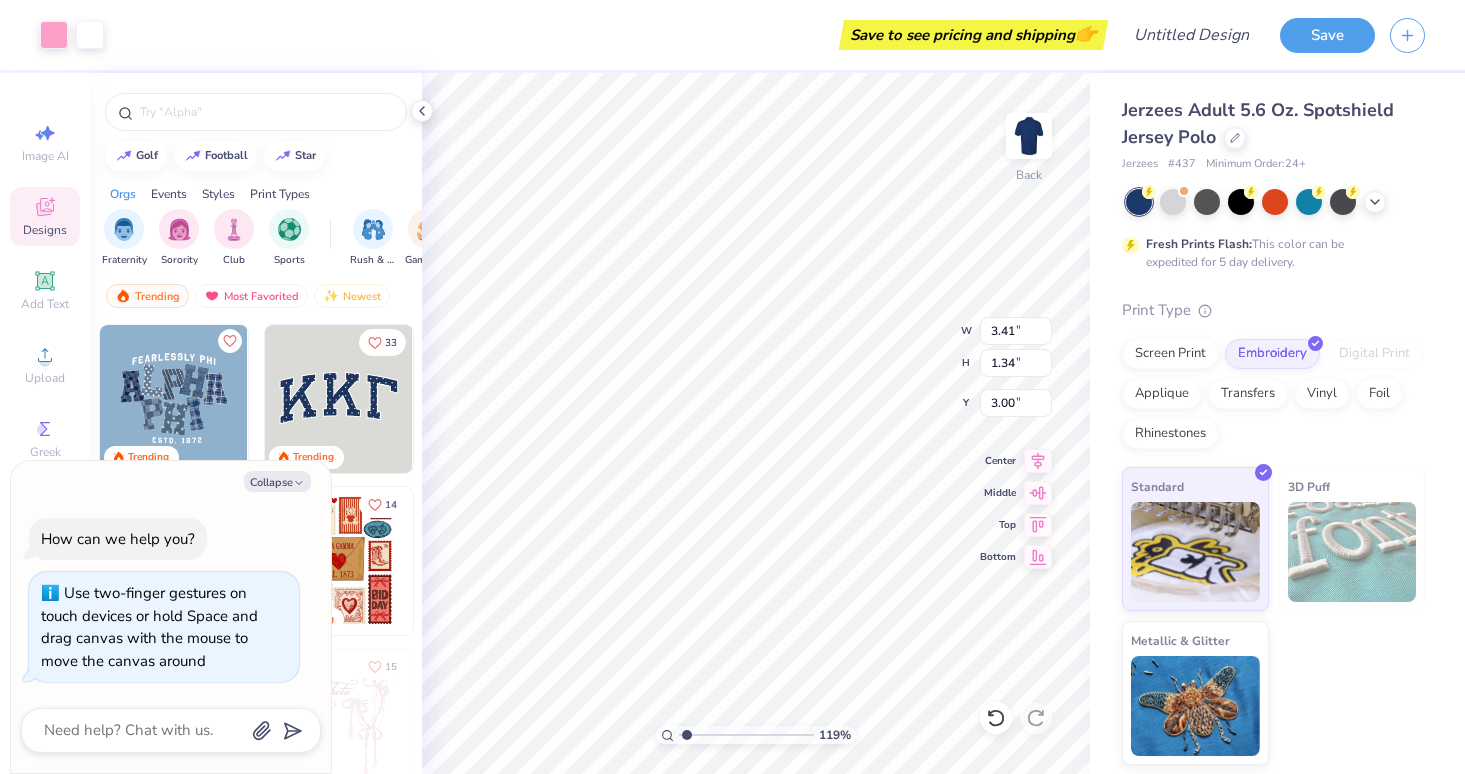 type on "2.88" 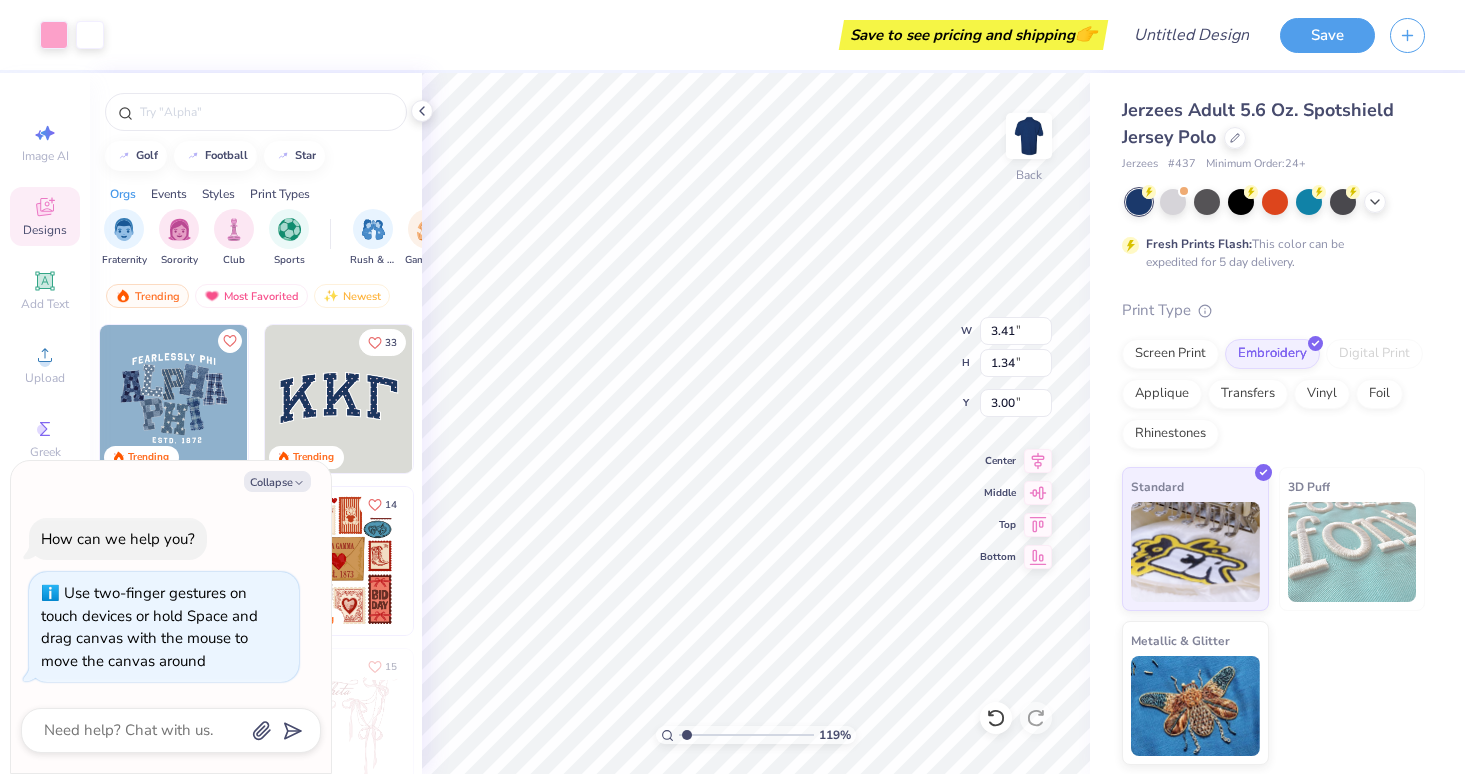 type on "1.13" 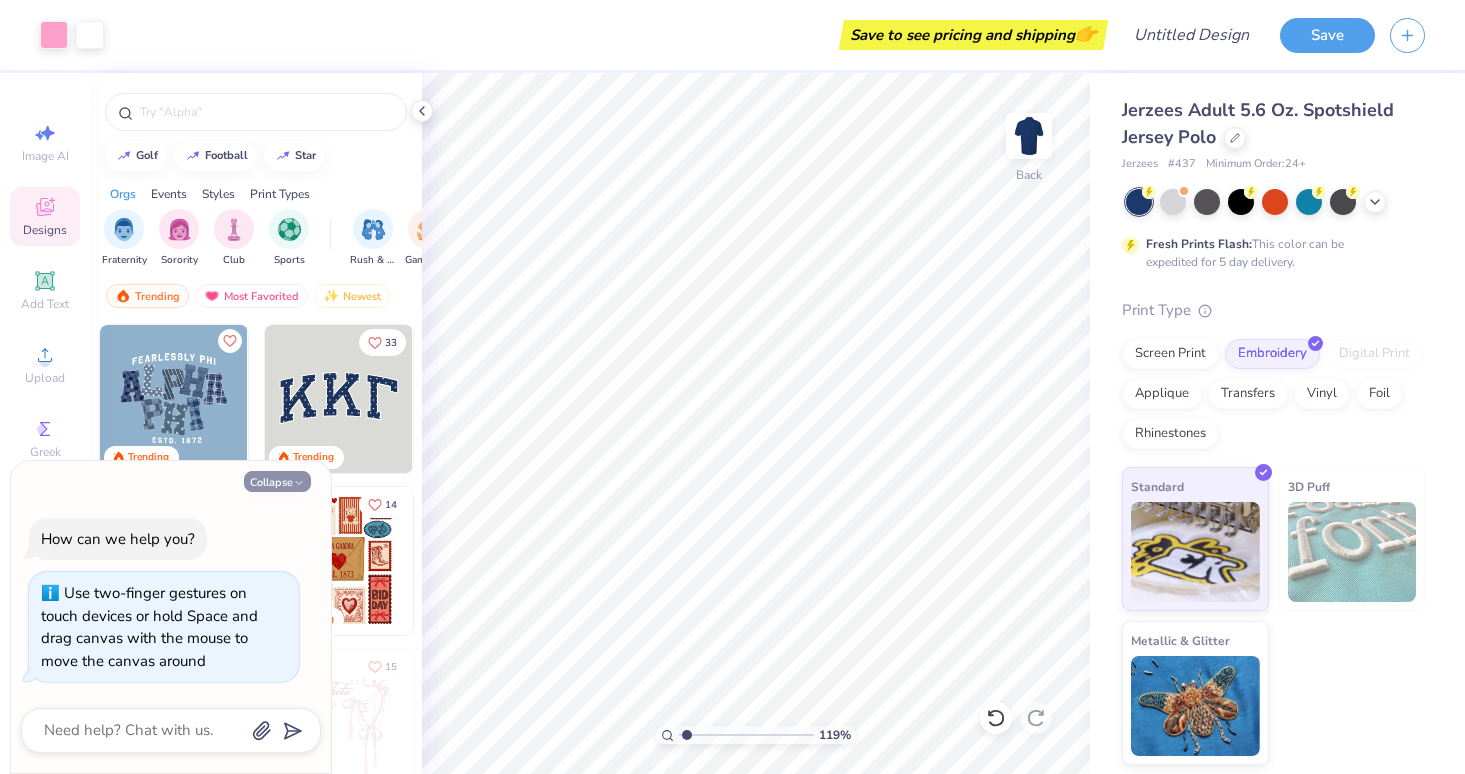 click on "Collapse" at bounding box center [277, 481] 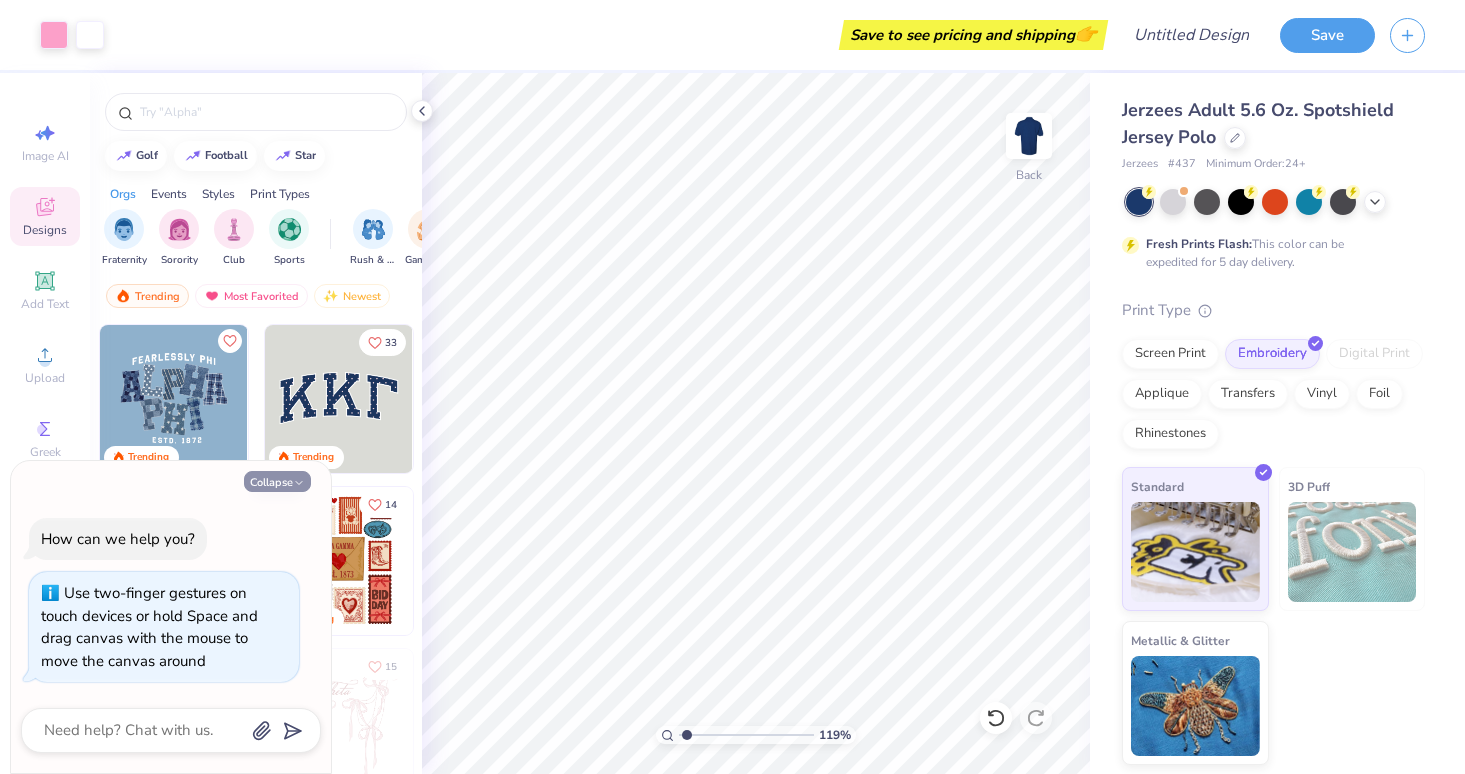 type on "x" 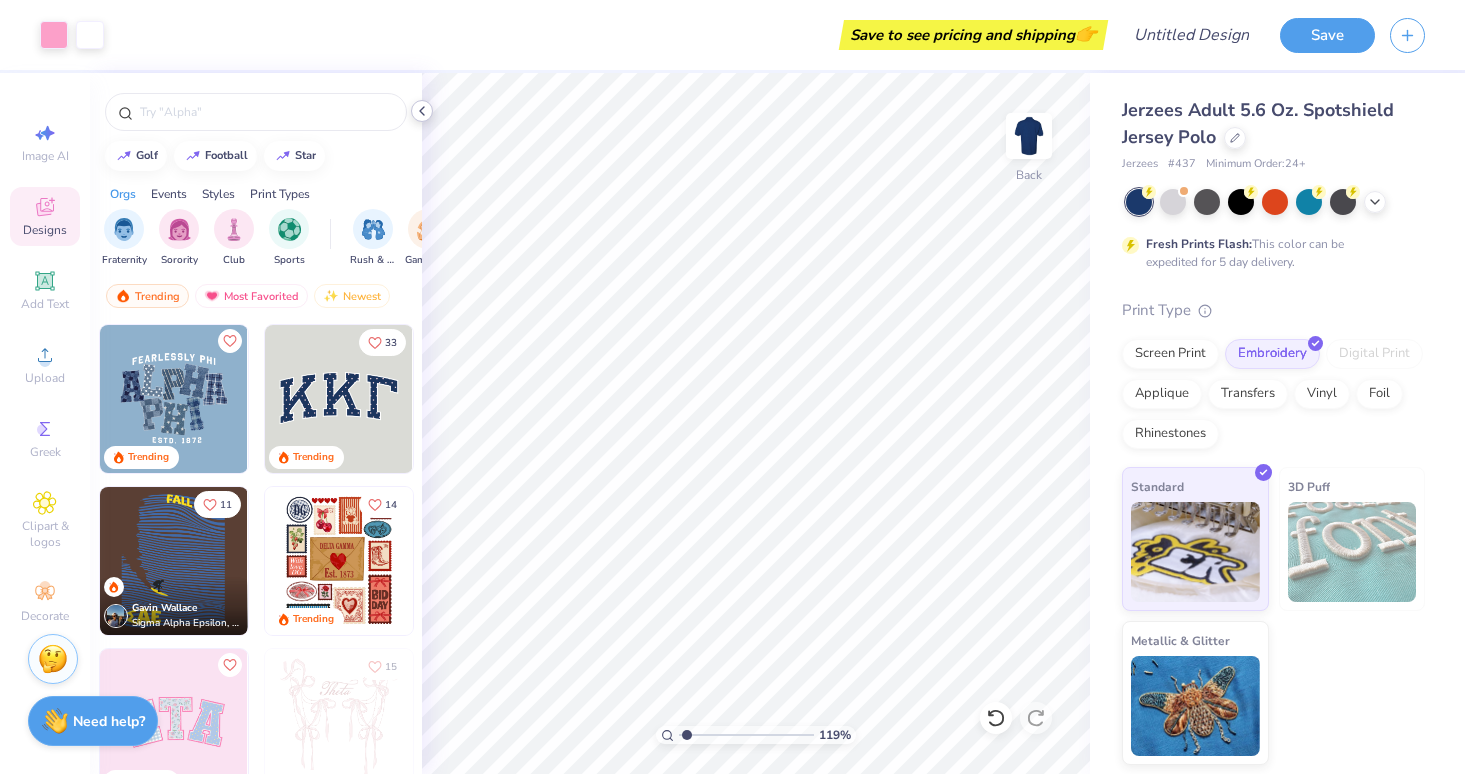 click 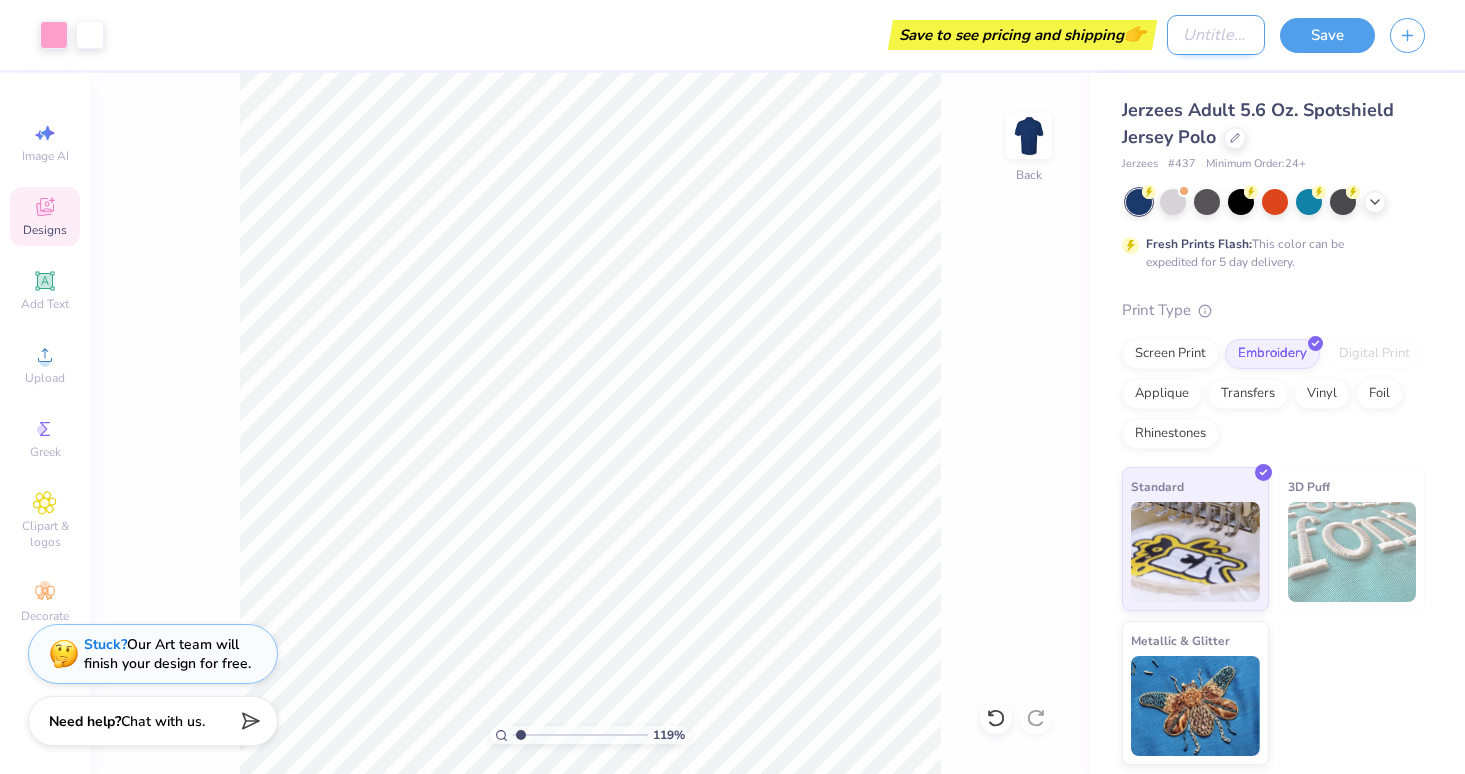 click on "Design Title" at bounding box center (1216, 35) 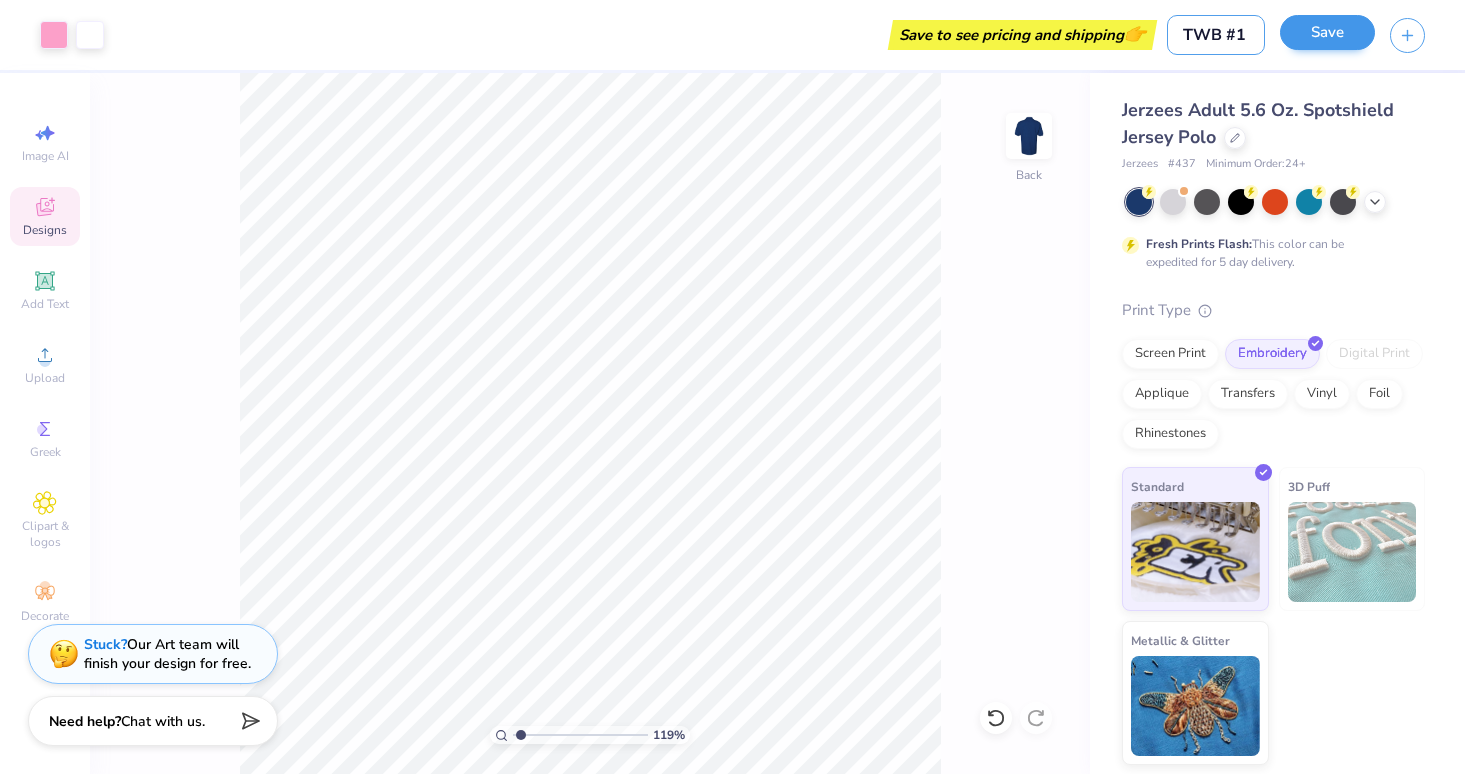 type on "TWB #1" 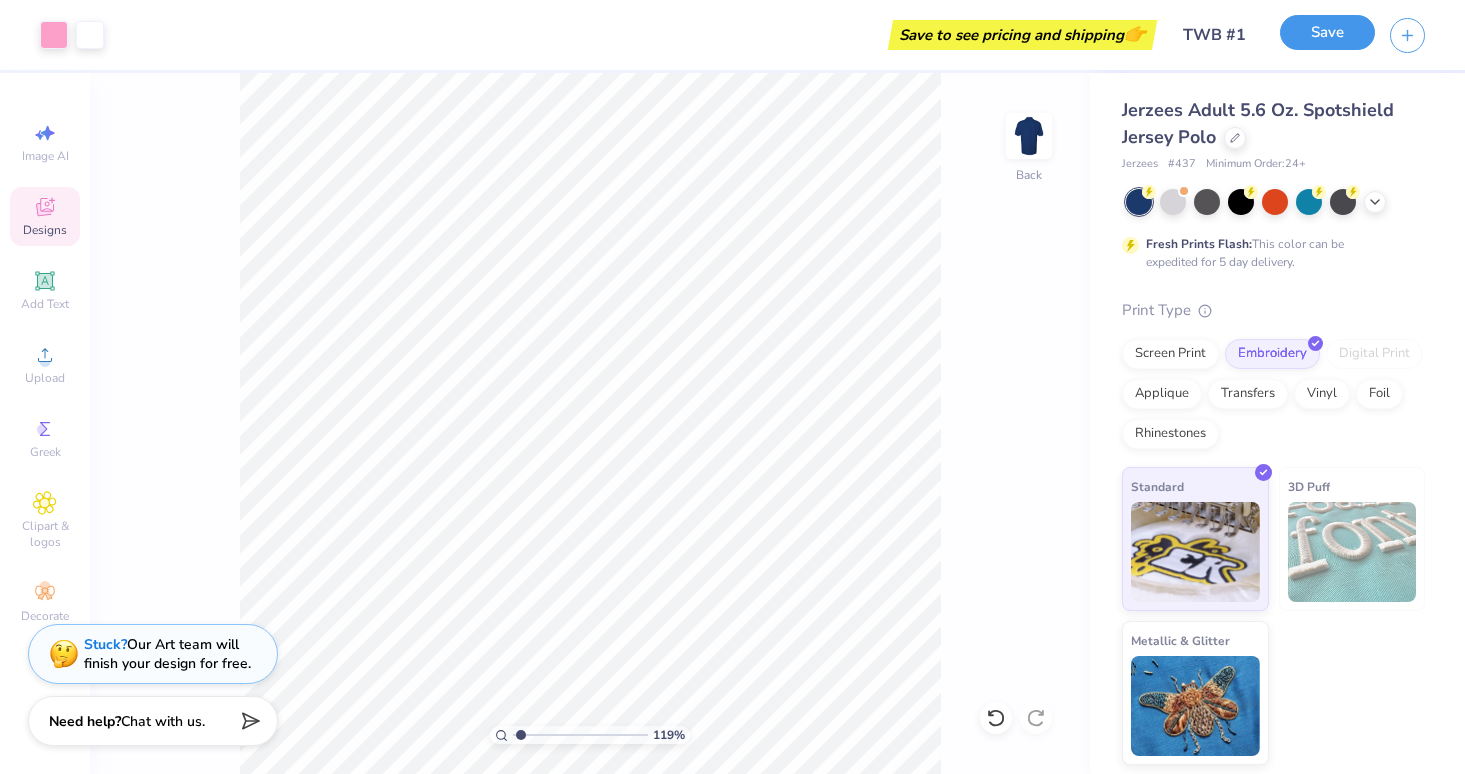 click on "Save" at bounding box center [1327, 32] 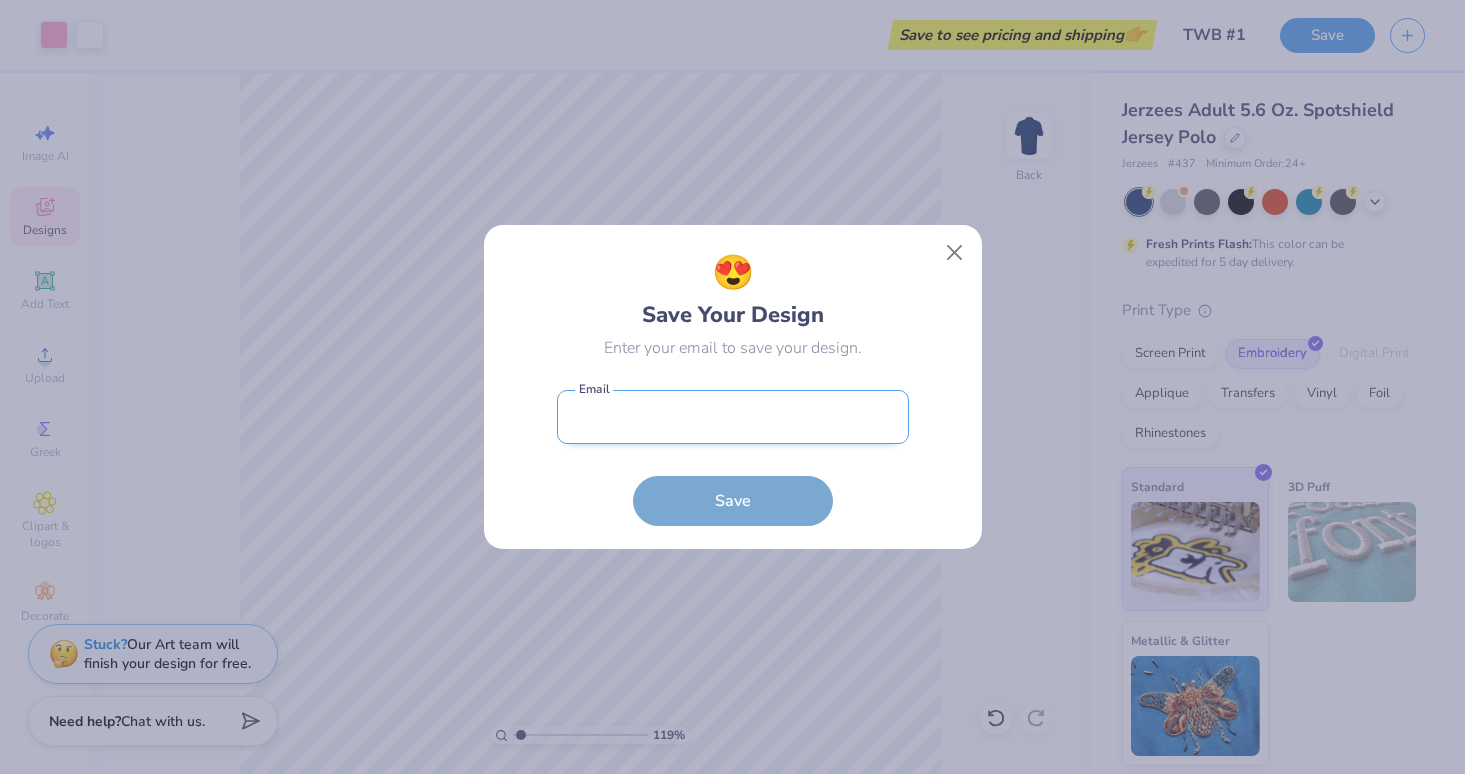 click at bounding box center [733, 417] 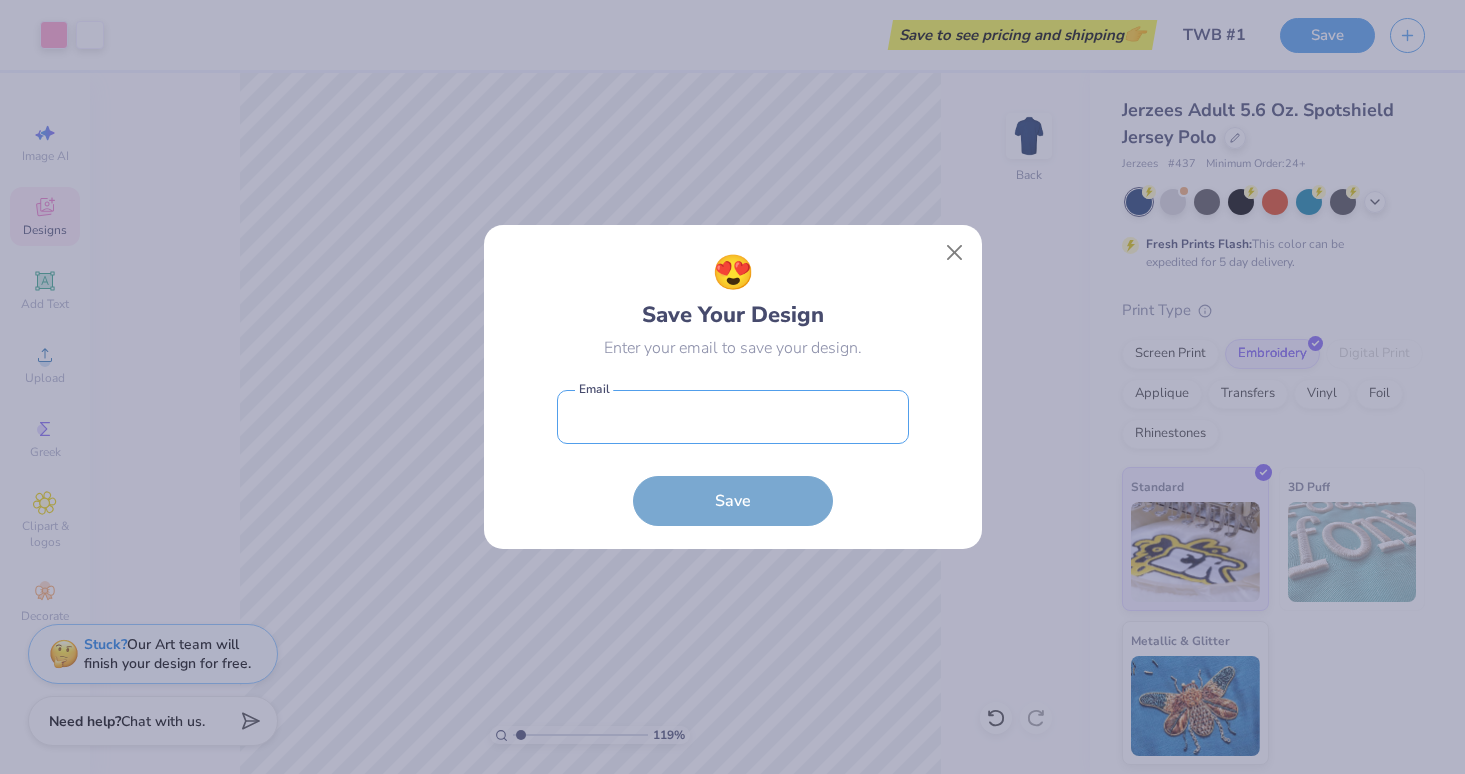 type on "[EMAIL]" 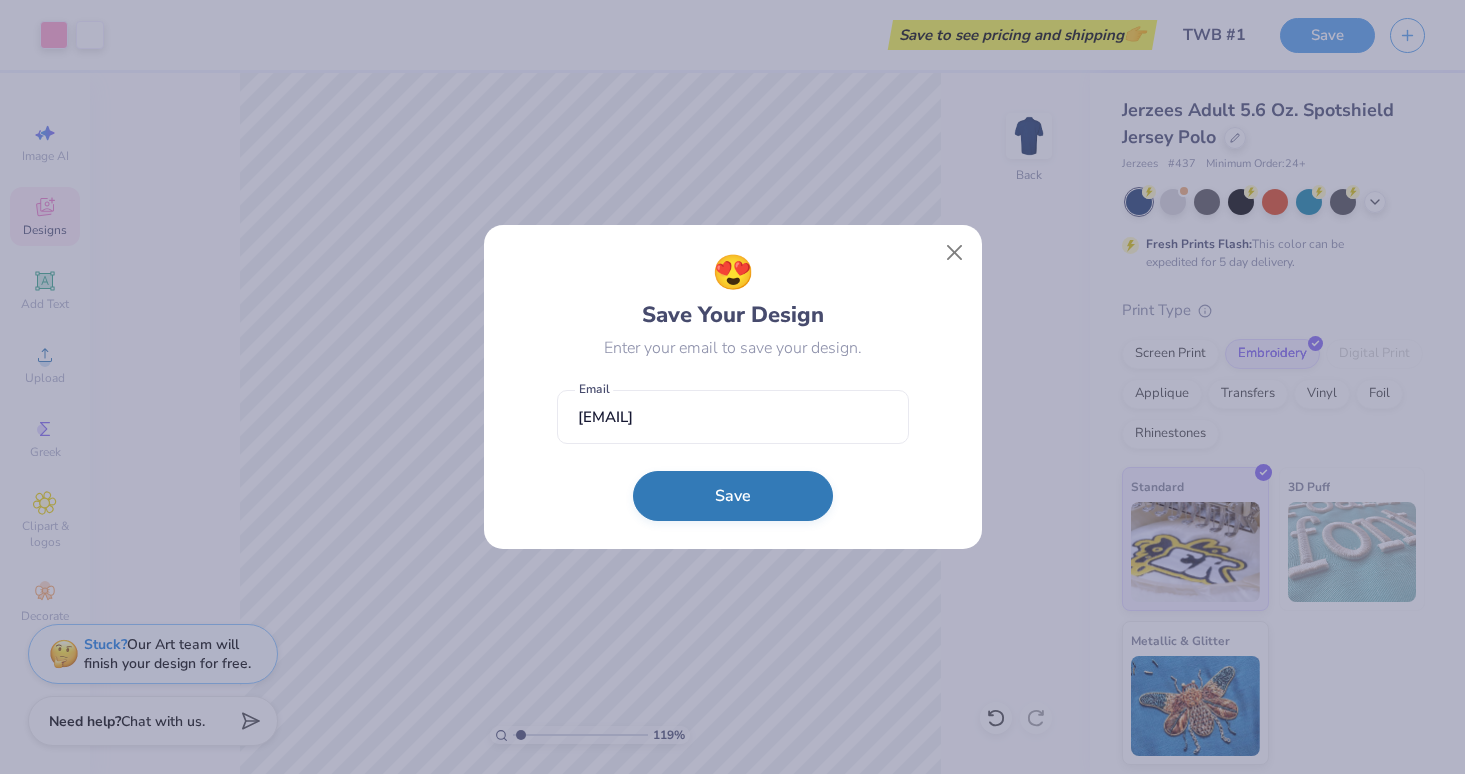 click on "Save" at bounding box center [733, 496] 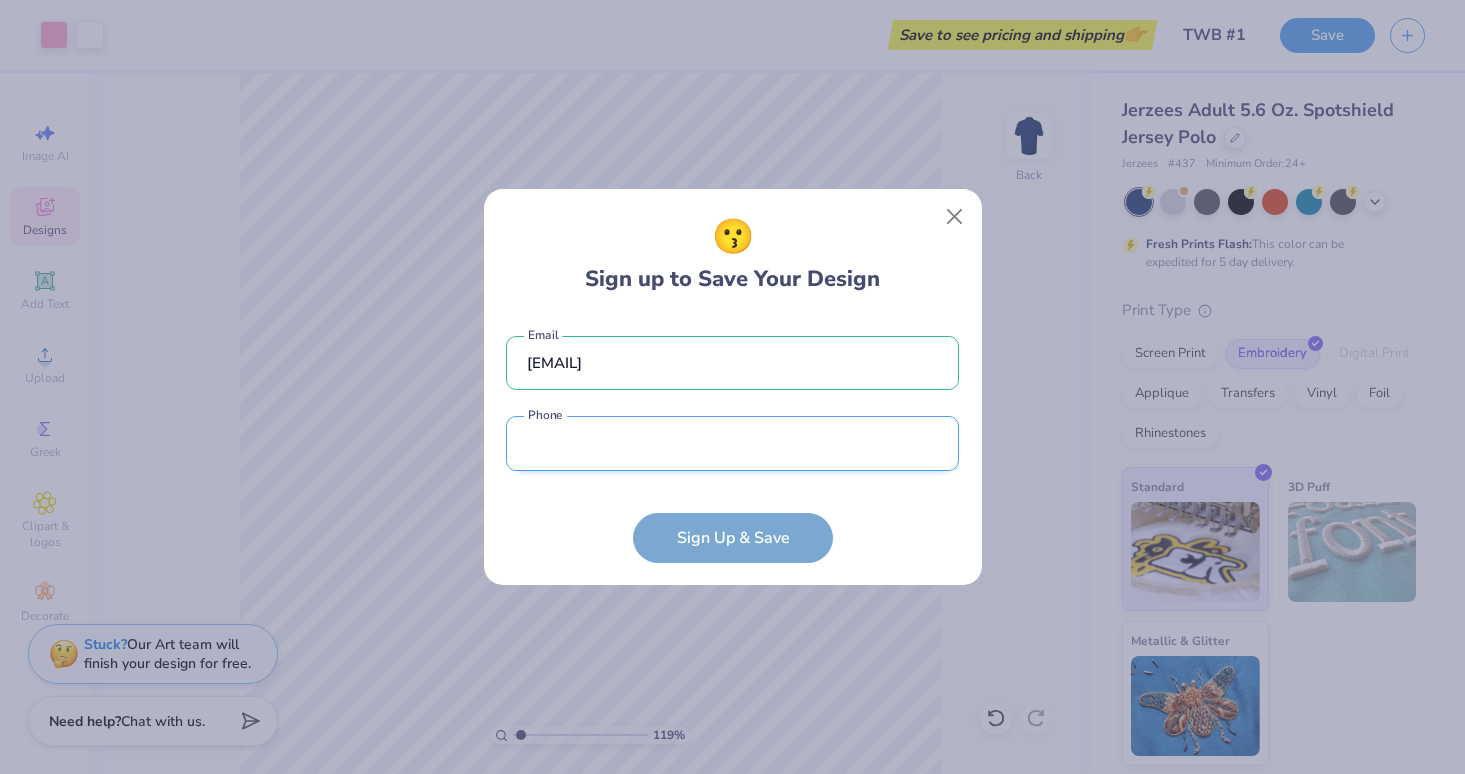 click at bounding box center (732, 443) 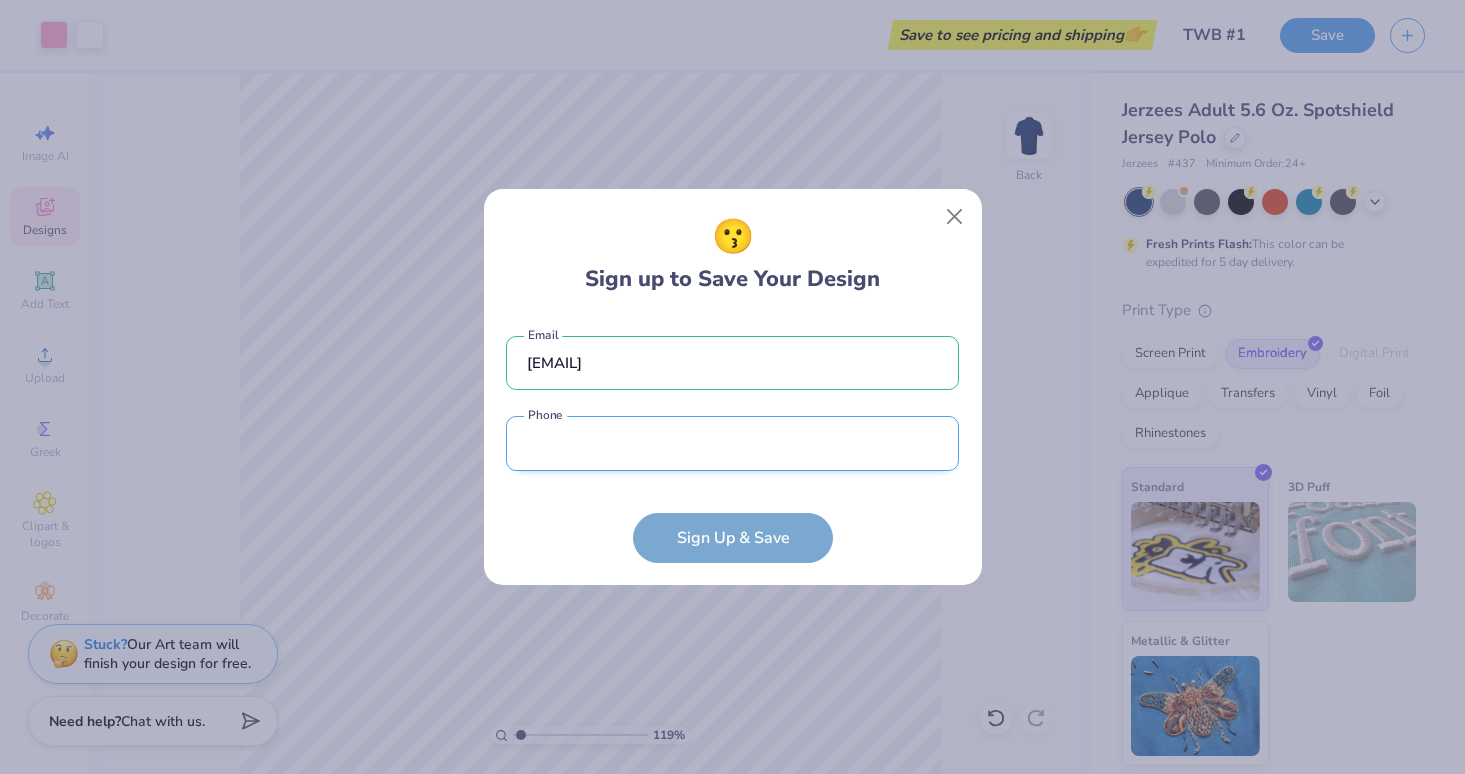 type on "([PHONE])" 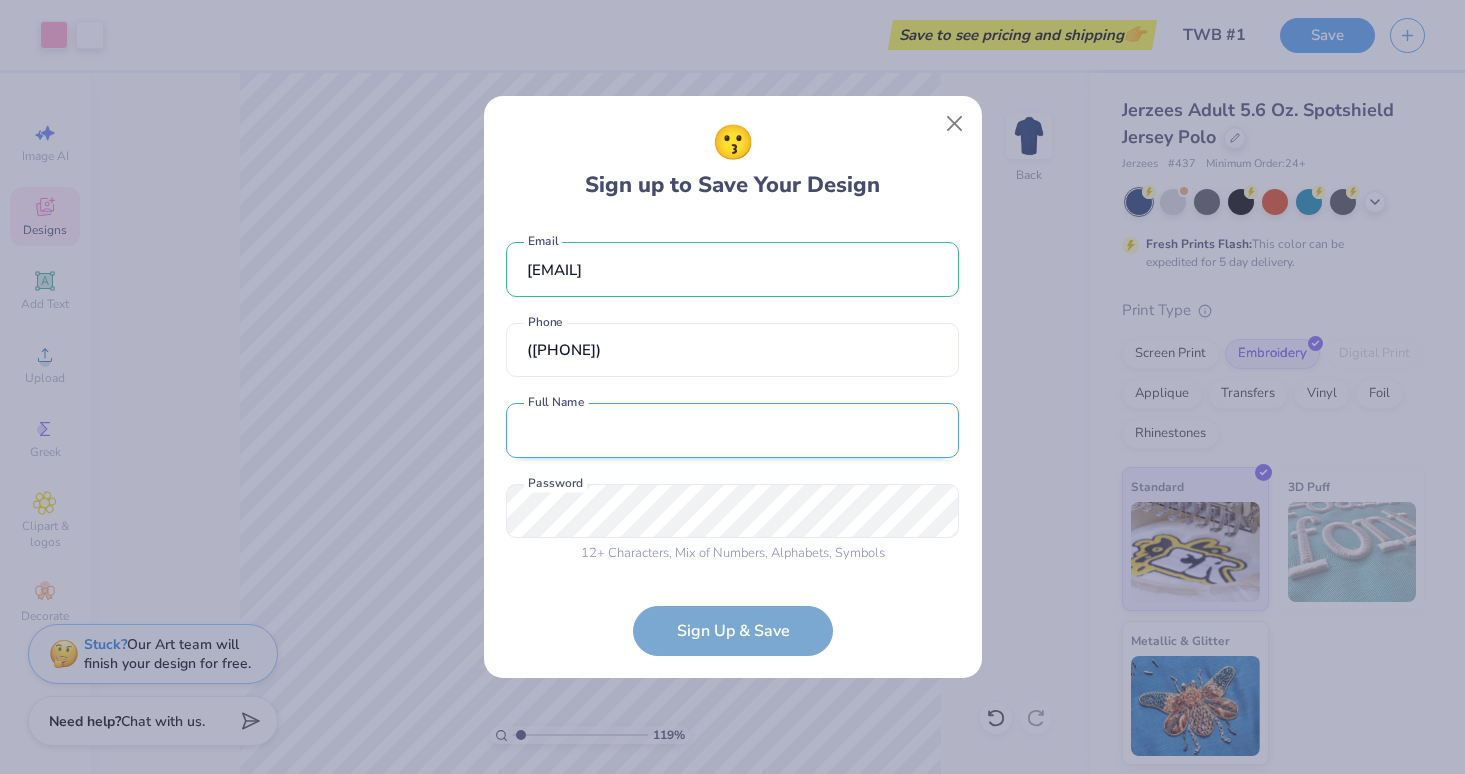 click at bounding box center [732, 430] 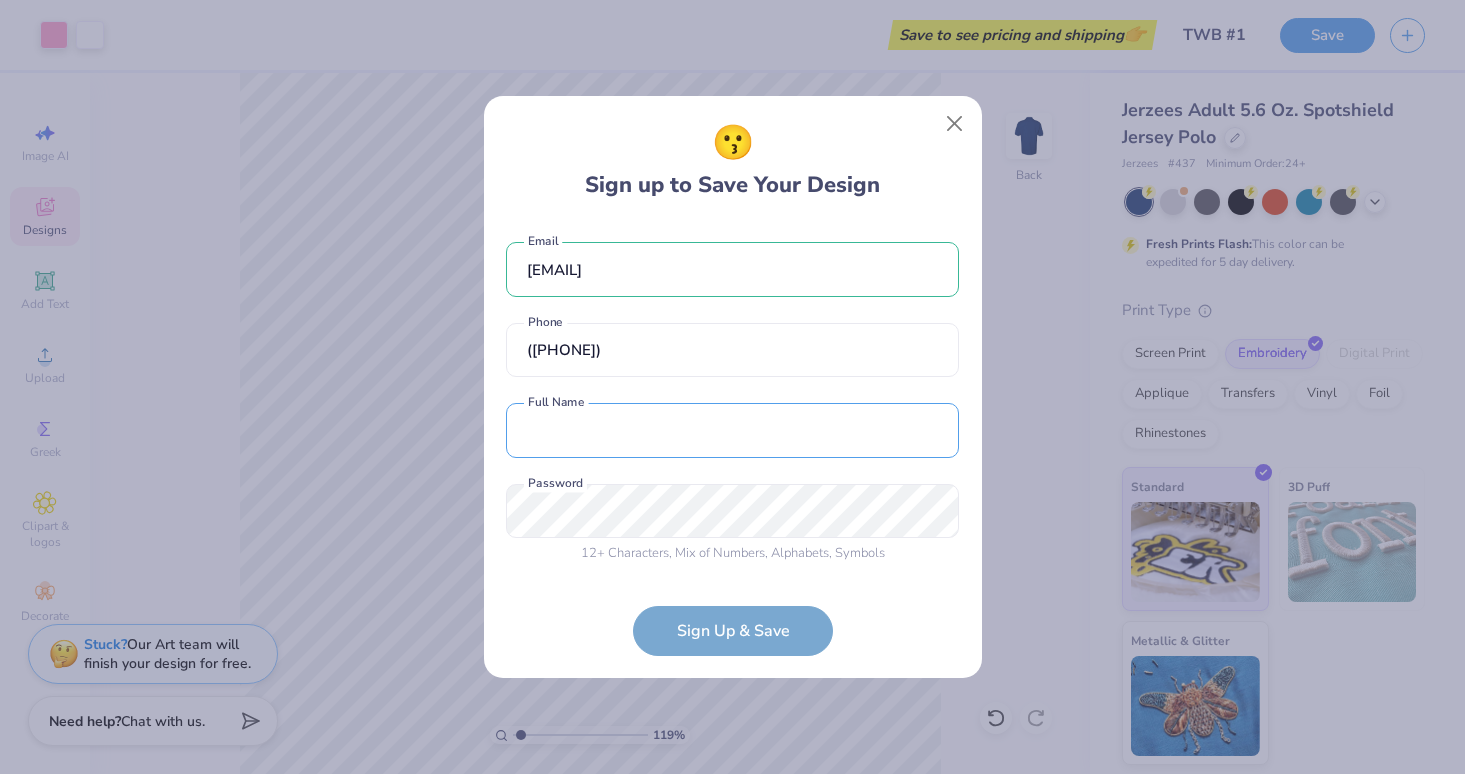 type on "[FIRST] [LAST]" 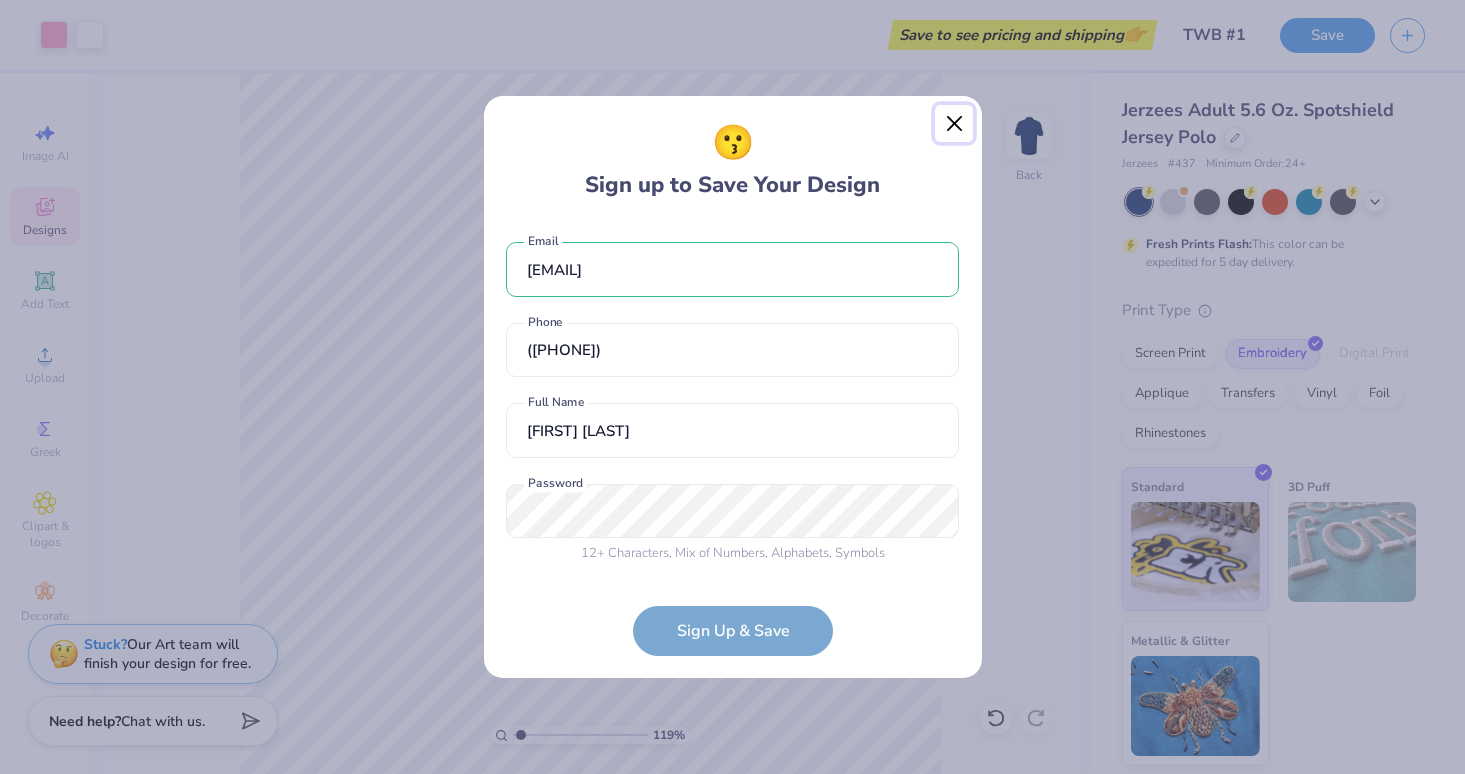 click at bounding box center (954, 124) 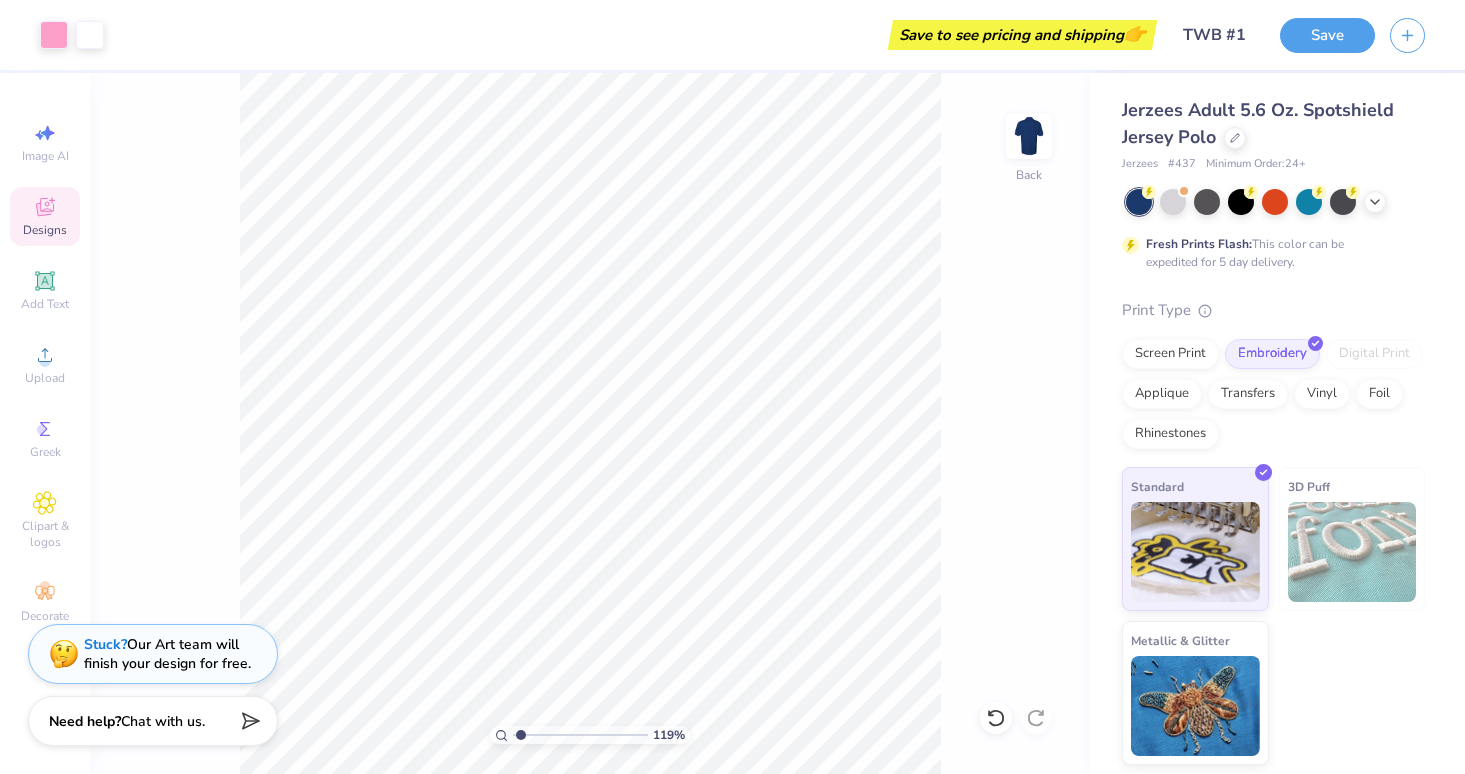 click on "Save to see pricing and shipping  👉" at bounding box center (1022, 35) 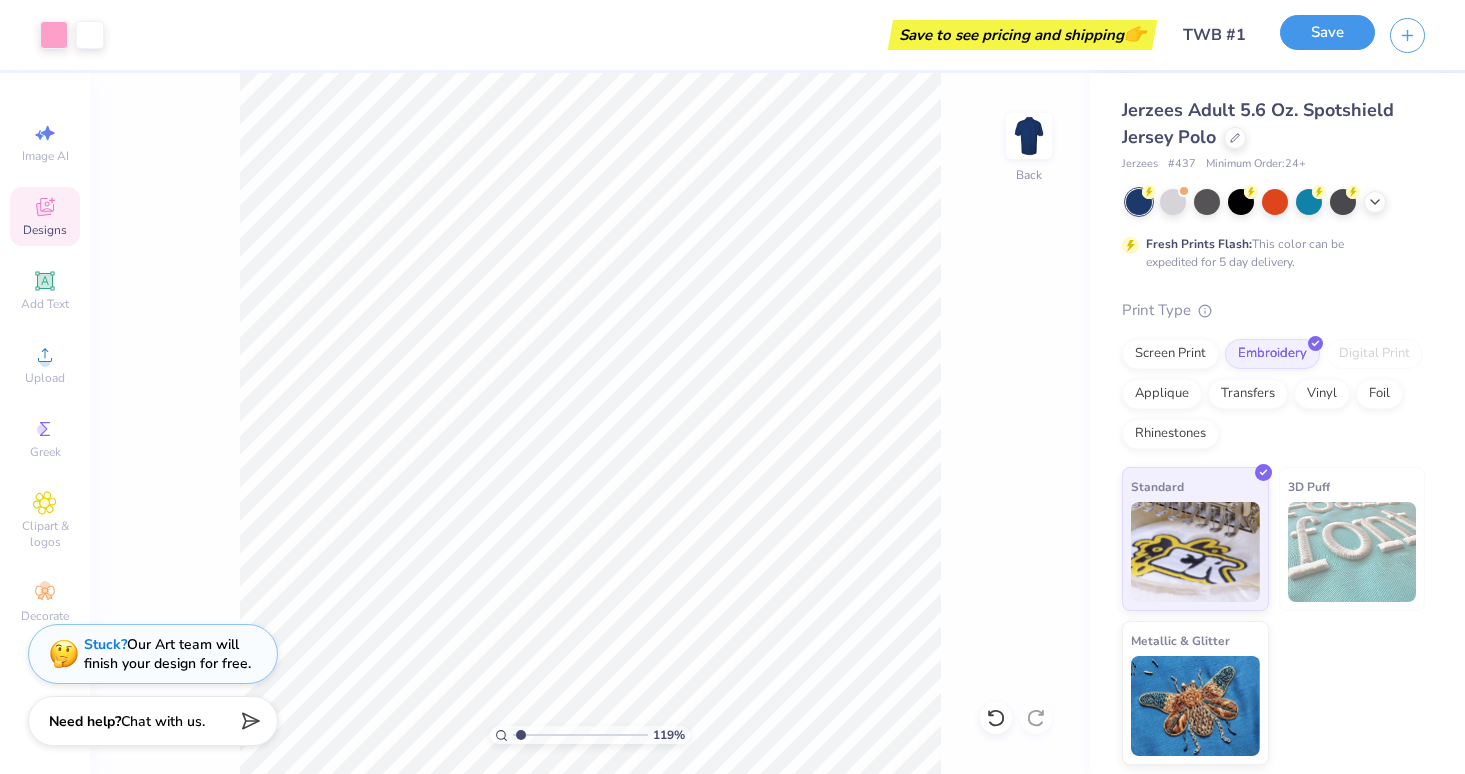 click on "Save" at bounding box center [1327, 32] 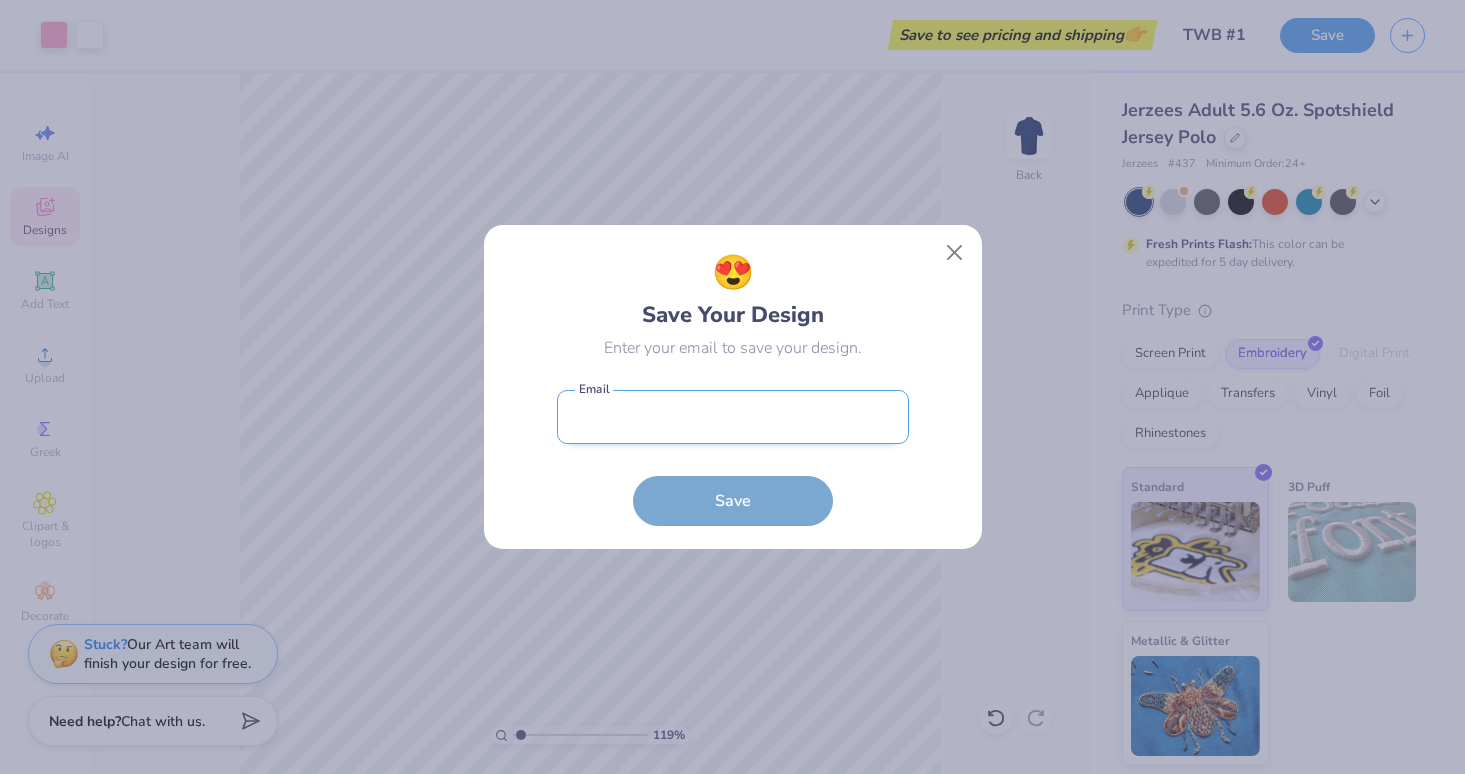 click at bounding box center [733, 417] 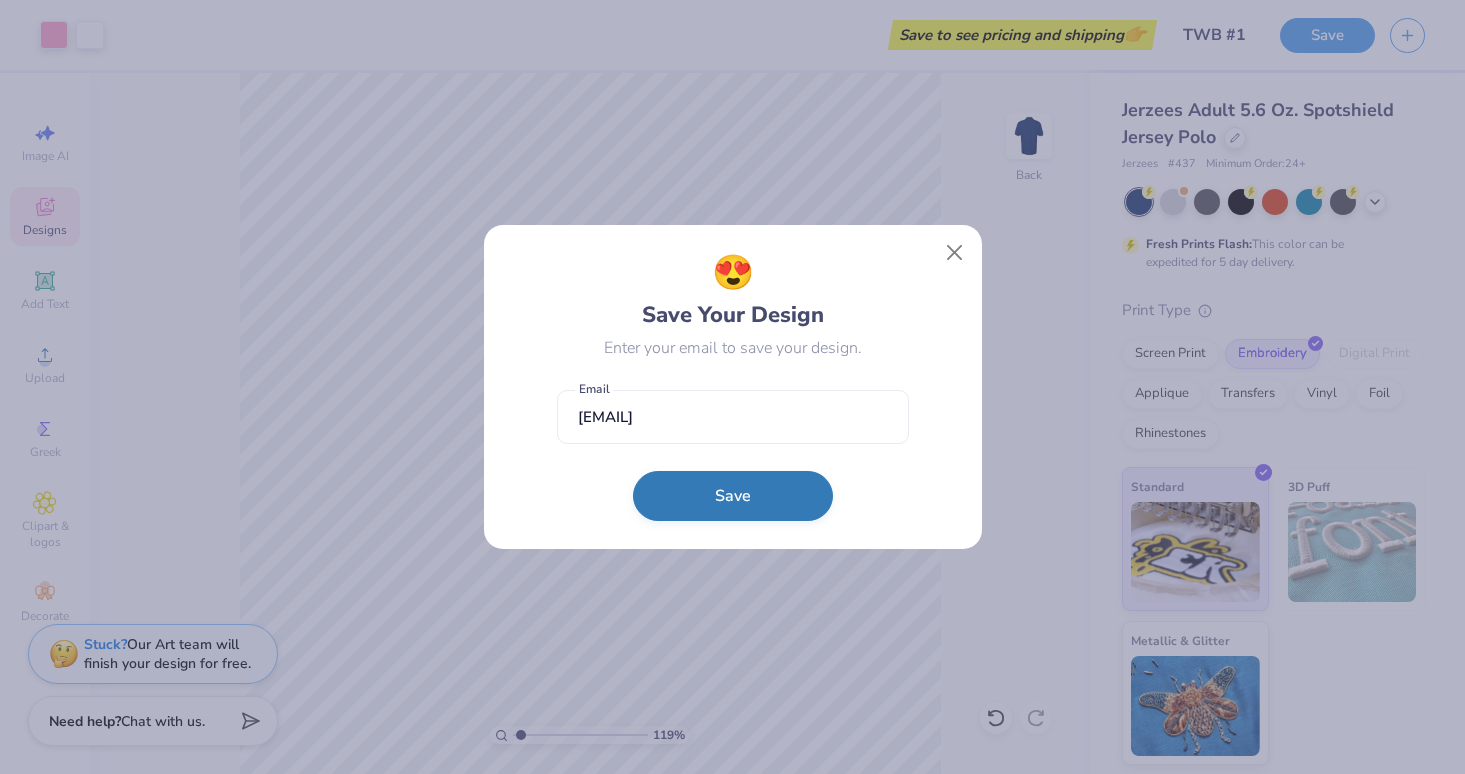 click on "Save" at bounding box center [733, 496] 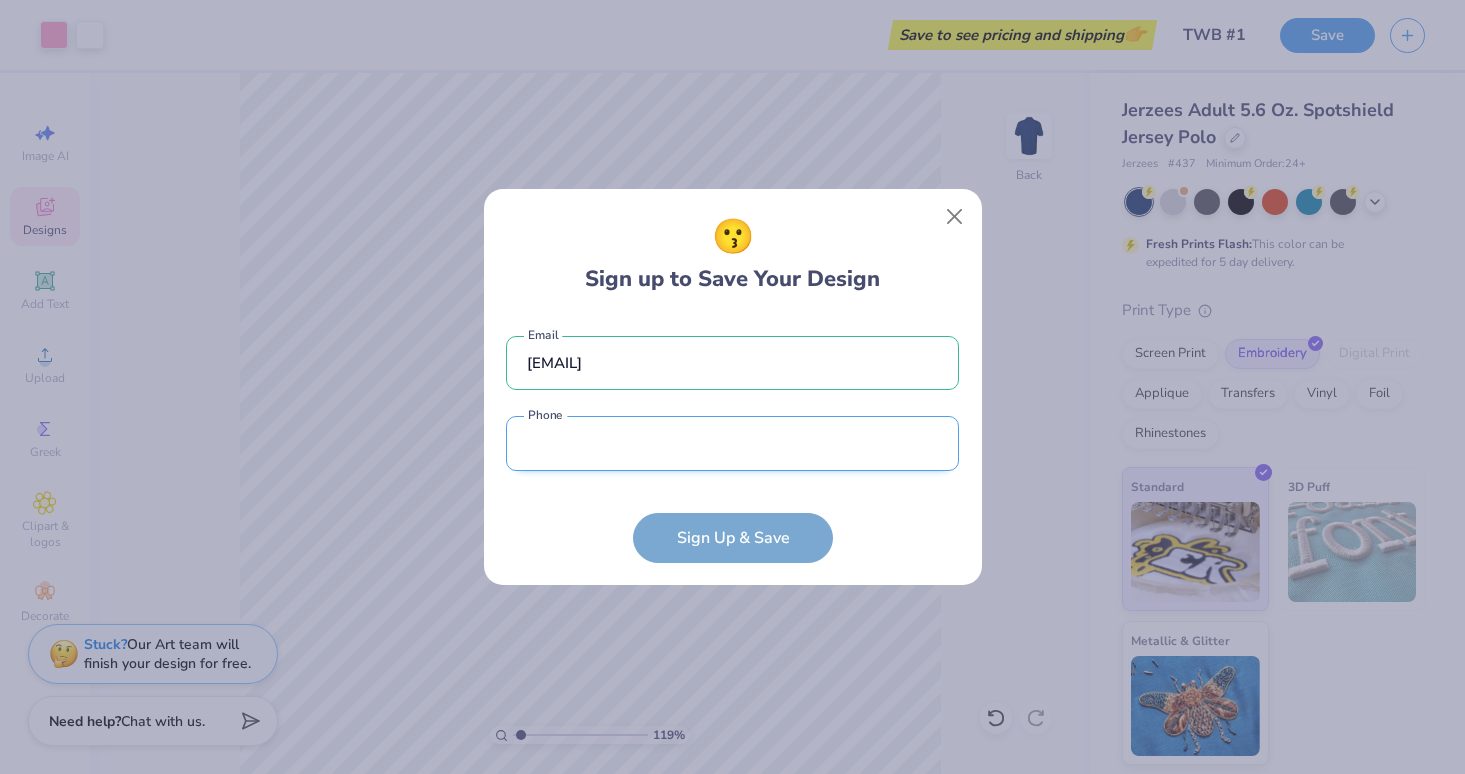 click at bounding box center [732, 443] 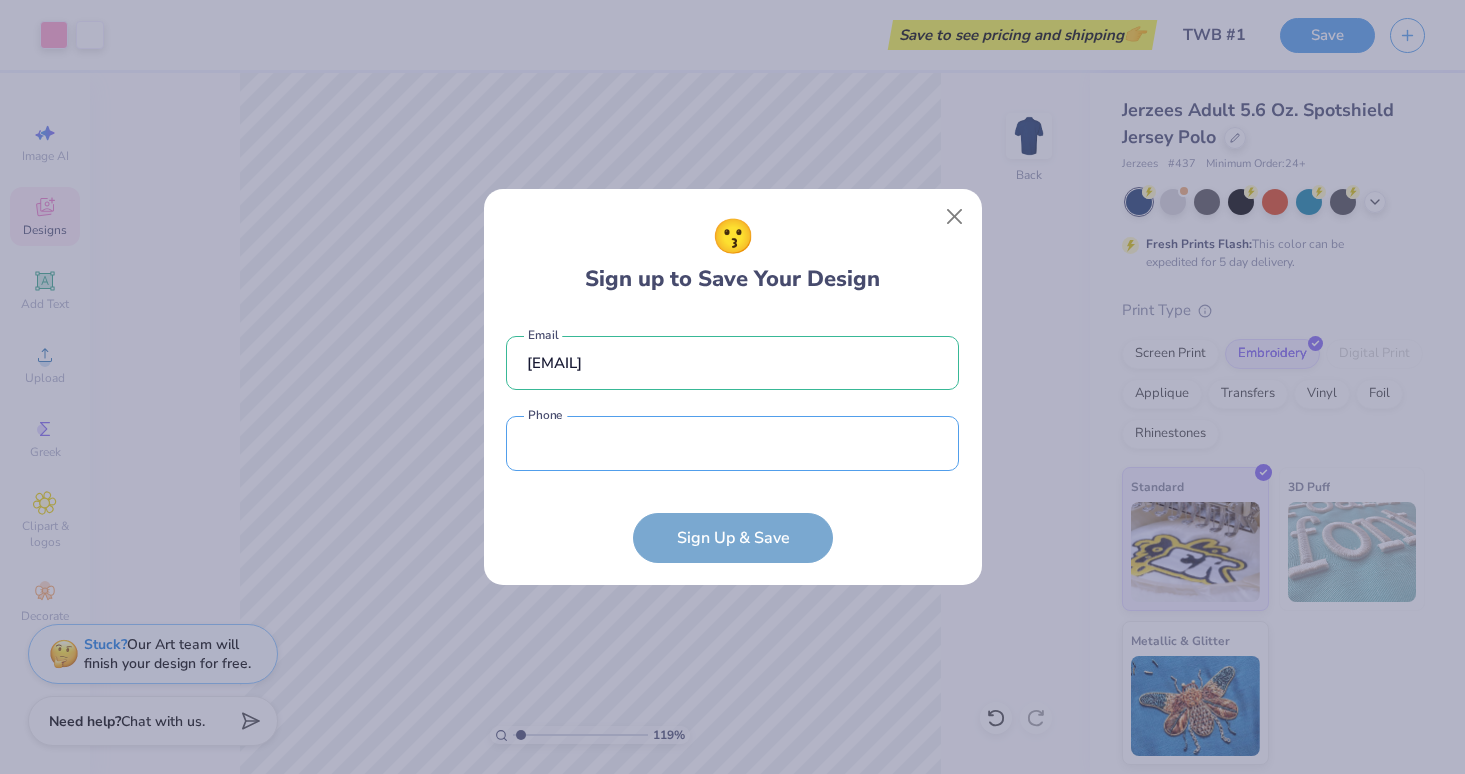 type on "([PHONE])" 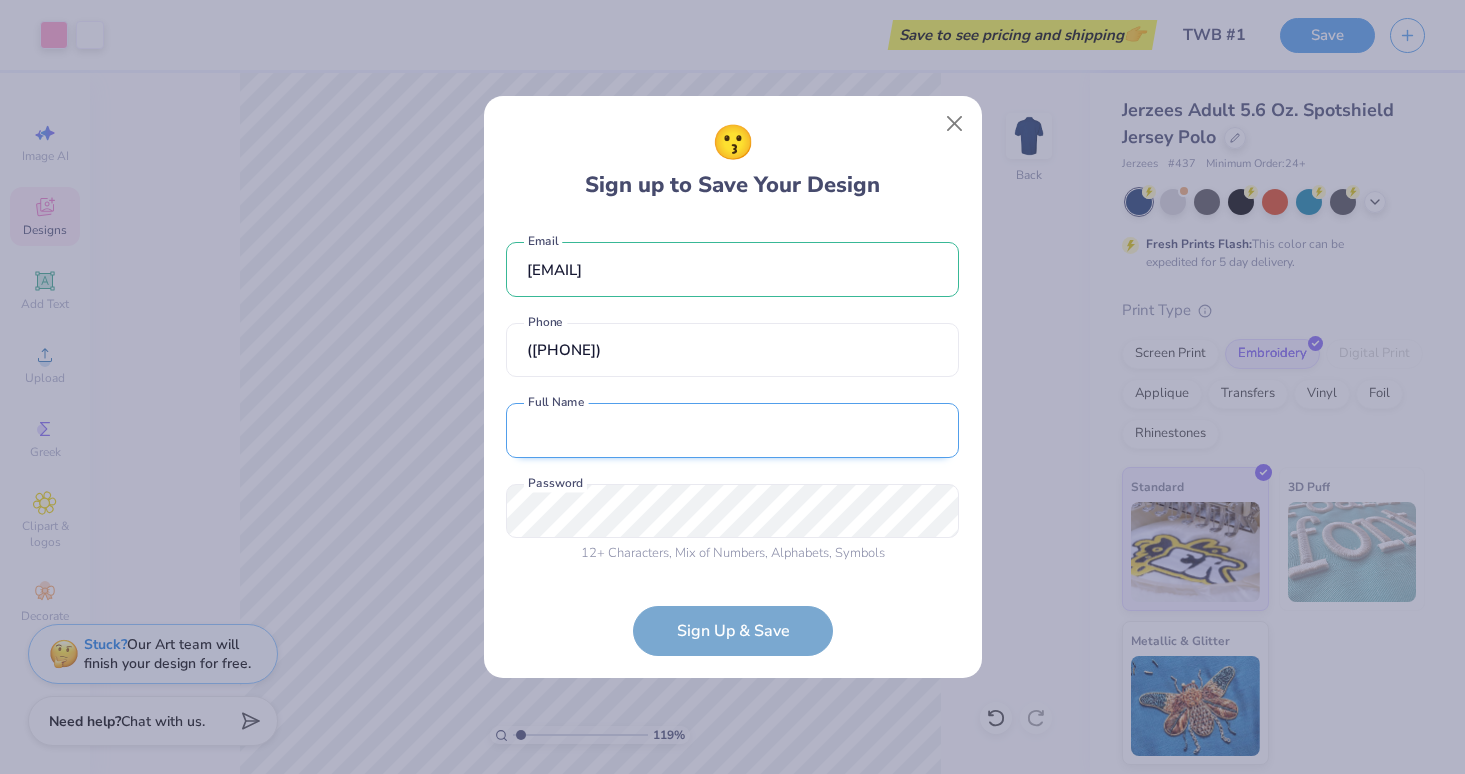 click at bounding box center [732, 430] 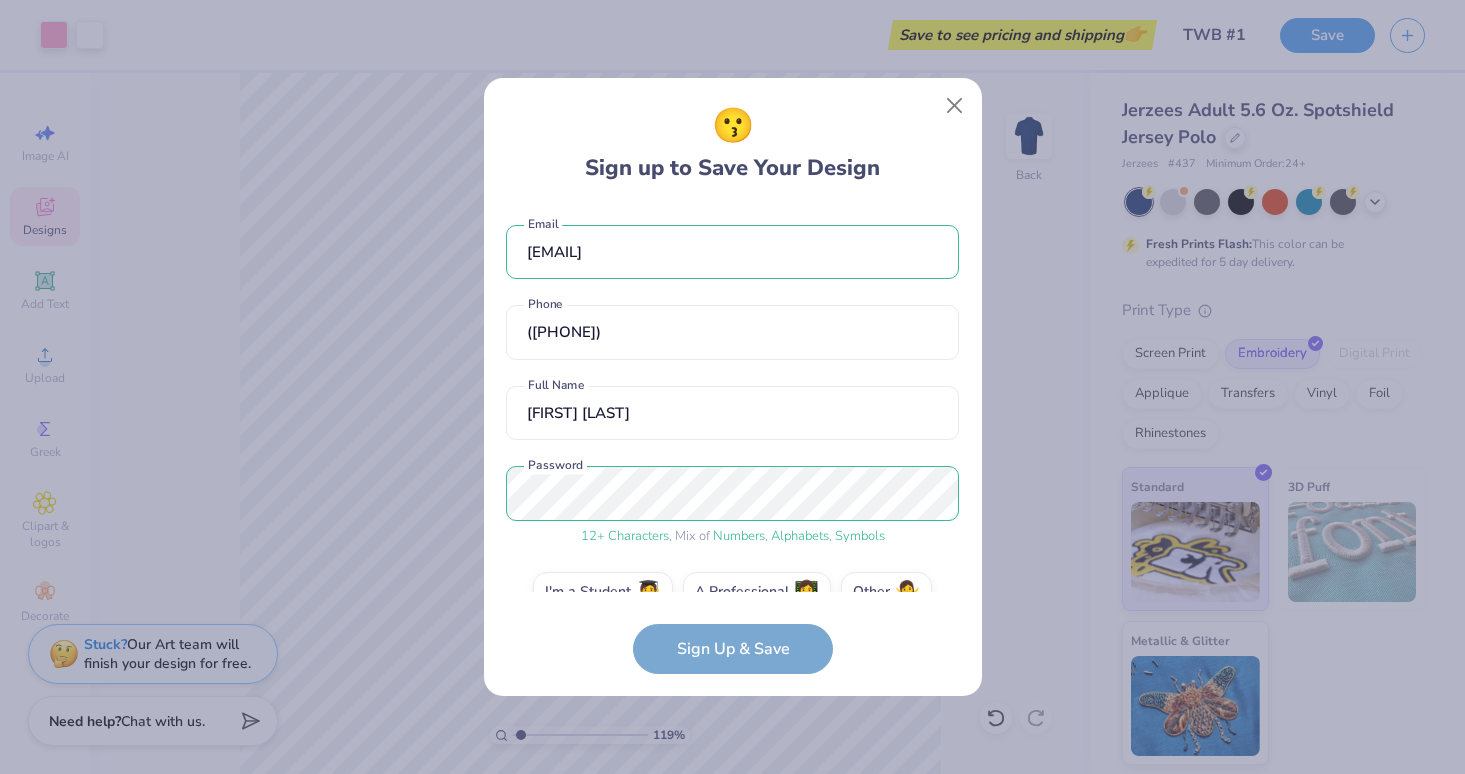 scroll, scrollTop: 40, scrollLeft: 0, axis: vertical 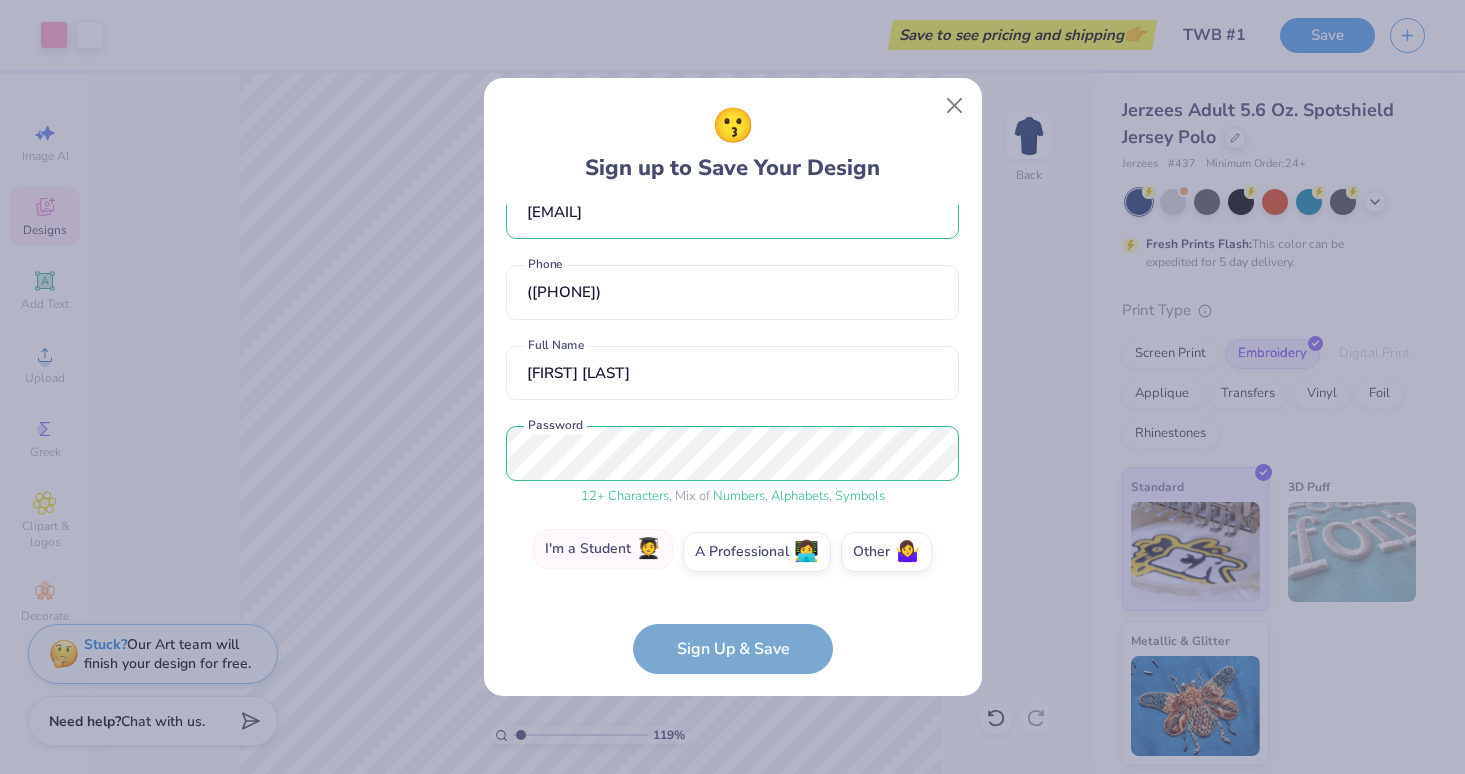 click on "I'm a Student 🧑‍🎓" at bounding box center (603, 549) 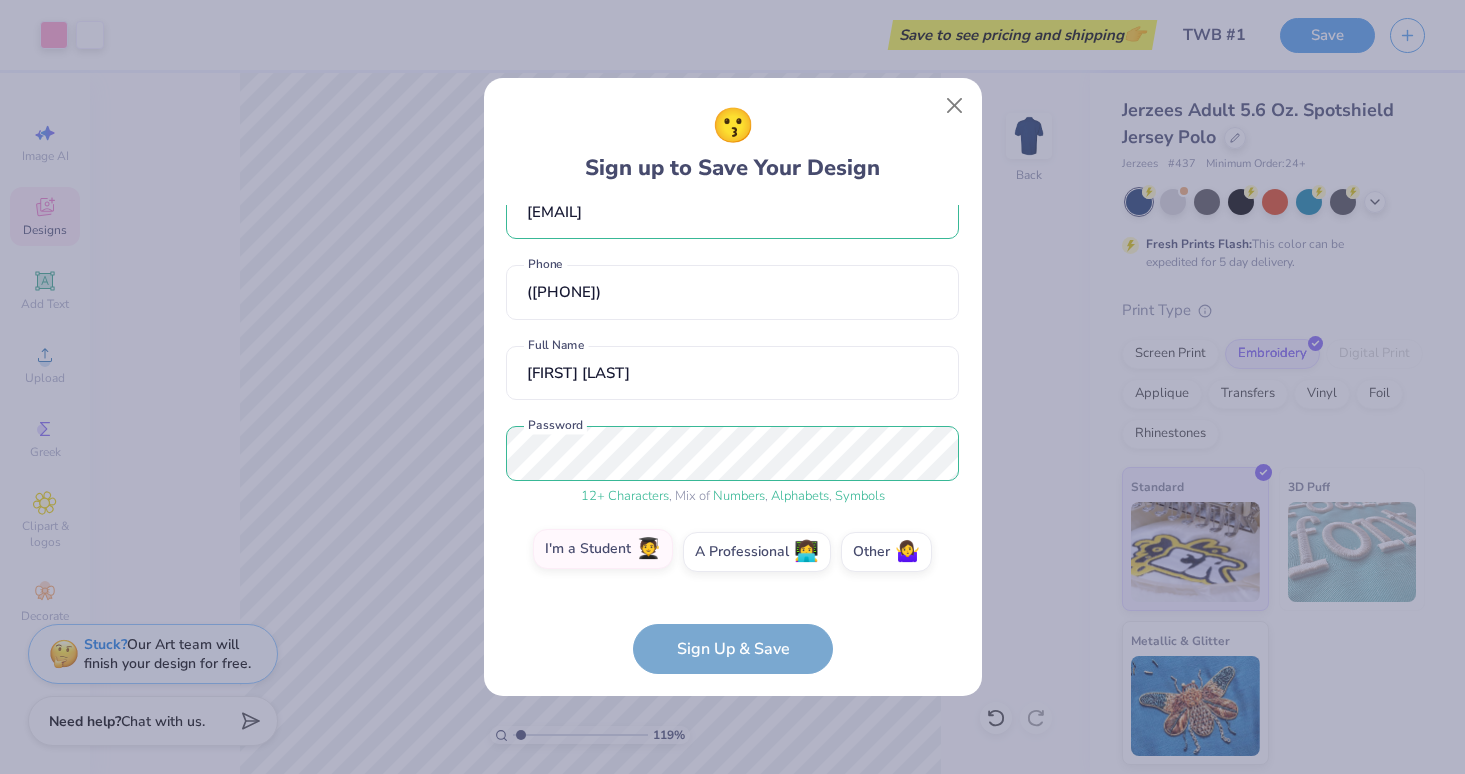 click on "I'm a Student 🧑‍🎓" at bounding box center [732, 597] 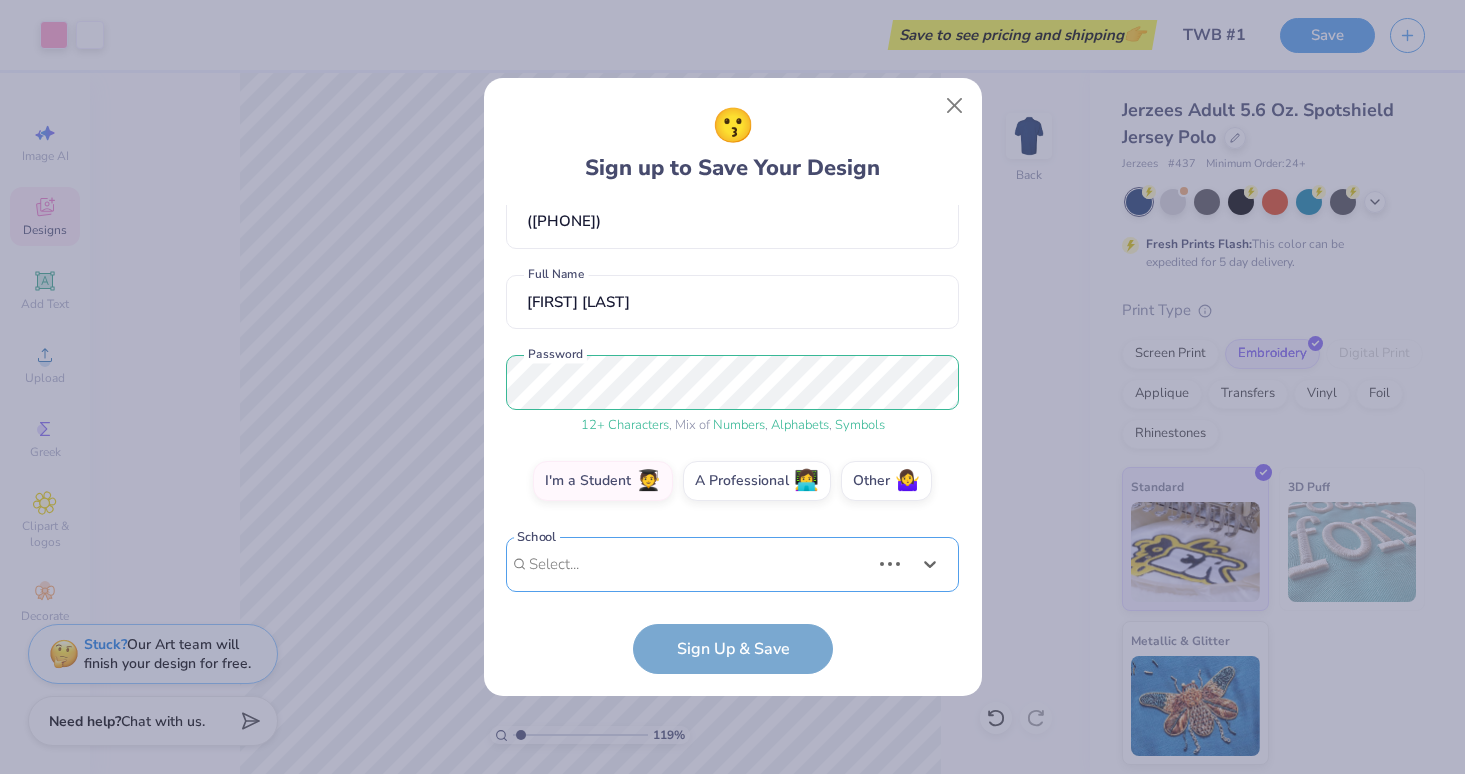 click on "[EMAIL] Email ([PHONE]) Phone [FIRST] [LAST] Full Name 12 + Characters , Mix of   Numbers ,   Alphabets ,   Symbols Password I'm a Student 🧑‍🎓 A Professional 👩‍💻 Other 🤷‍♀️ School   Use Up and Down to choose options, press Enter to select the currently focused option, press Escape to exit the menu, press Tab to select the option and exit the menu. Select... Loading... School cannot be null" at bounding box center (732, 398) 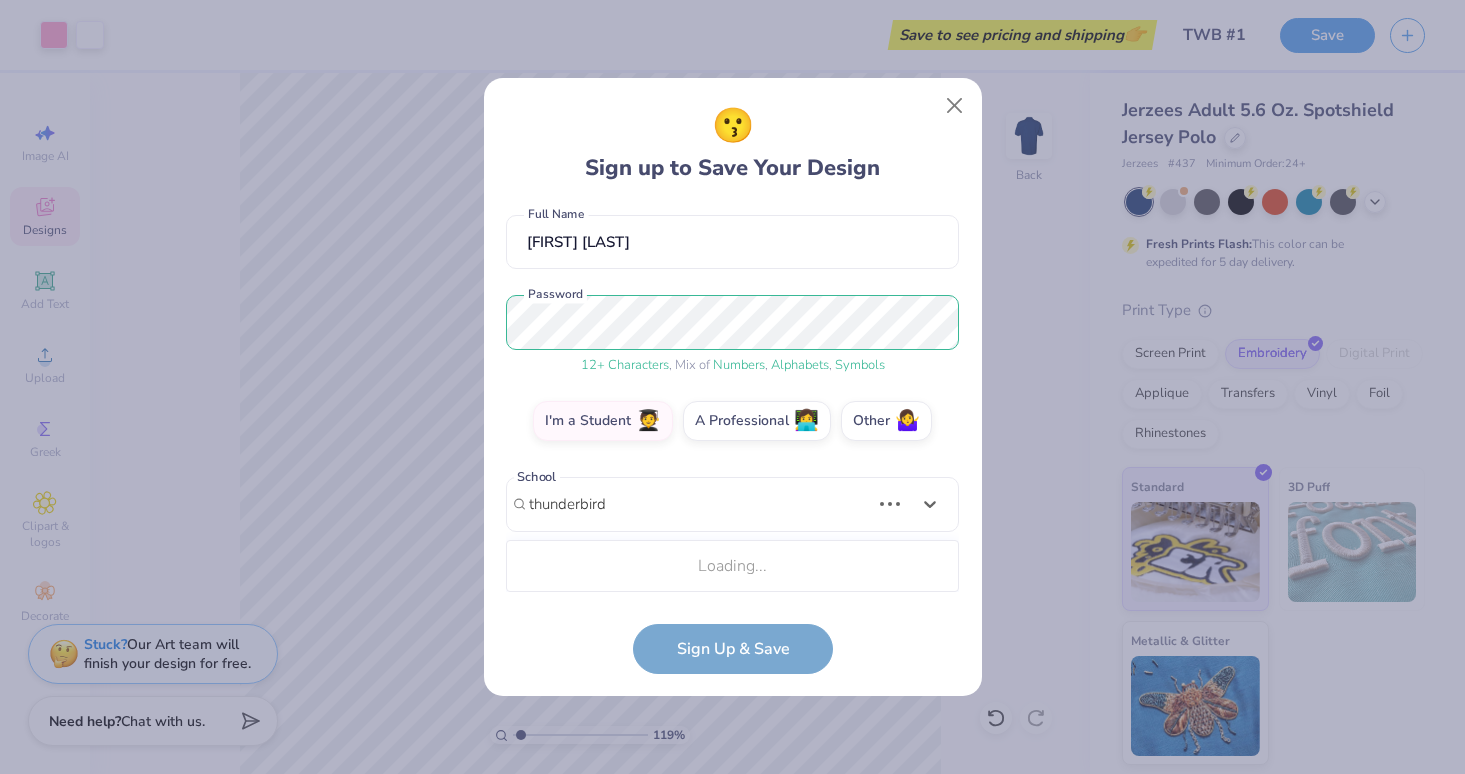 scroll, scrollTop: 421, scrollLeft: 0, axis: vertical 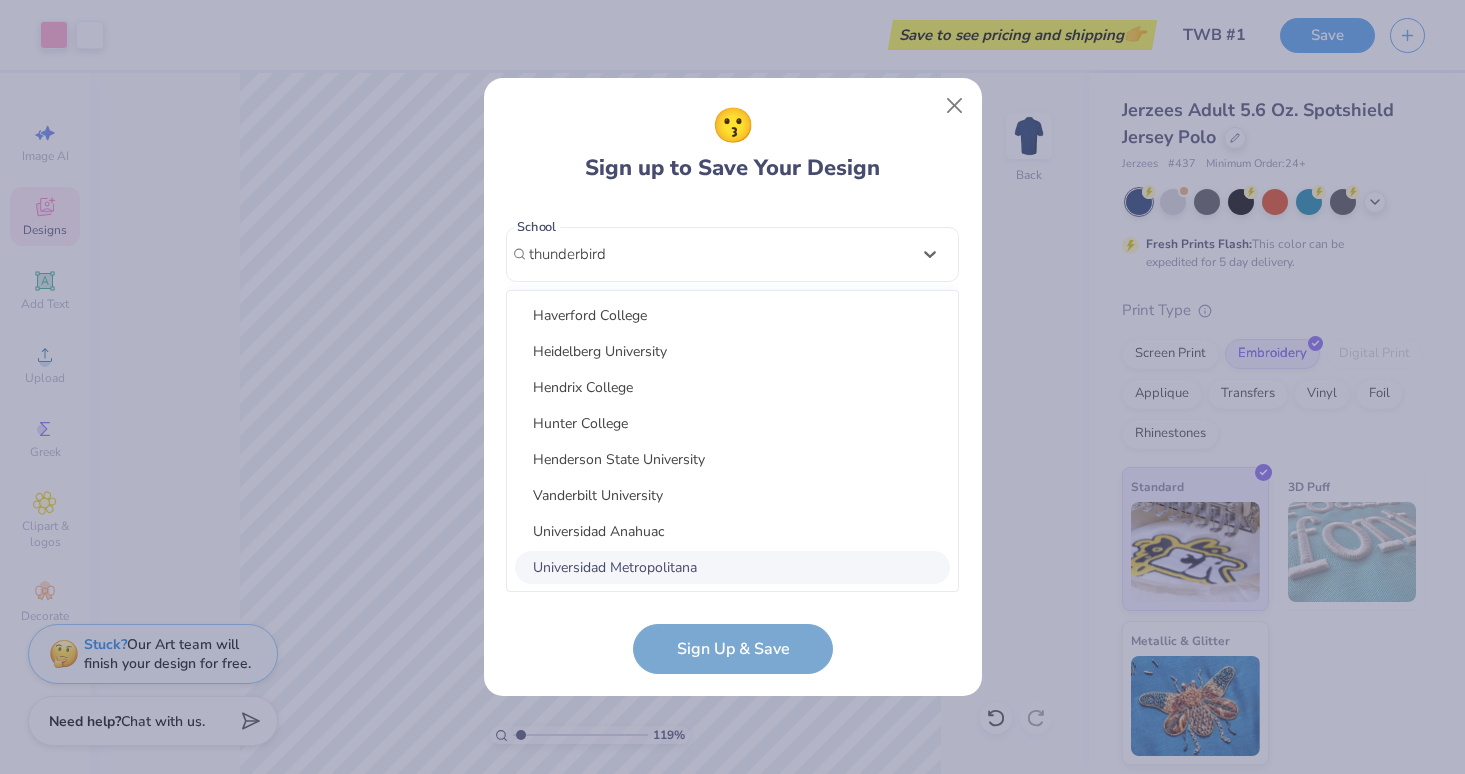 type on "thunderbird" 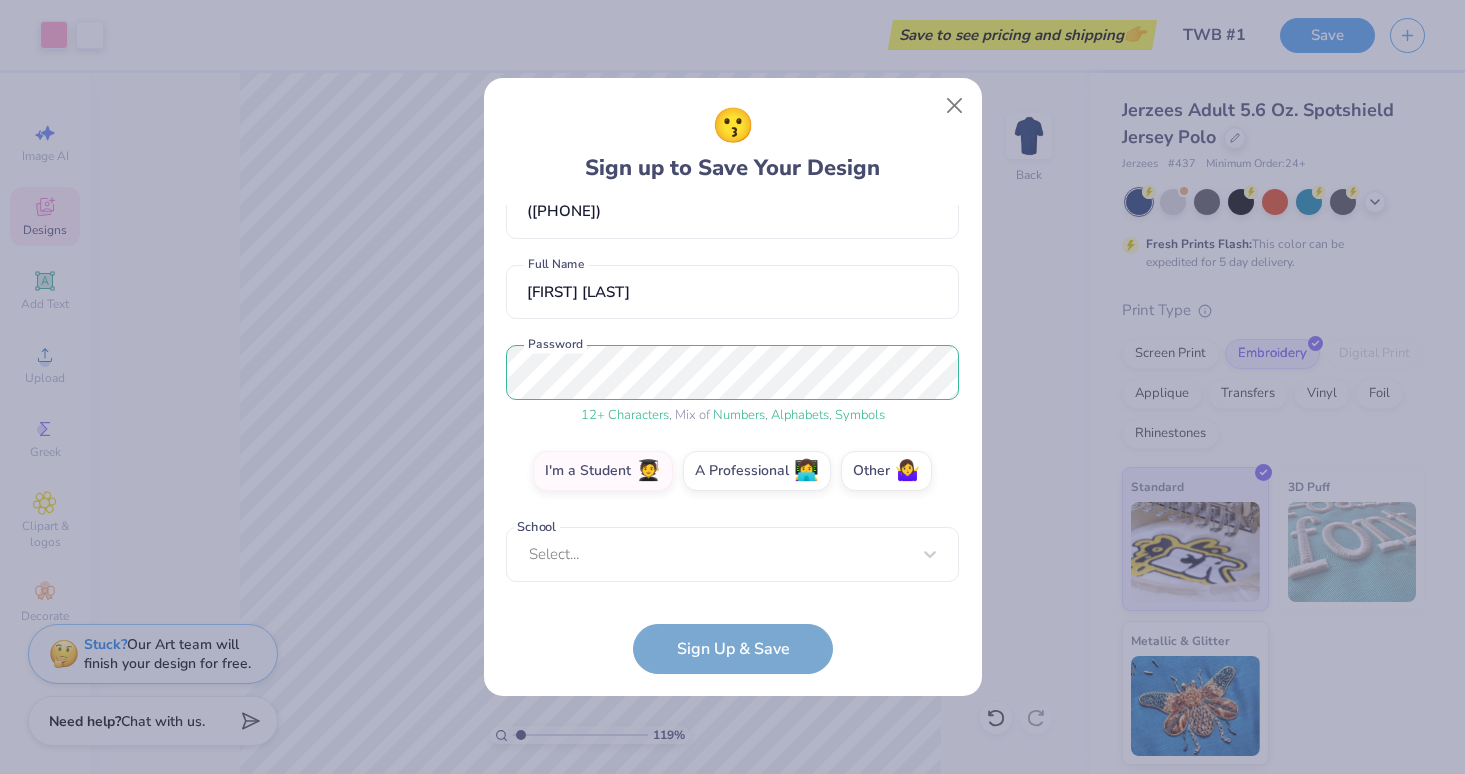 click on "[EMAIL] Email ([PHONE]) Phone [FIRST] [LAST] Full Name 12 + Characters , Mix of   Numbers ,   Alphabets ,   Symbols Password I'm a Student 🧑‍🎓 A Professional 👩‍💻 Other 🤷‍♀️ School Select... School cannot be null Sign Up & Save" at bounding box center [732, 439] 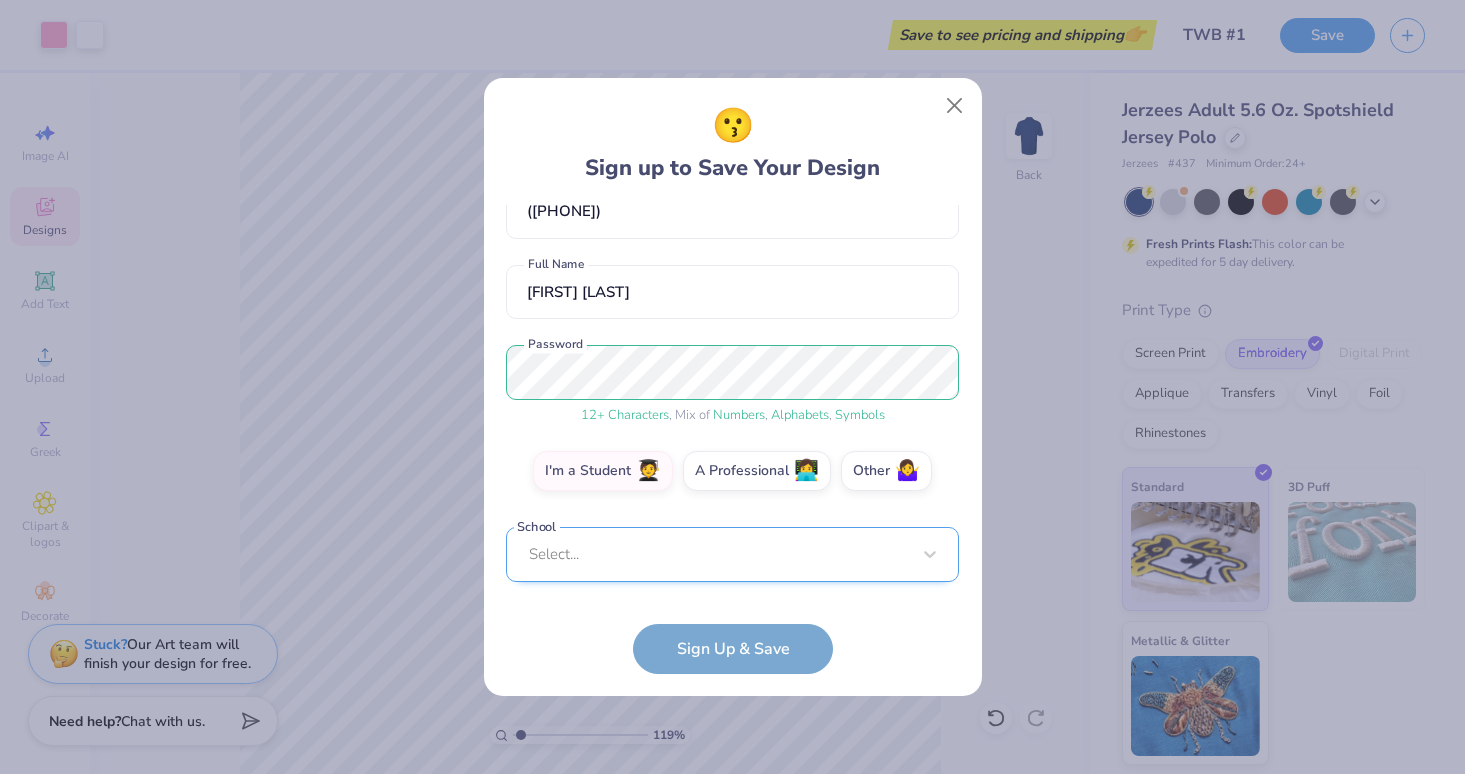 click on "Select..." at bounding box center [732, 554] 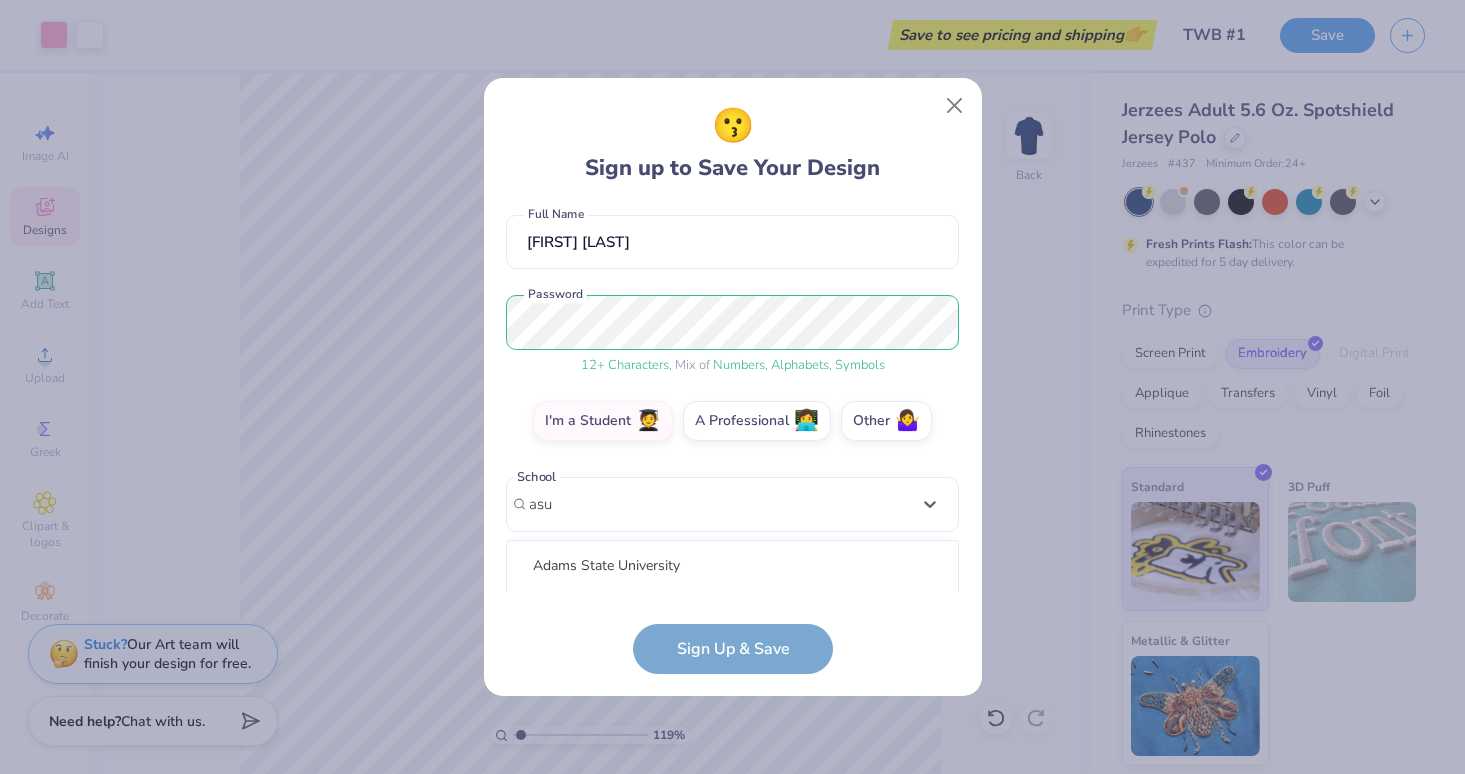 scroll, scrollTop: 421, scrollLeft: 0, axis: vertical 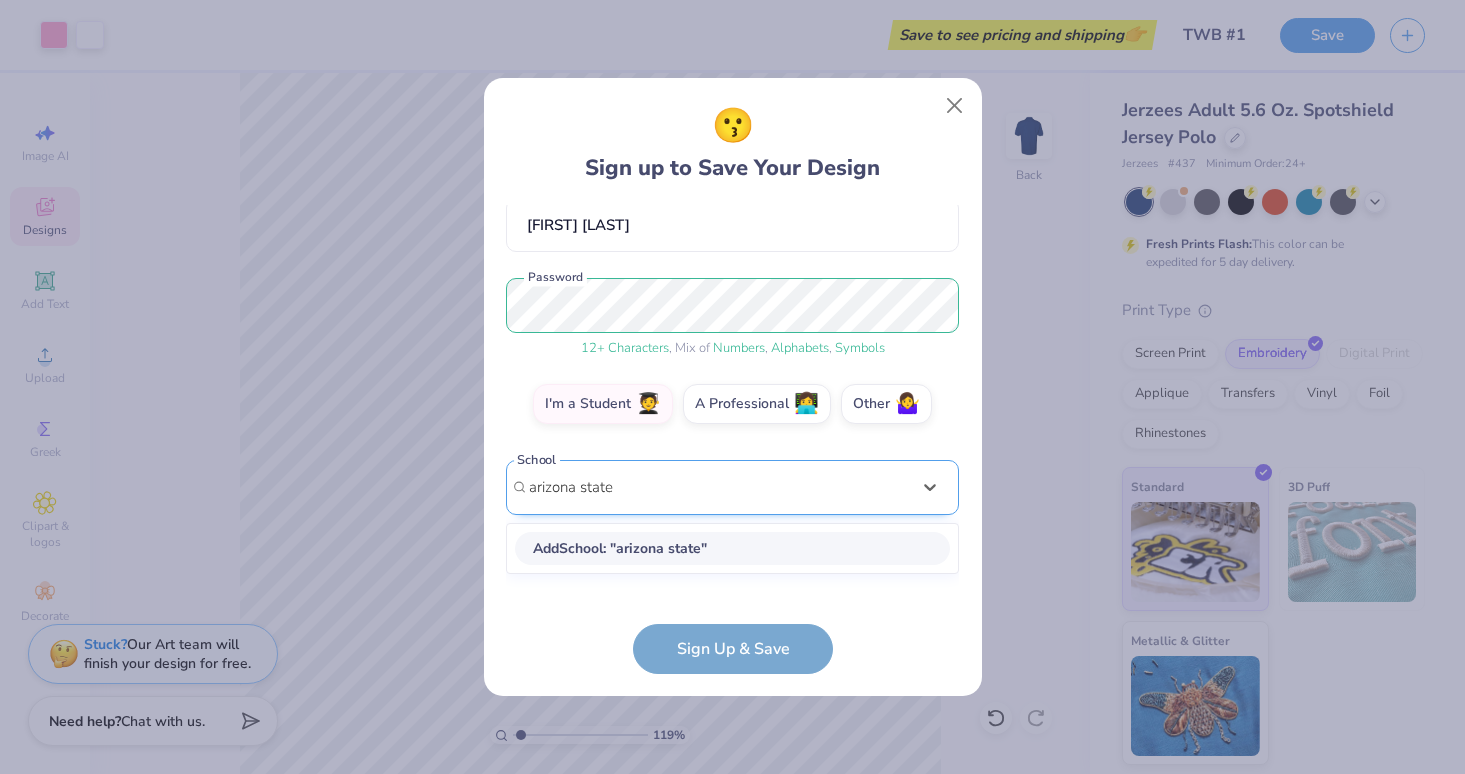 type on "arizona state" 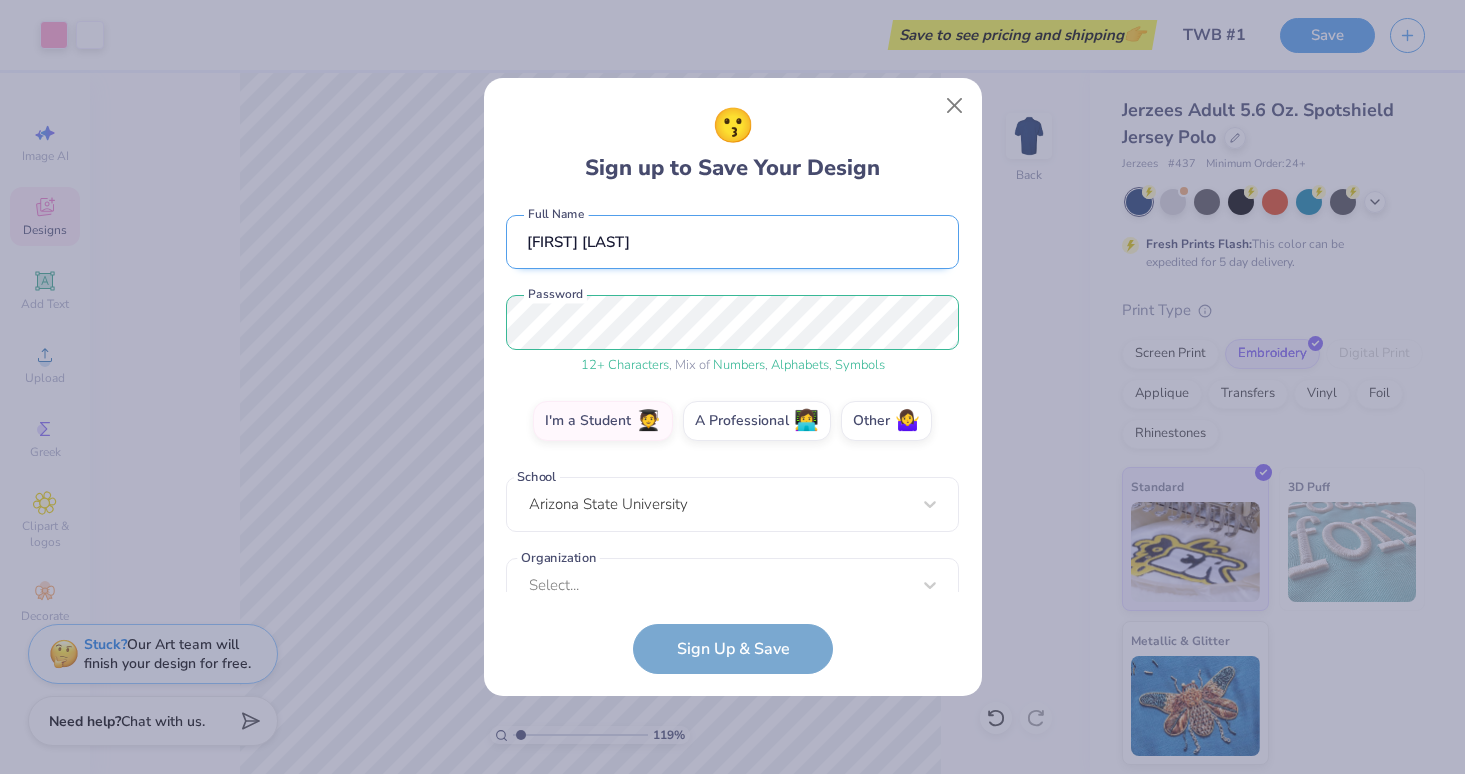 scroll, scrollTop: 201, scrollLeft: 0, axis: vertical 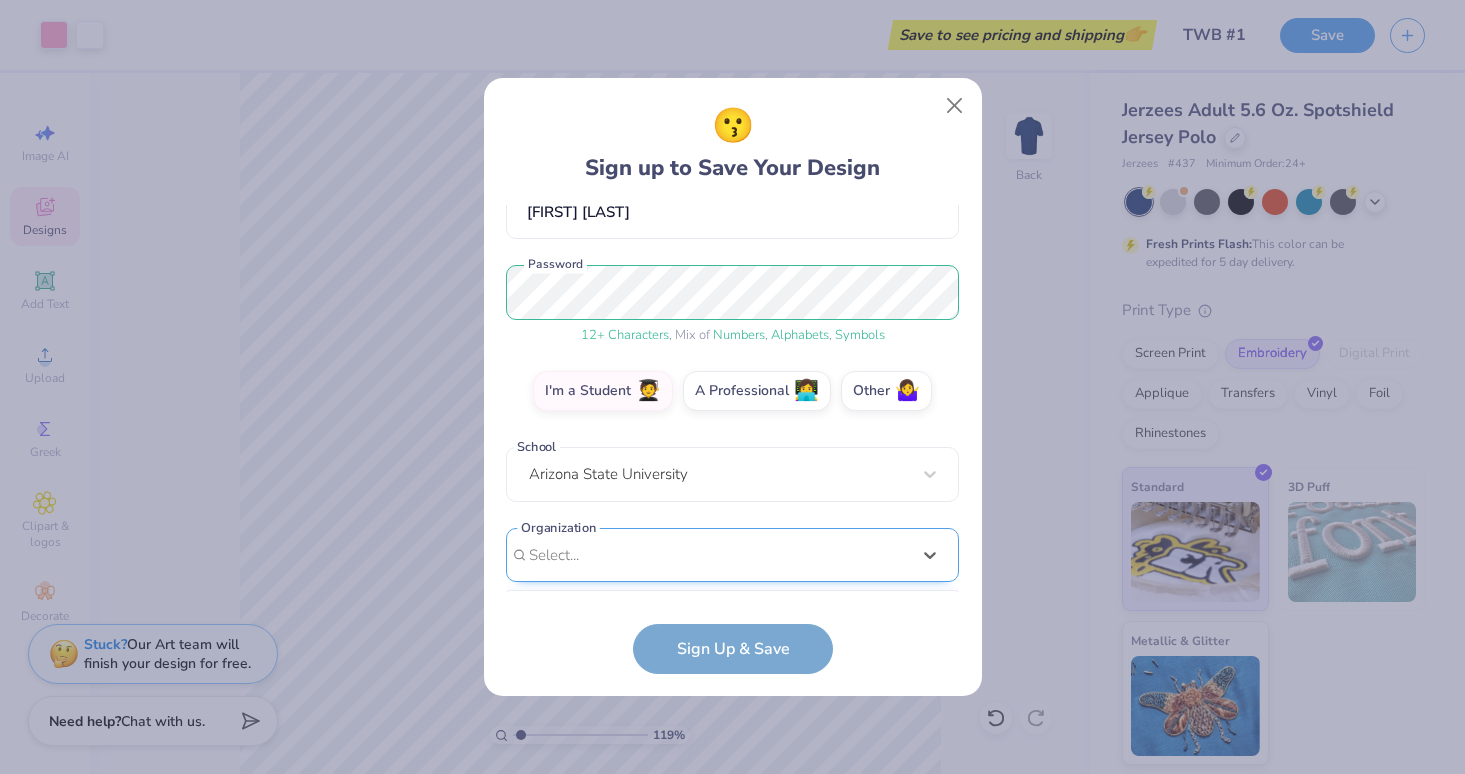 click on "option  focused, 8 of 15. 15 results available. Use Up and Down to choose options, press Enter to select the currently focused option, press Escape to exit the menu, press Tab to select the option and exit the menu. Select... 100 Collegiate Women 14 East Magazine 180 Degrees Consulting 202 Society 2025 class council 2025 Class Office 2026 Class Council 22 West Media 27 Heartbeats 314 Action 3D4E 4 Paws for Ability 4-H 45 Kings 49er Racing Club" at bounding box center [732, 710] 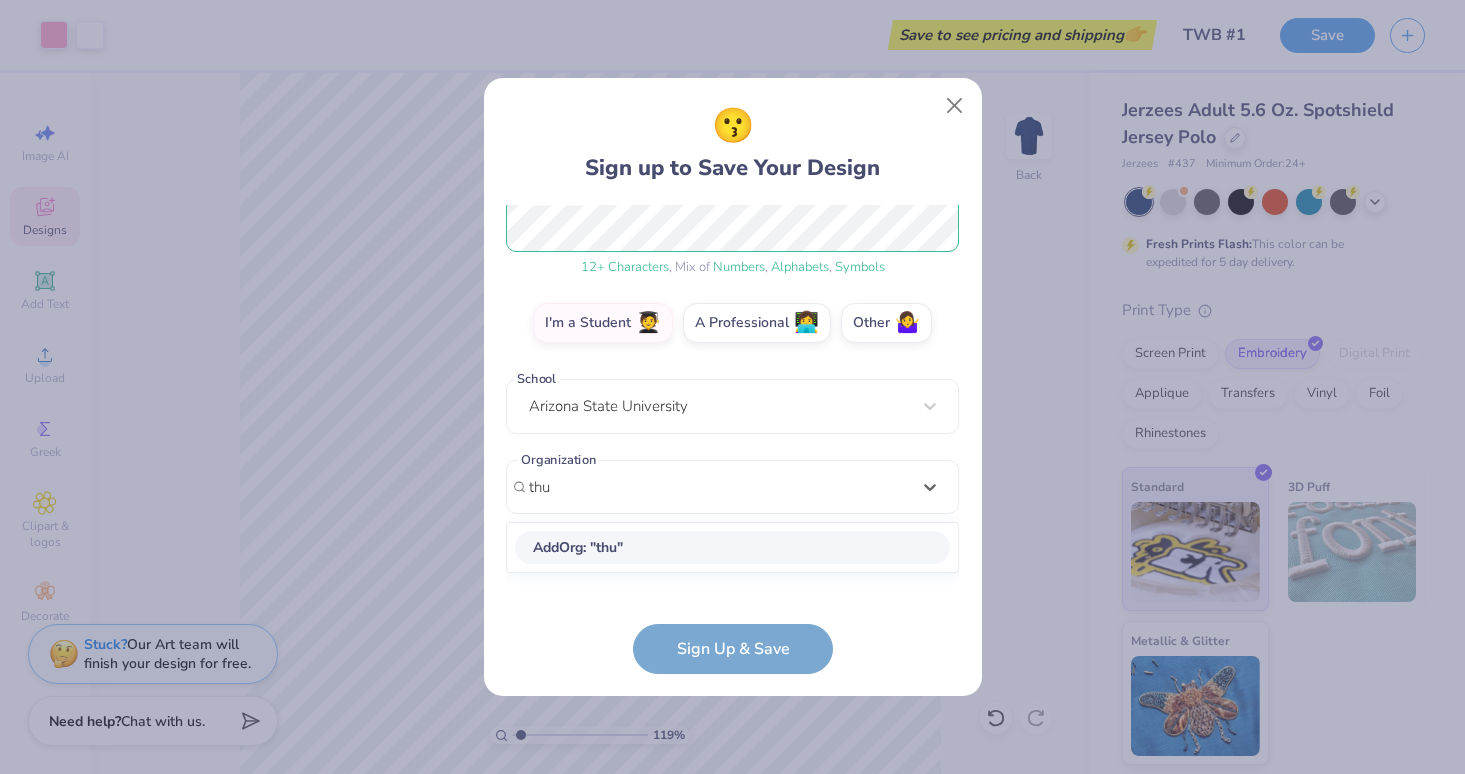 scroll, scrollTop: 250, scrollLeft: 0, axis: vertical 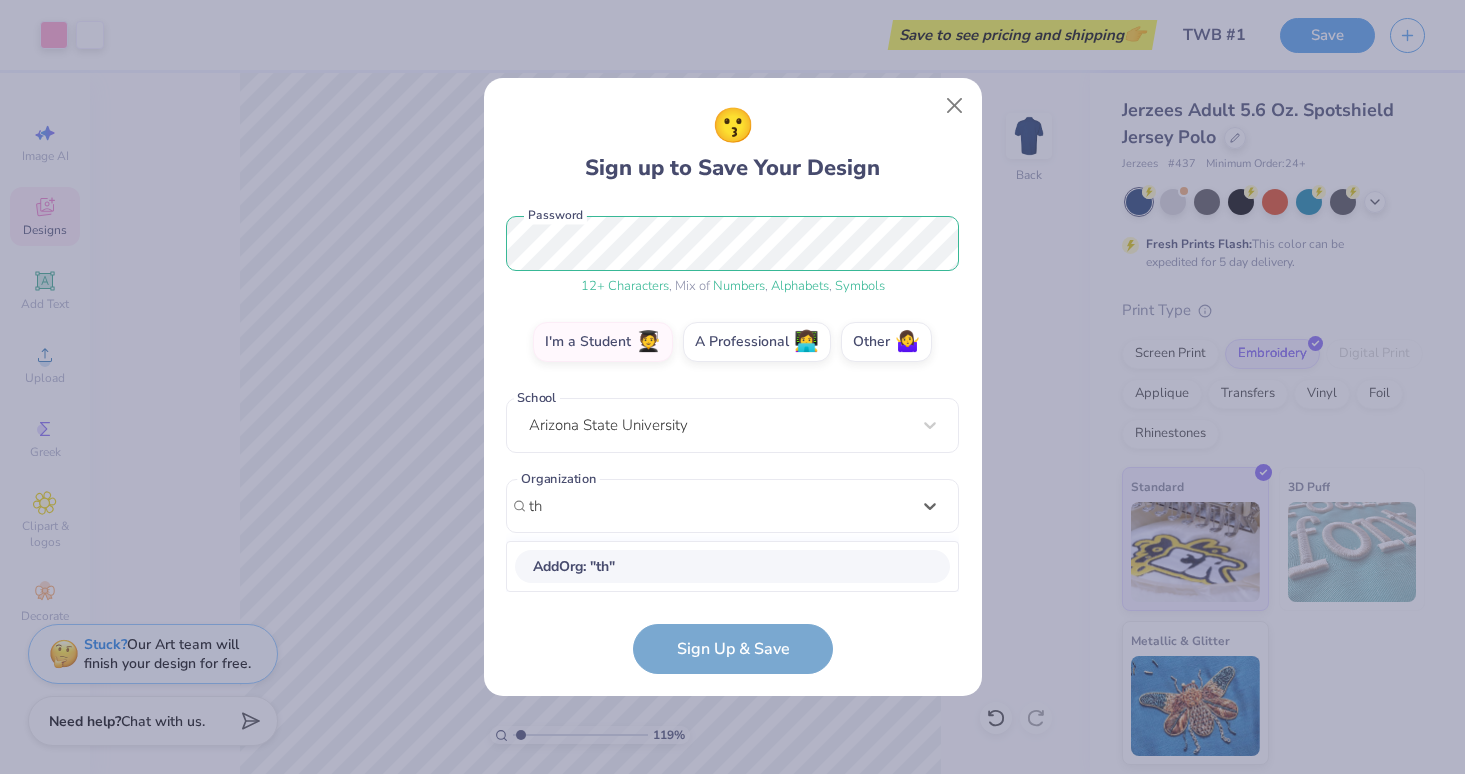 type on "t" 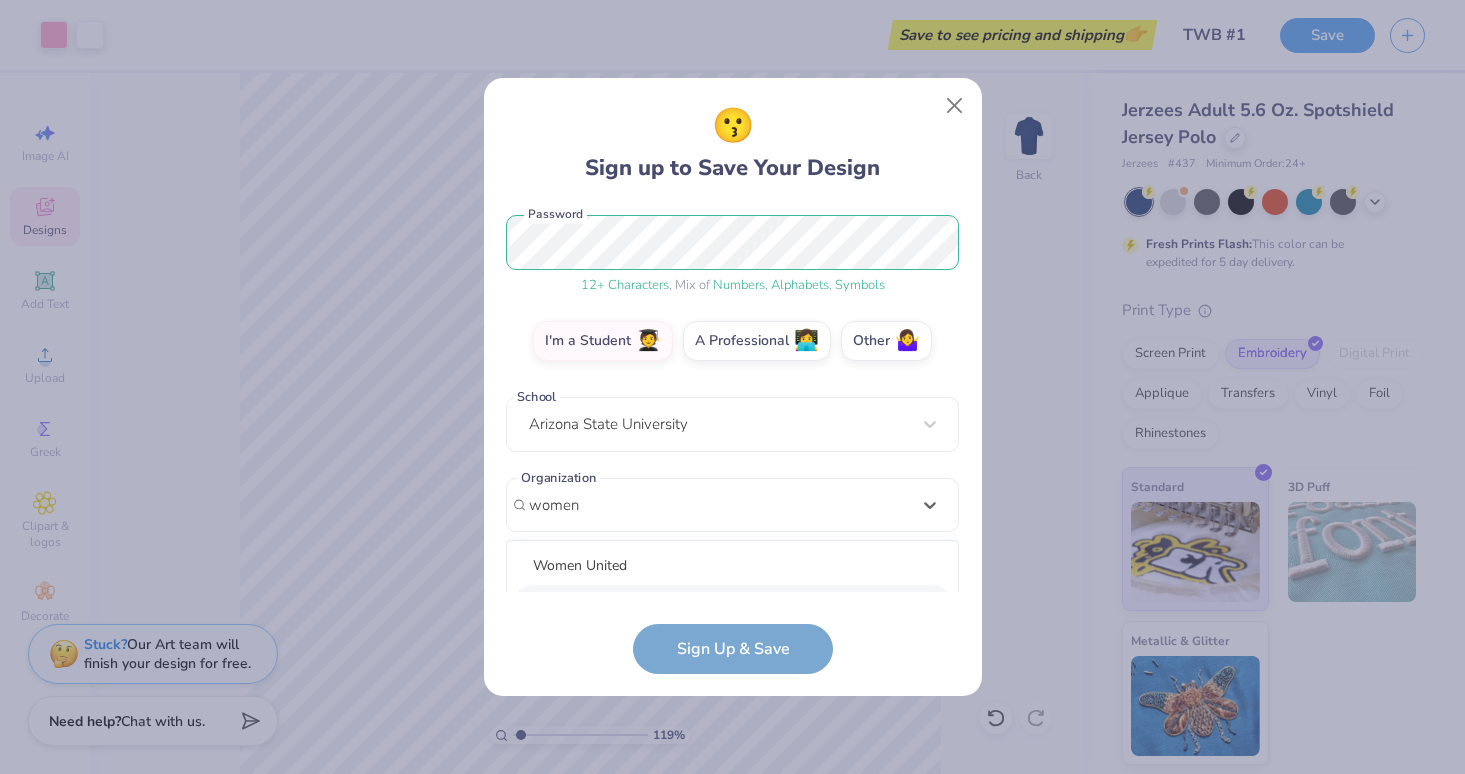 scroll, scrollTop: 501, scrollLeft: 0, axis: vertical 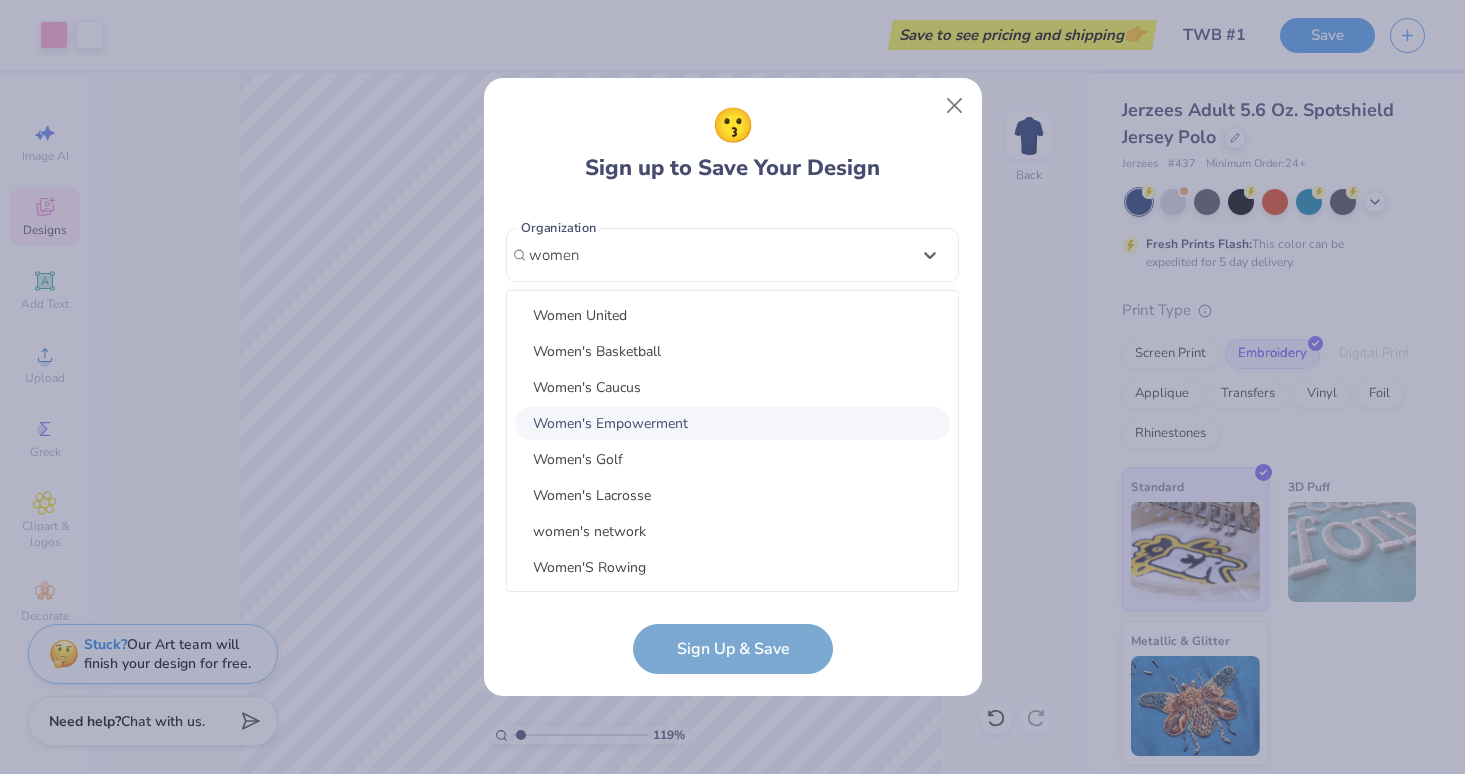 click on "Women's Empowerment" at bounding box center [732, 423] 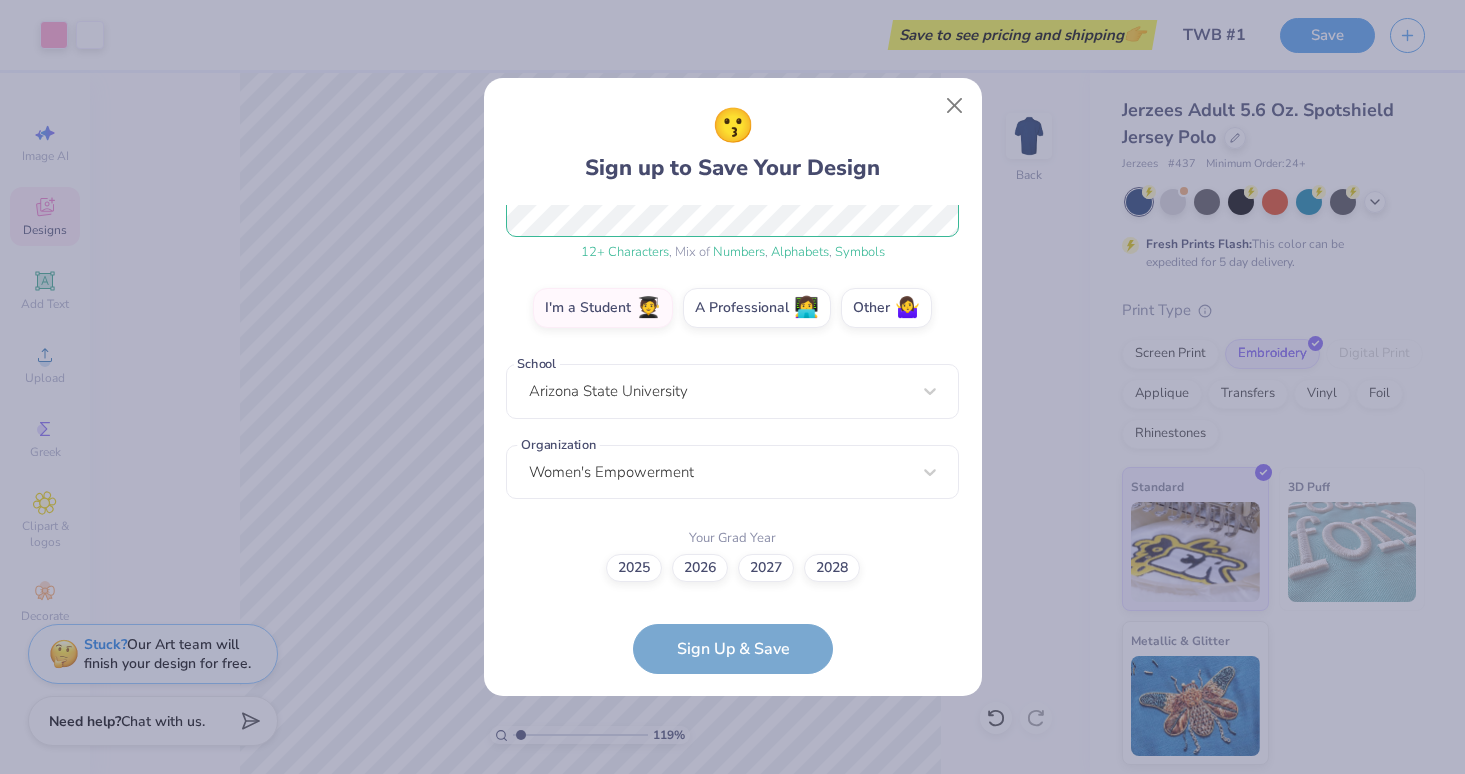 scroll, scrollTop: 283, scrollLeft: 0, axis: vertical 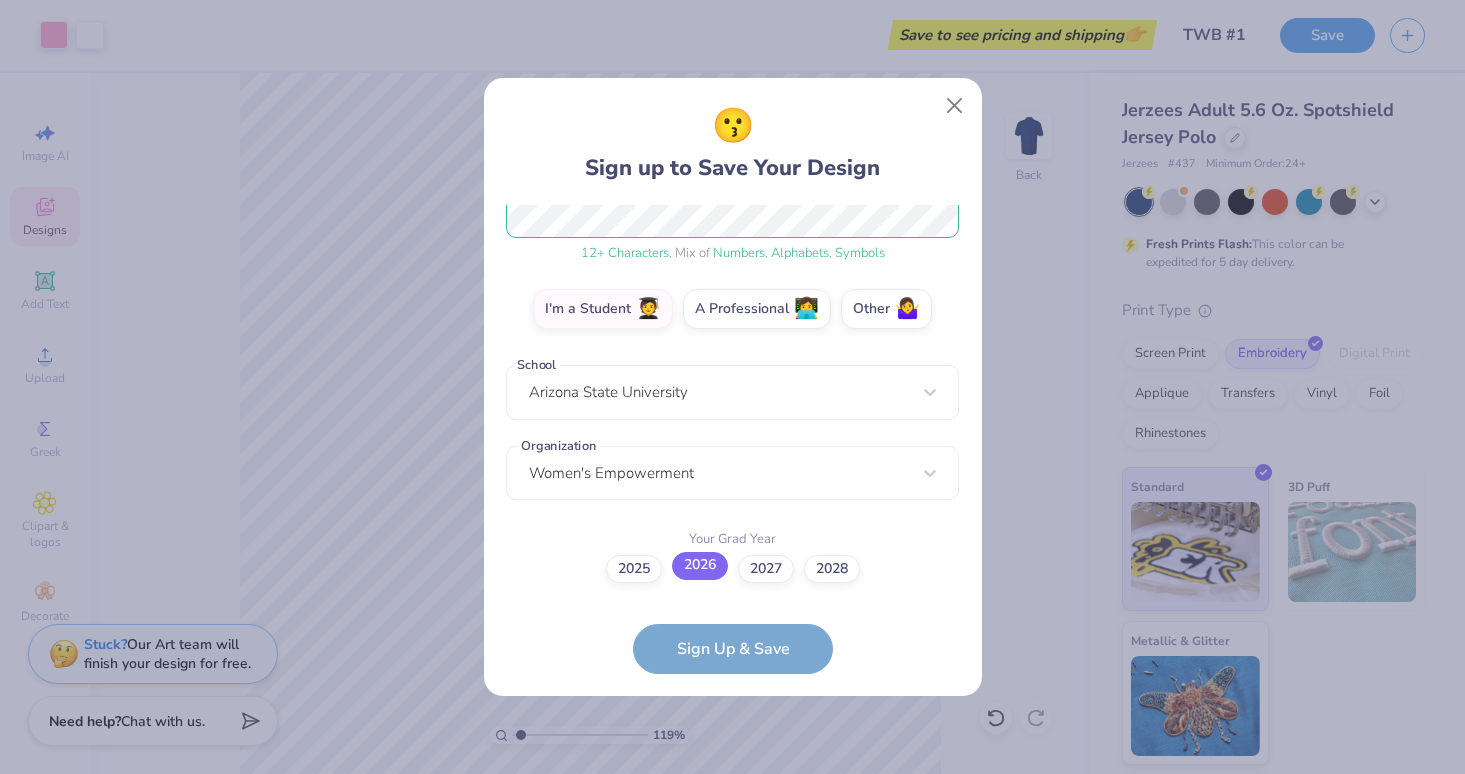 click on "2026" at bounding box center (700, 566) 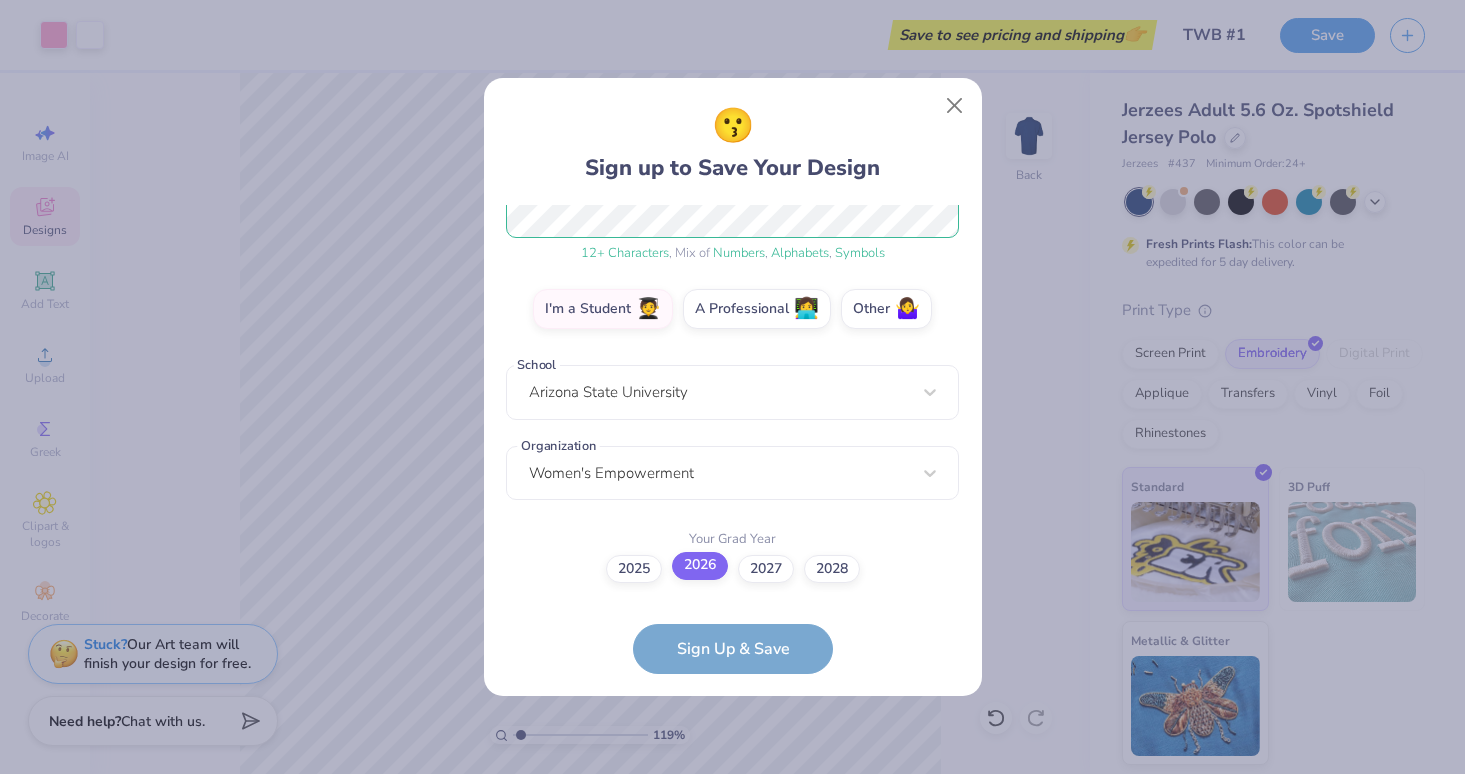 click on "2026" at bounding box center (732, 851) 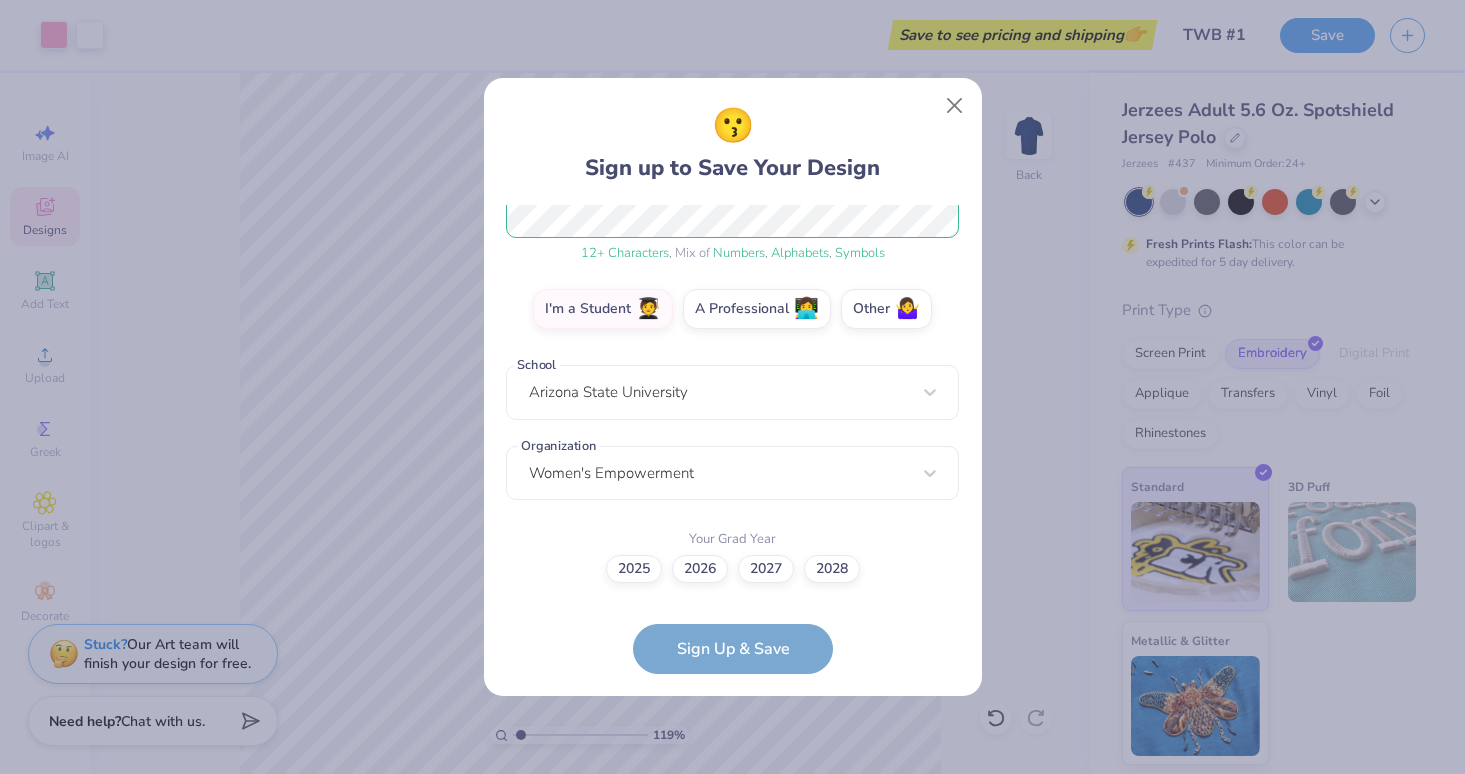 scroll, scrollTop: 0, scrollLeft: 0, axis: both 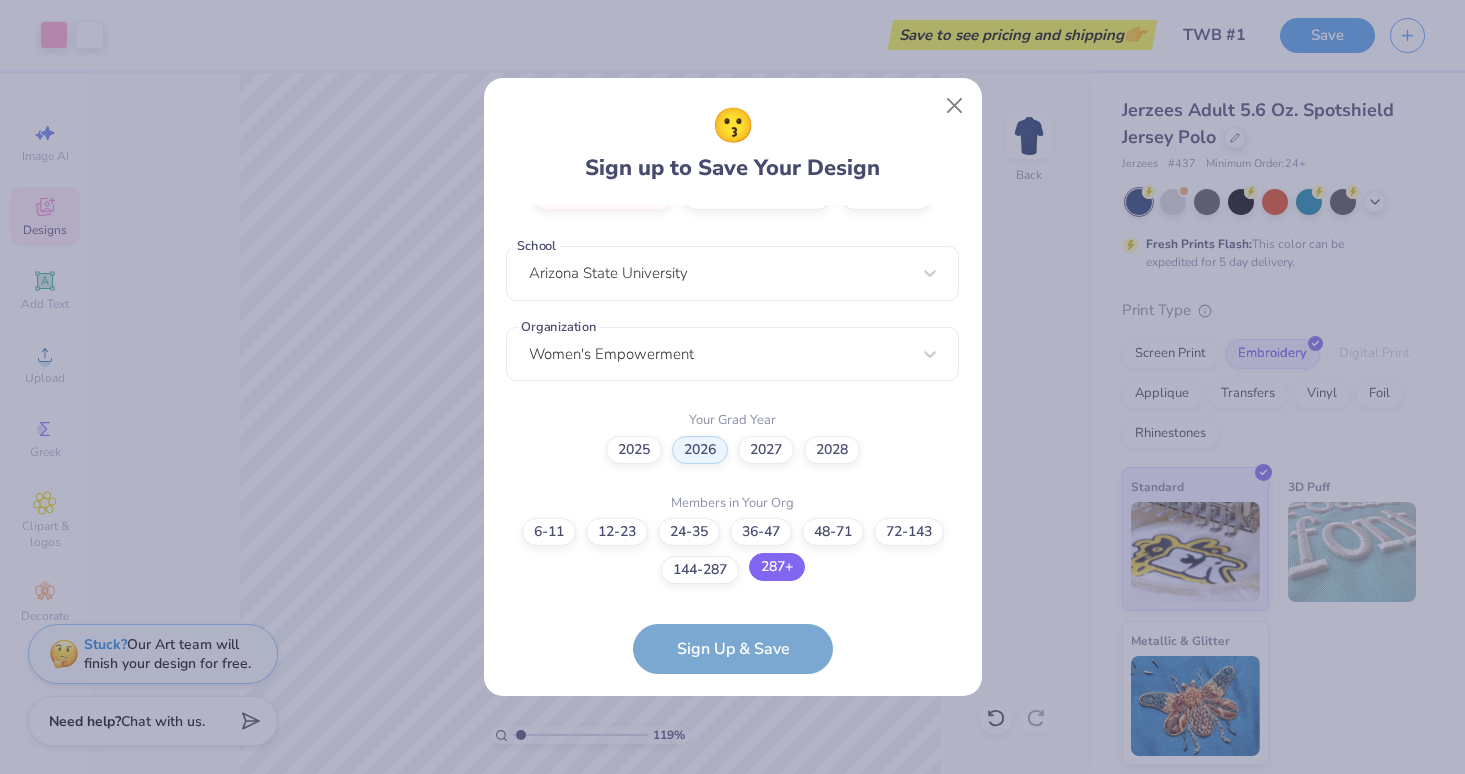 click on "287+" at bounding box center (777, 567) 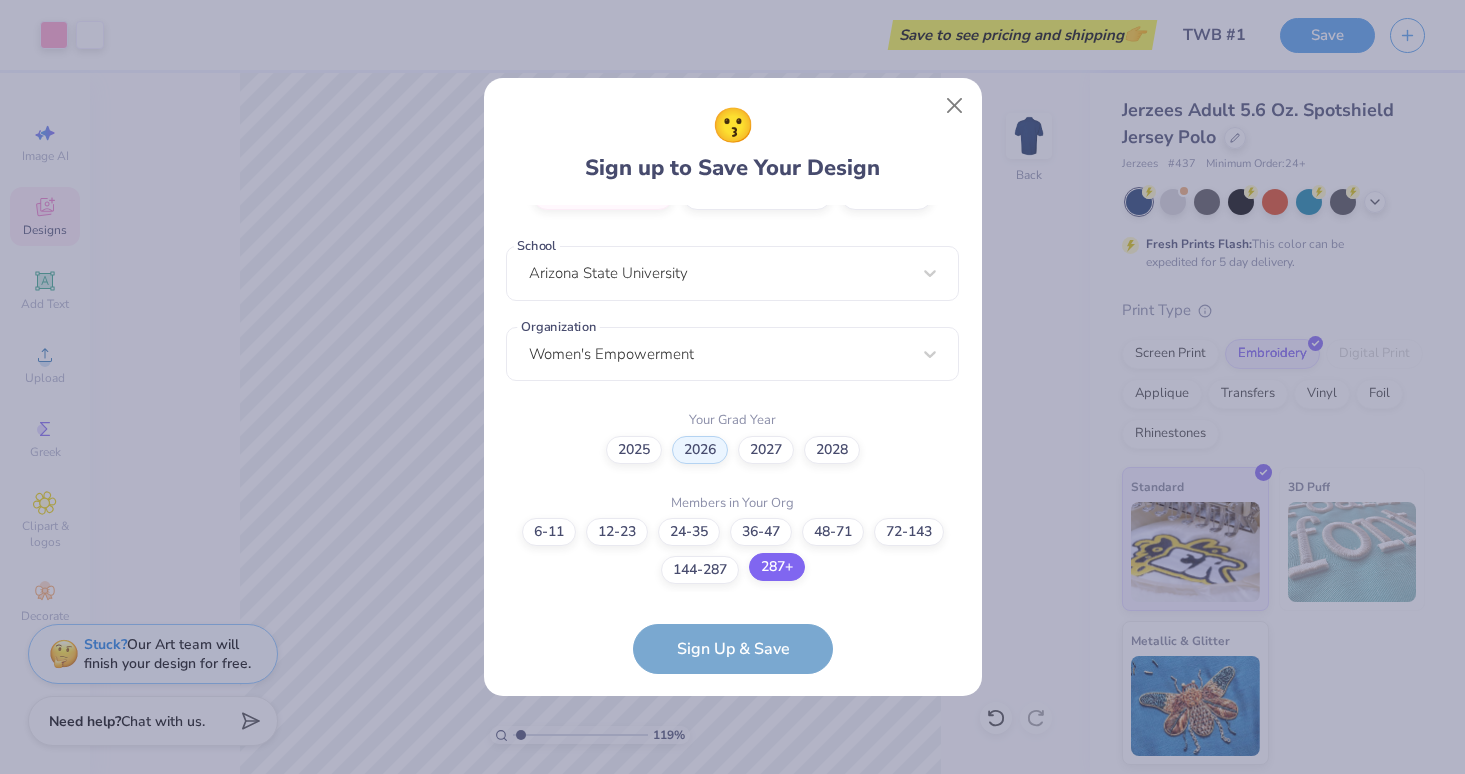 click on "287+" at bounding box center [732, 953] 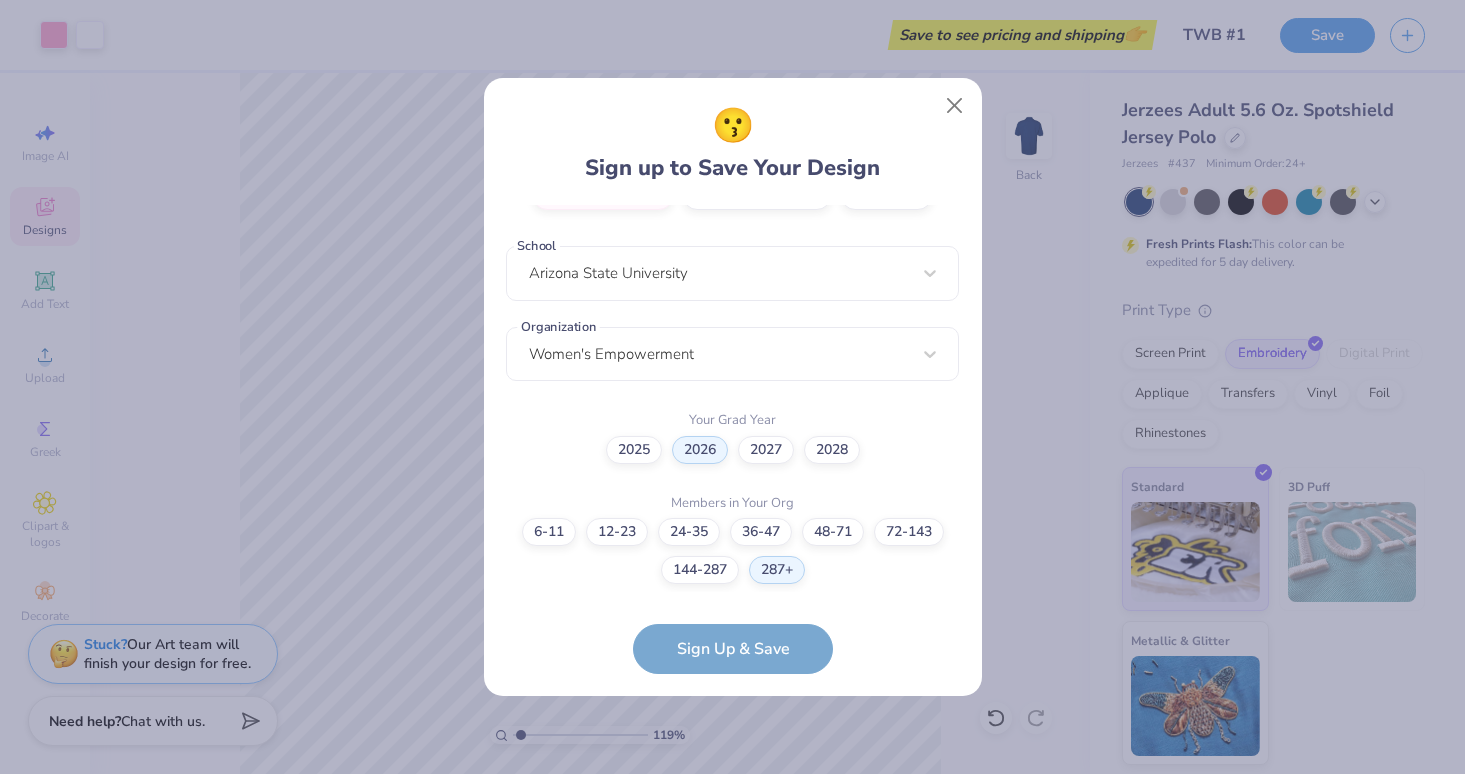 scroll, scrollTop: 261, scrollLeft: 0, axis: vertical 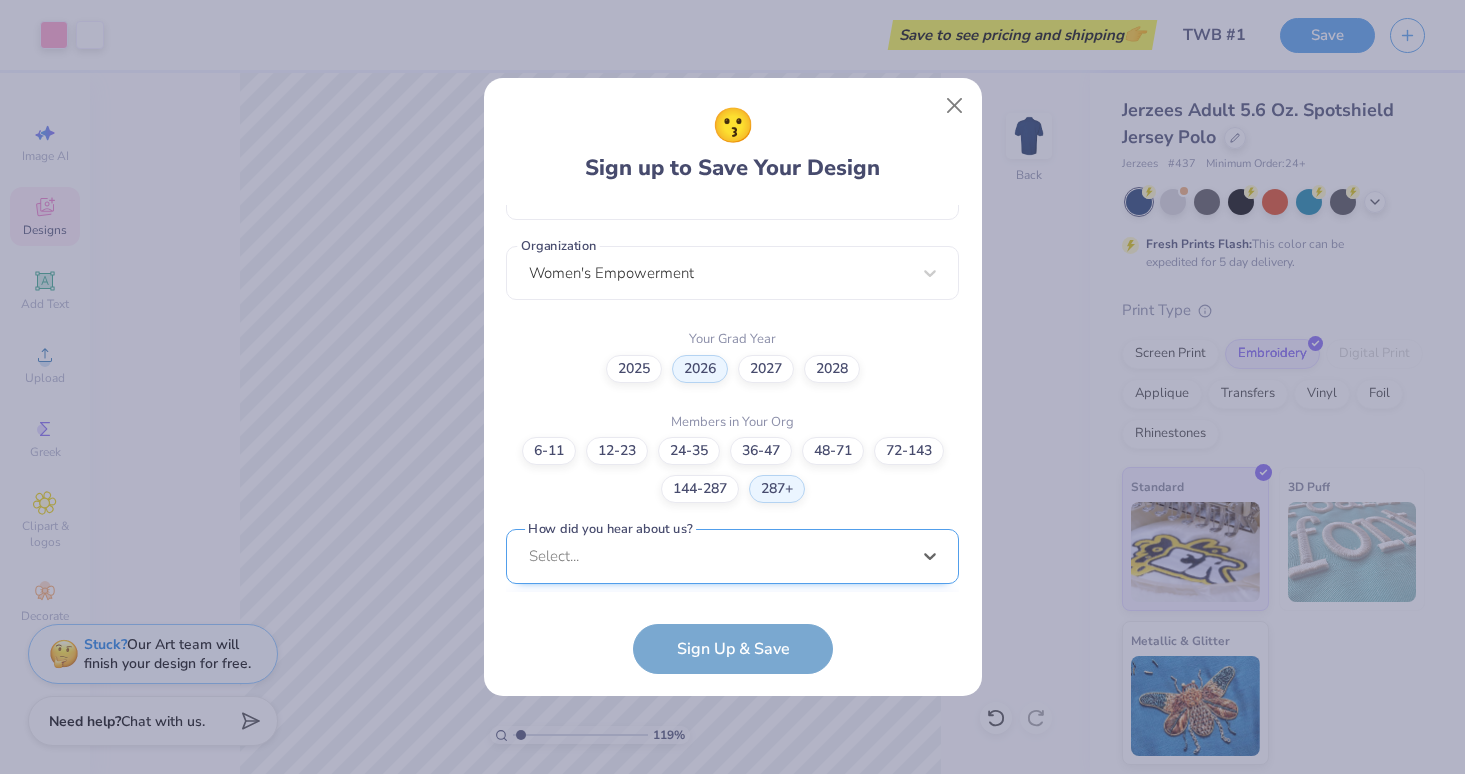 click on "option LinkedIn focused, 9 of 15. 15 results available. Use Up and Down to choose options, press Enter to select the currently focused option, press Escape to exit the menu, press Tab to select the option and exit the menu. Select... Pinterest Google Search I've ordered before Received a text message A Campus Manager Received an Email Saw an Ad Word of Mouth LinkedIn Tik Tok Instagram Blog/Article Reddit An AI Chatbot Other" at bounding box center (732, 711) 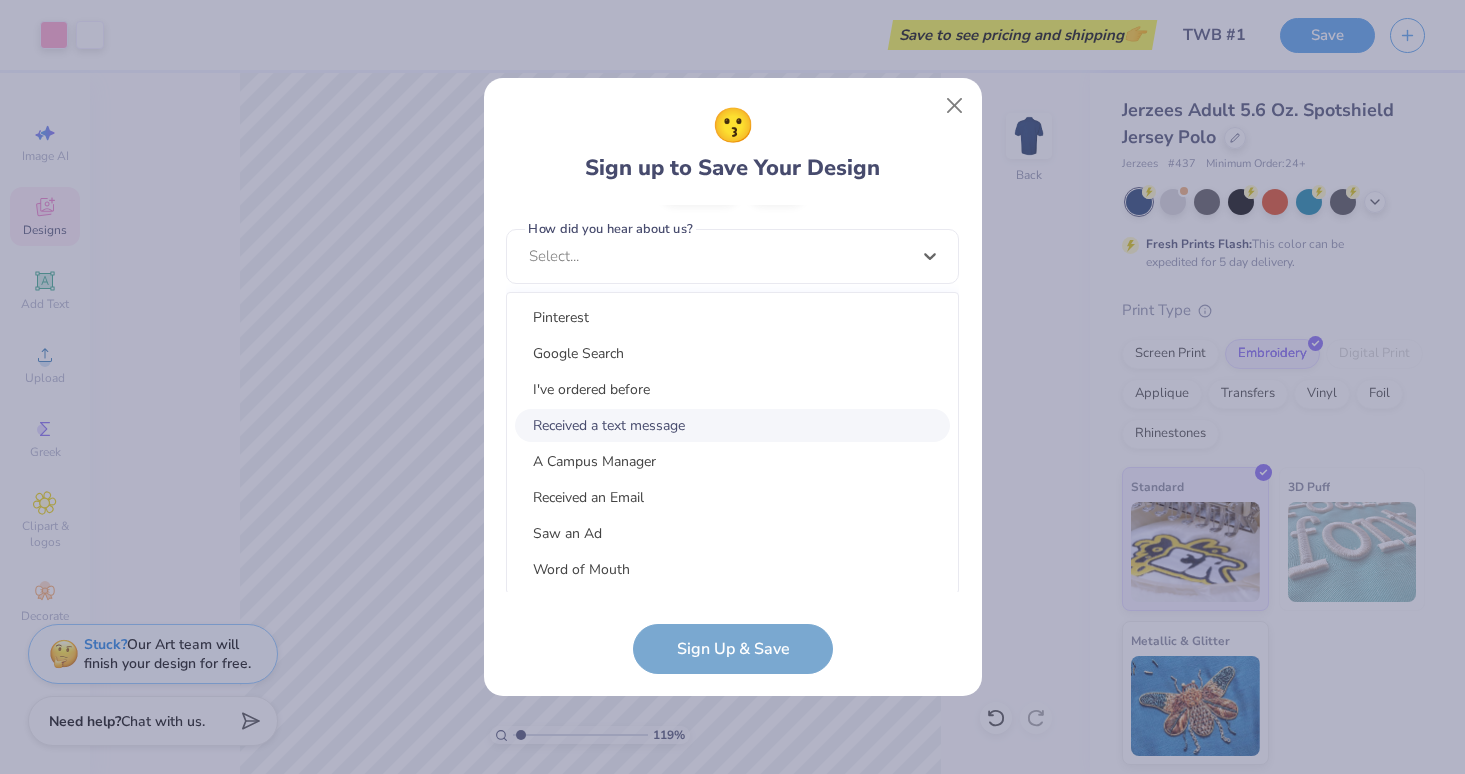 click on "Received a text message" at bounding box center (732, 425) 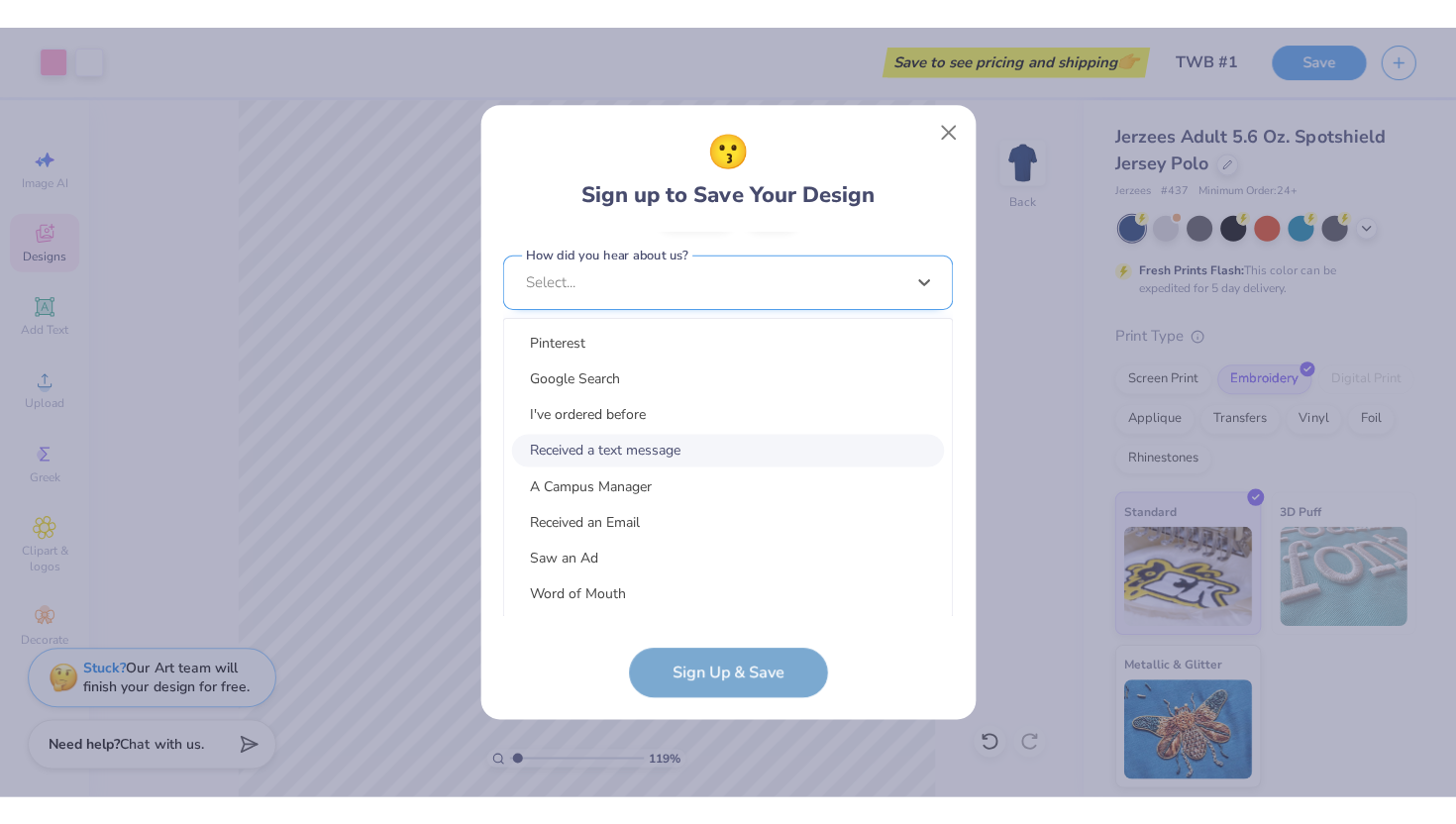 scroll, scrollTop: 478, scrollLeft: 0, axis: vertical 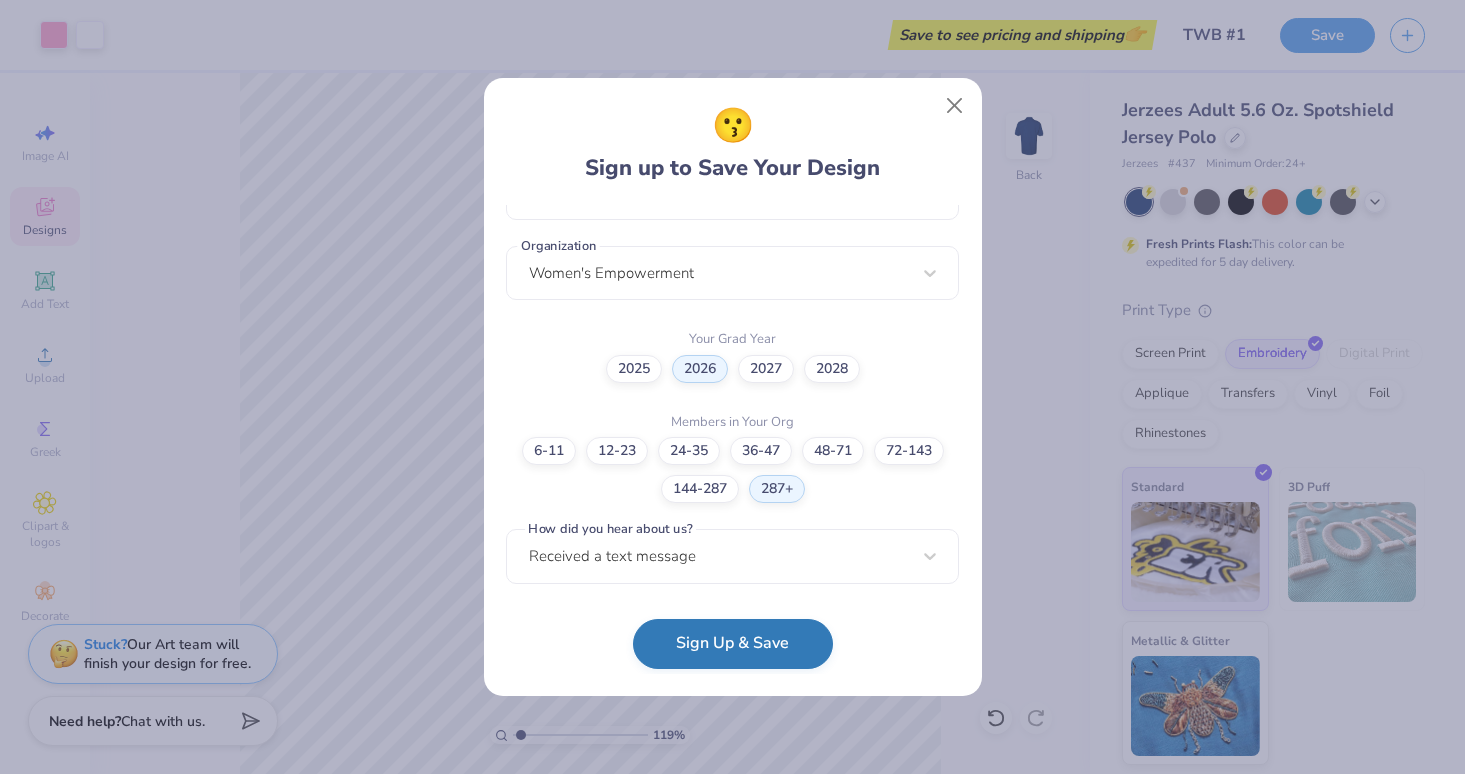 click on "Sign Up & Save" at bounding box center (733, 644) 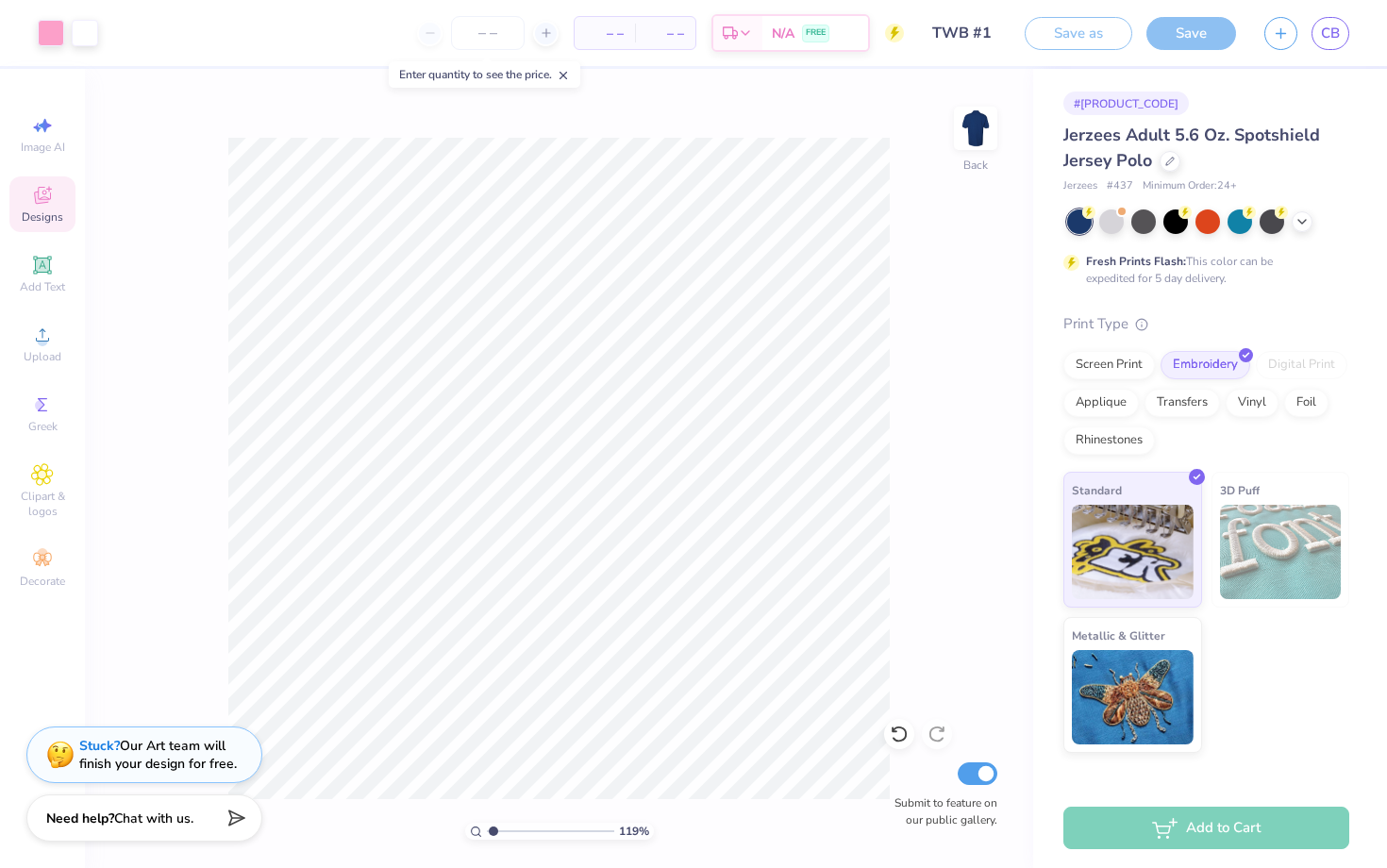 type on "1" 